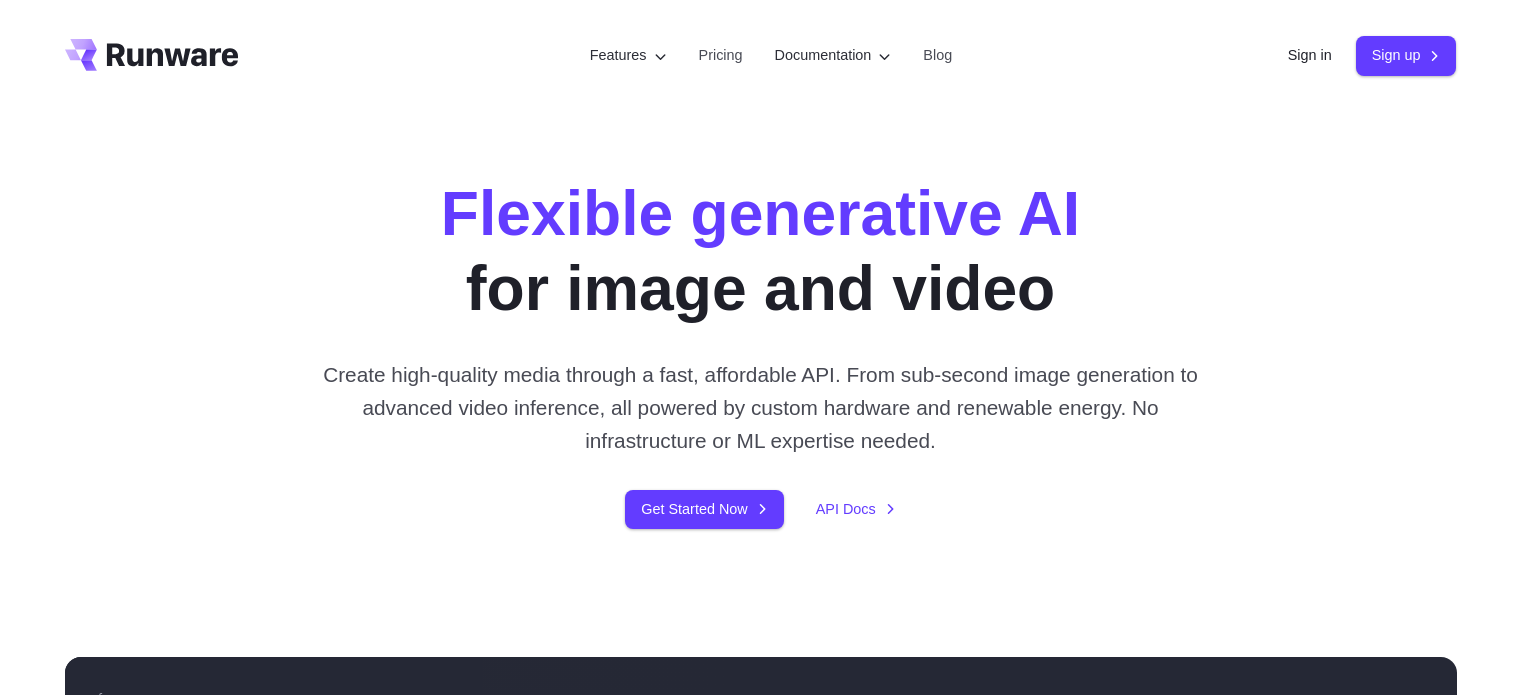 scroll, scrollTop: 0, scrollLeft: 0, axis: both 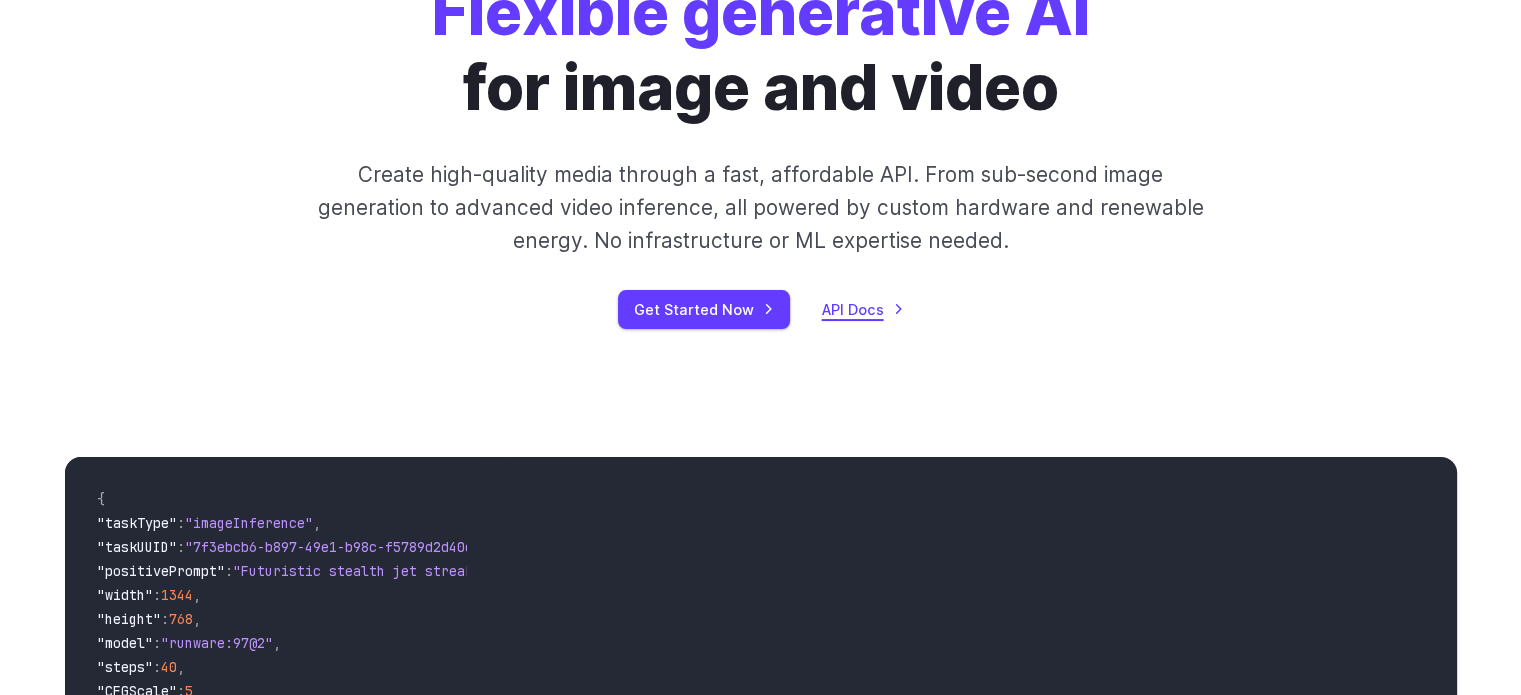 click on "API Docs" at bounding box center [863, 309] 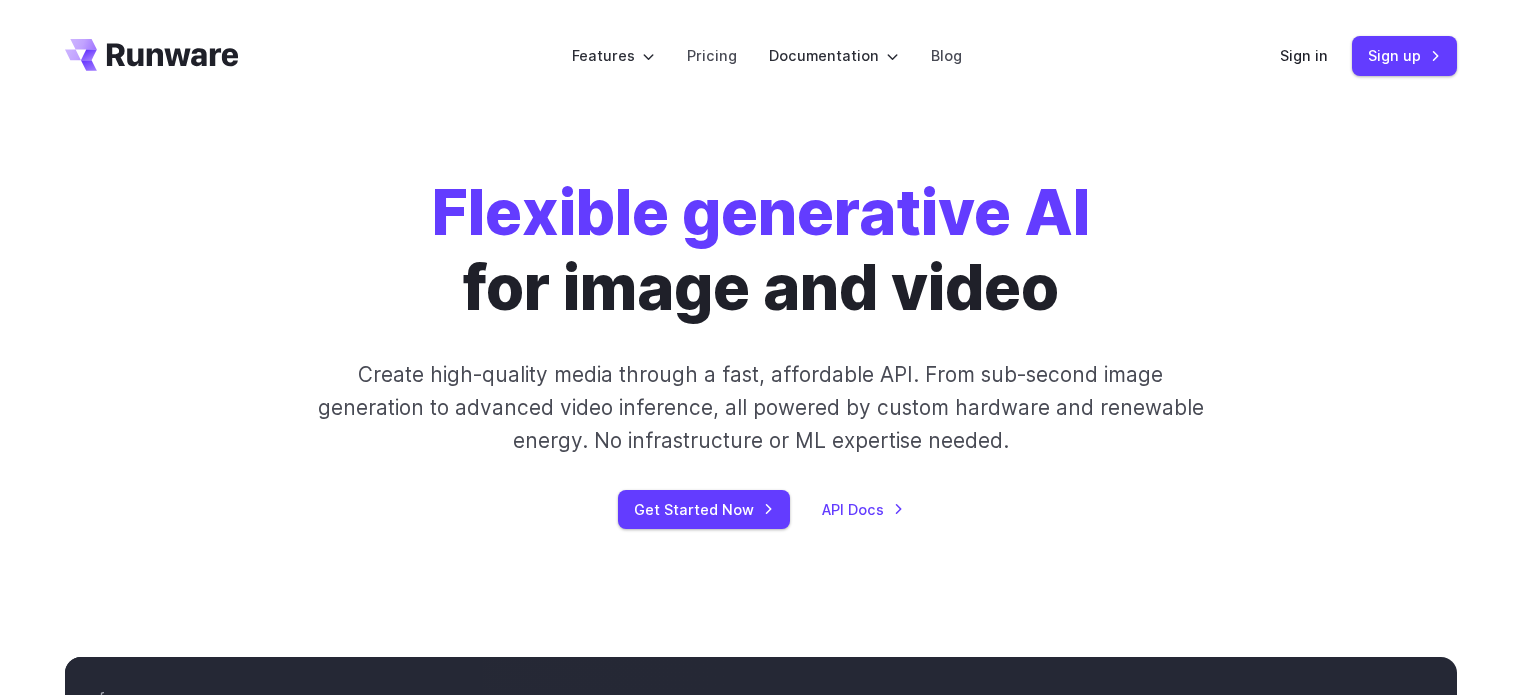 scroll, scrollTop: 0, scrollLeft: 0, axis: both 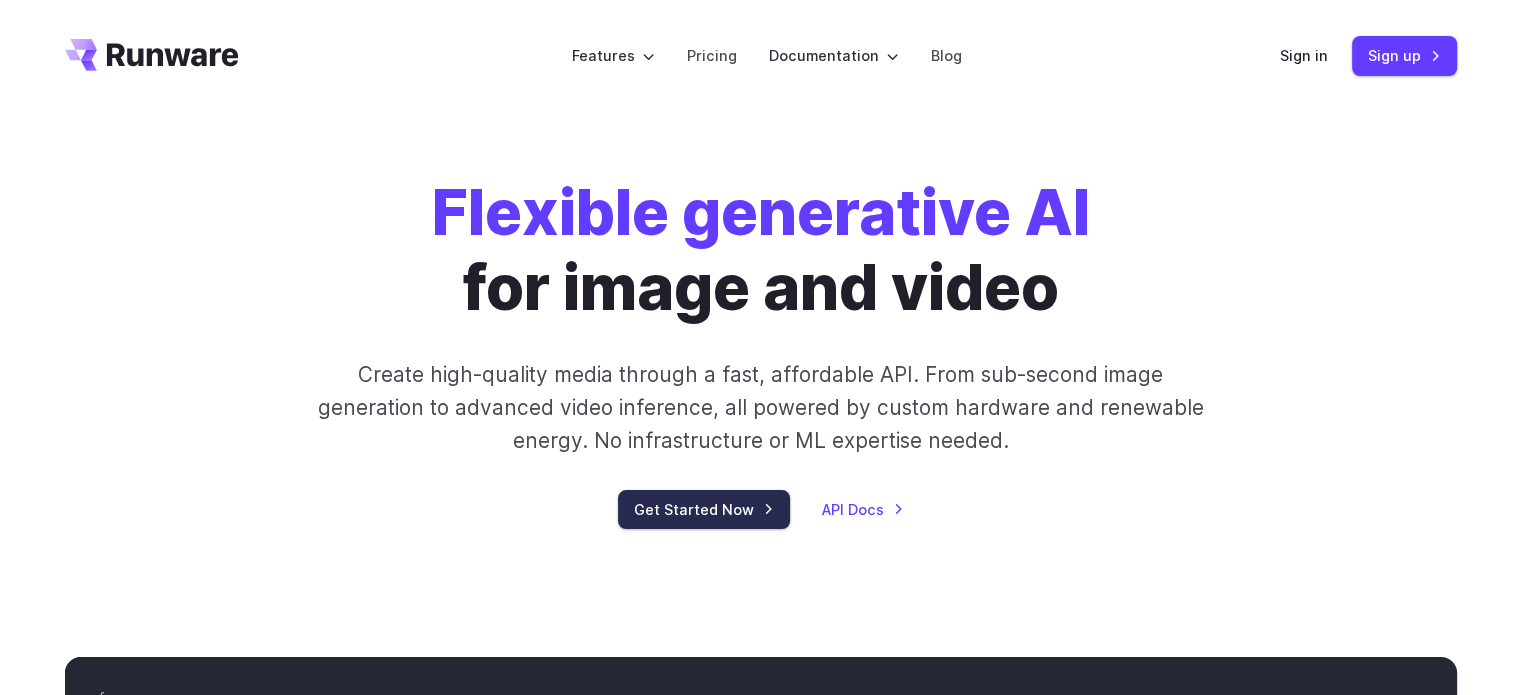 click on "Get Started Now" at bounding box center (704, 509) 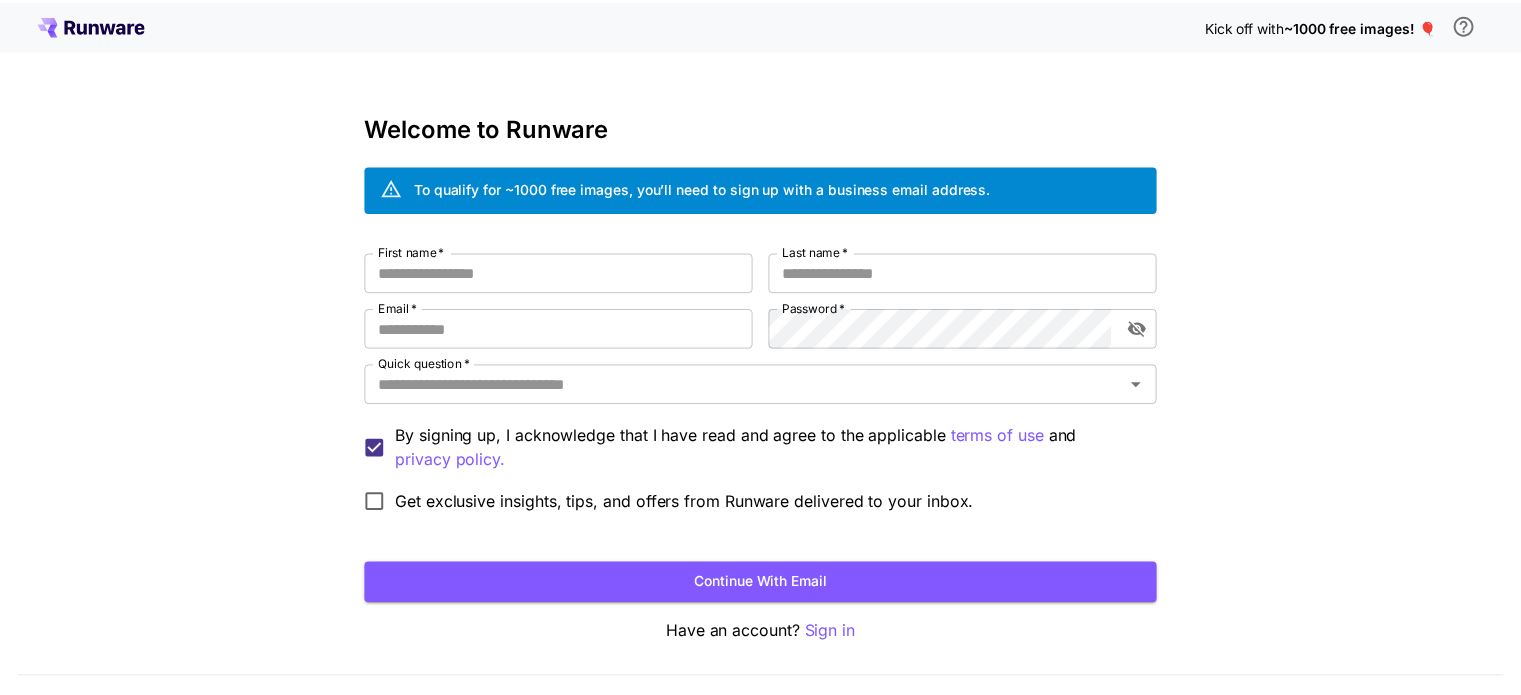 scroll, scrollTop: 0, scrollLeft: 0, axis: both 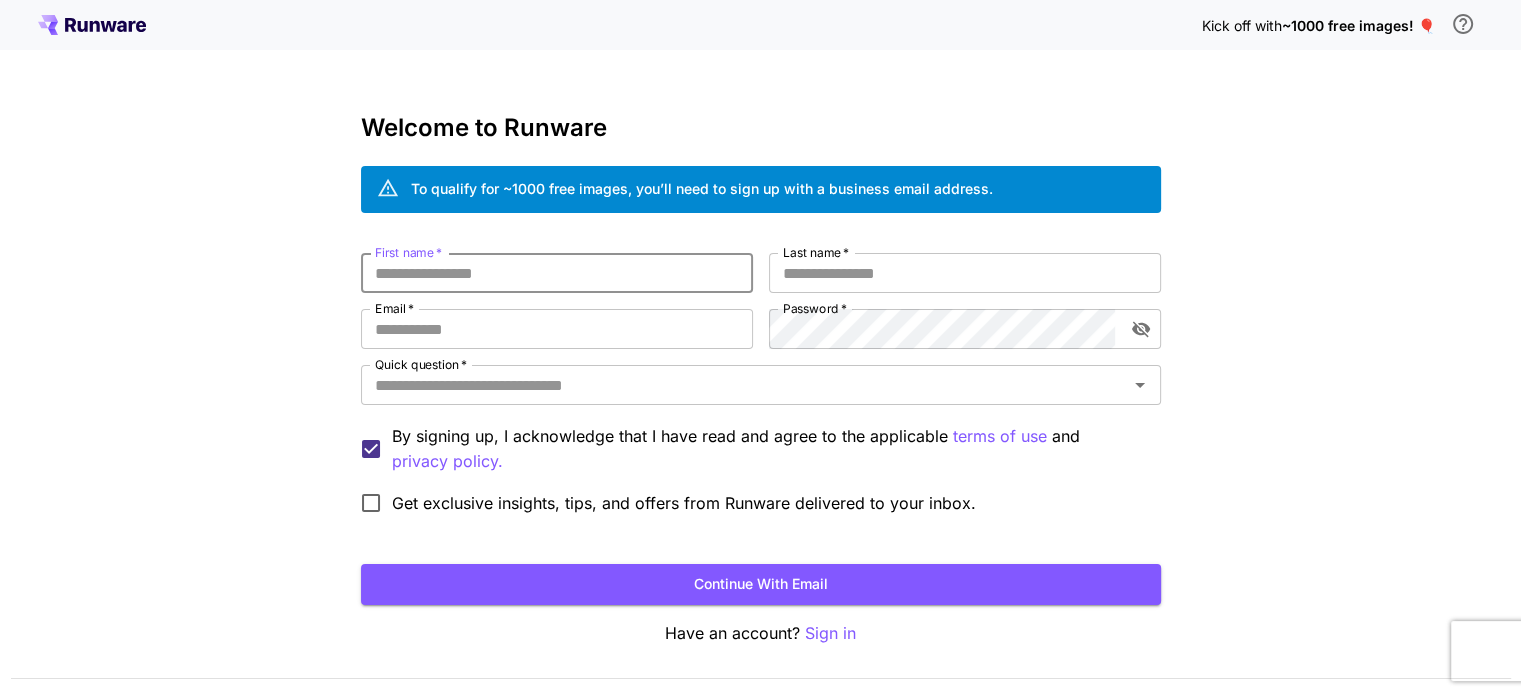 click on "First name   *" at bounding box center (557, 273) 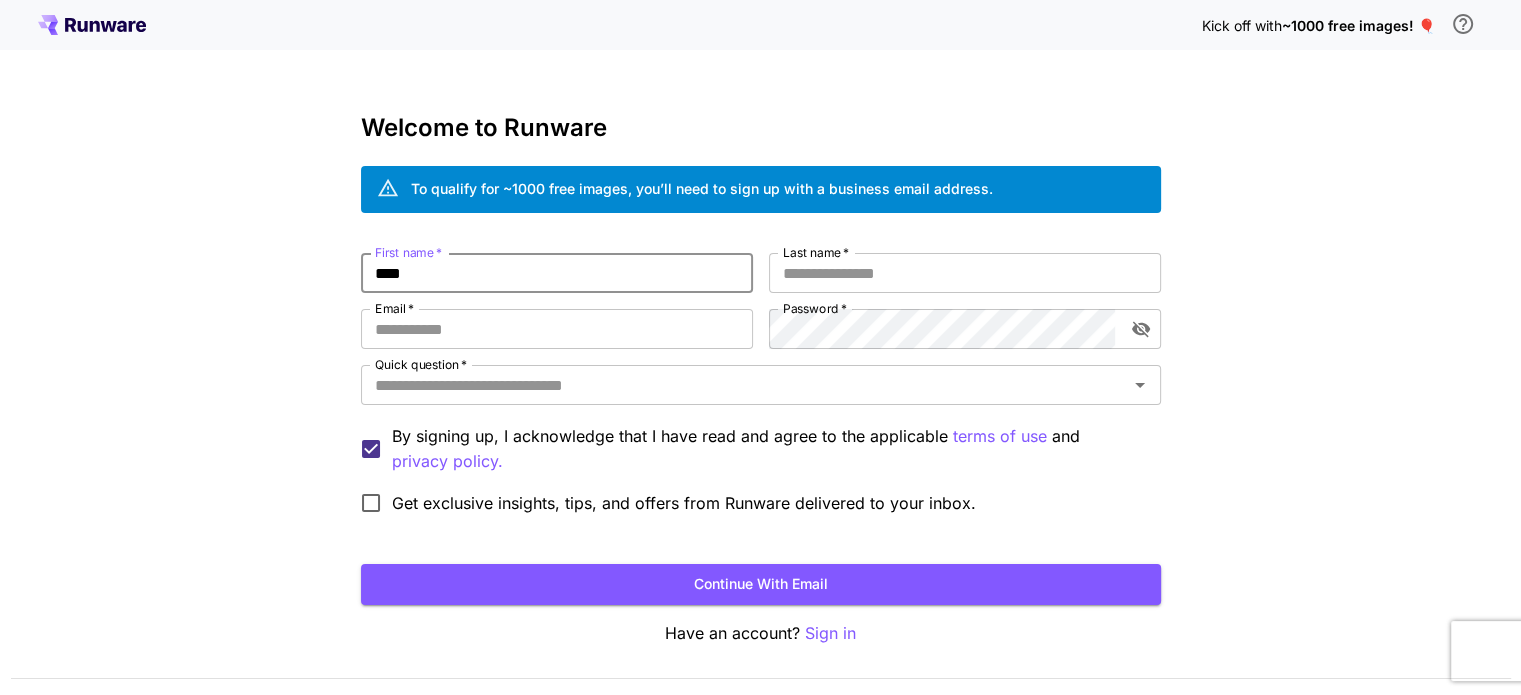 type on "****" 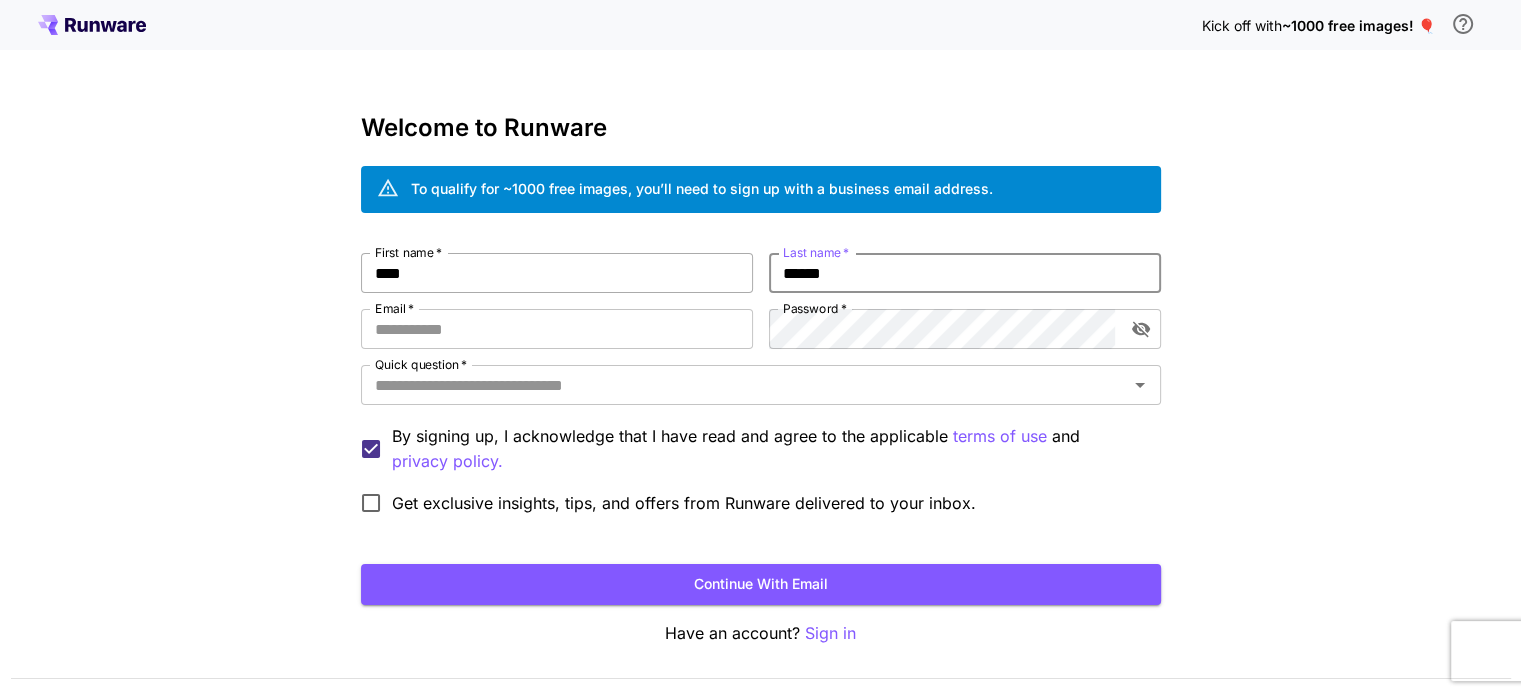 type on "******" 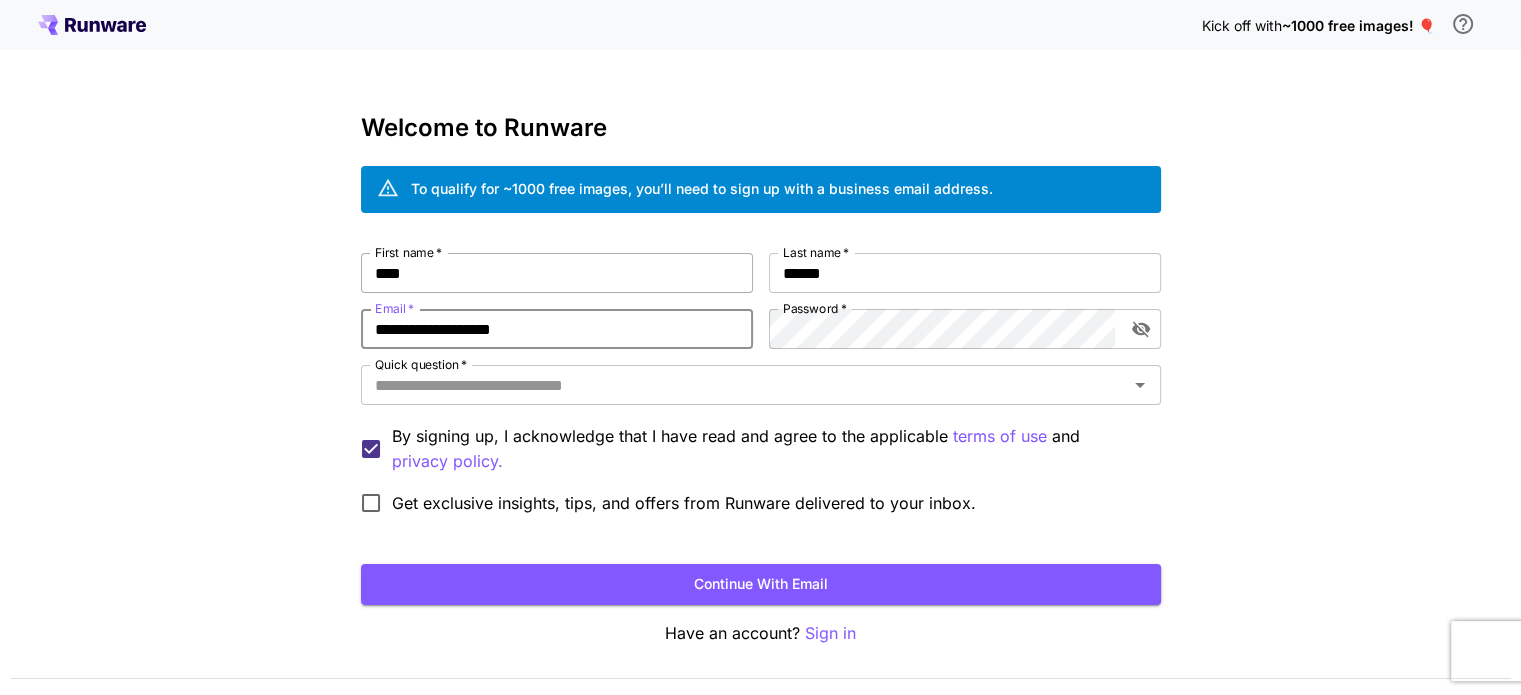 type on "**********" 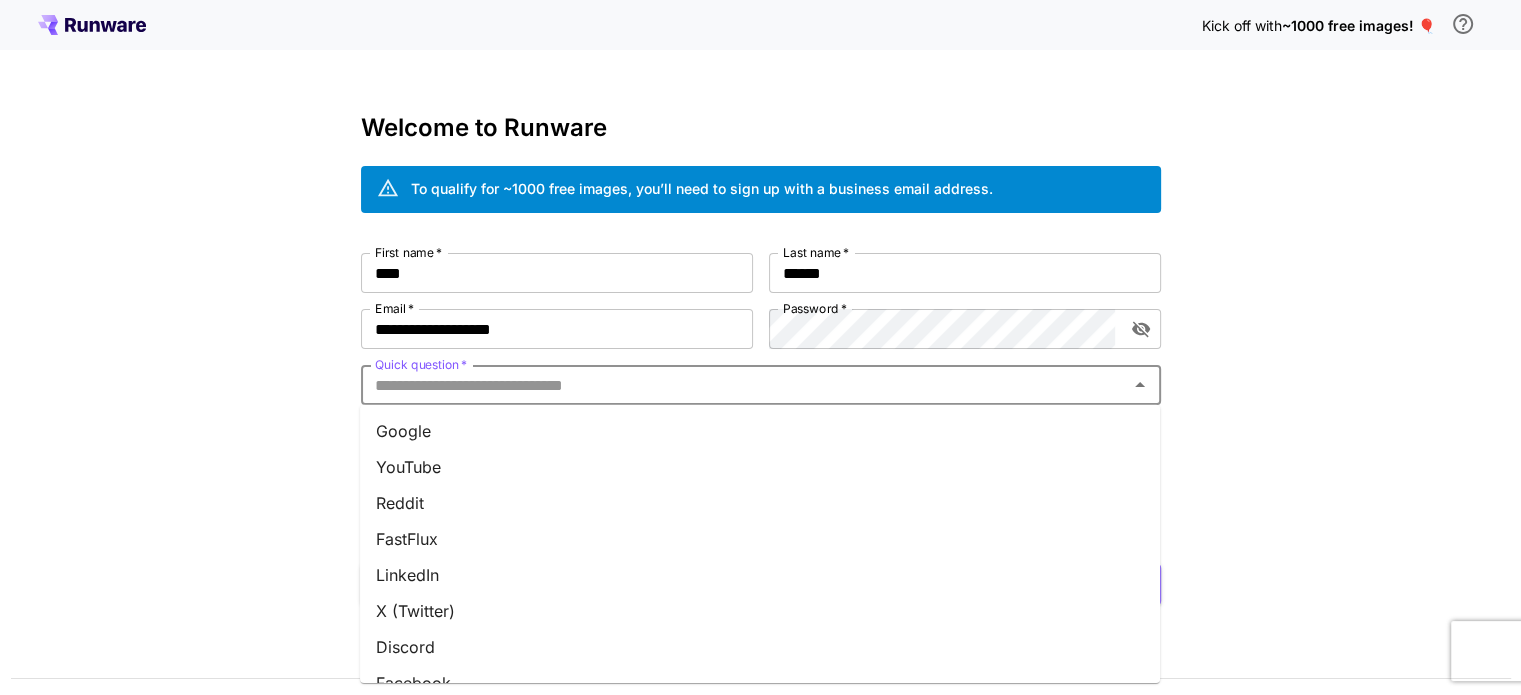click on "Quick question   *" at bounding box center (744, 385) 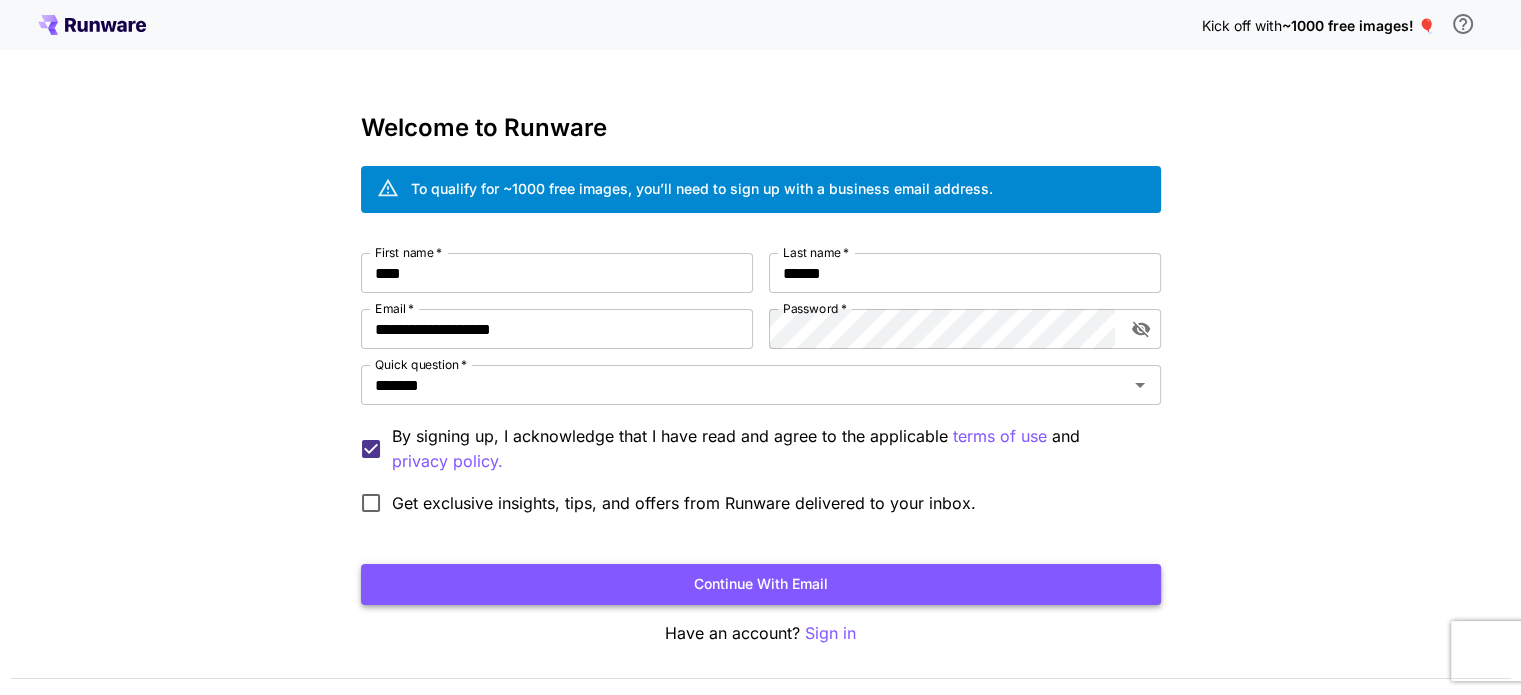 click on "Continue with email" at bounding box center [761, 584] 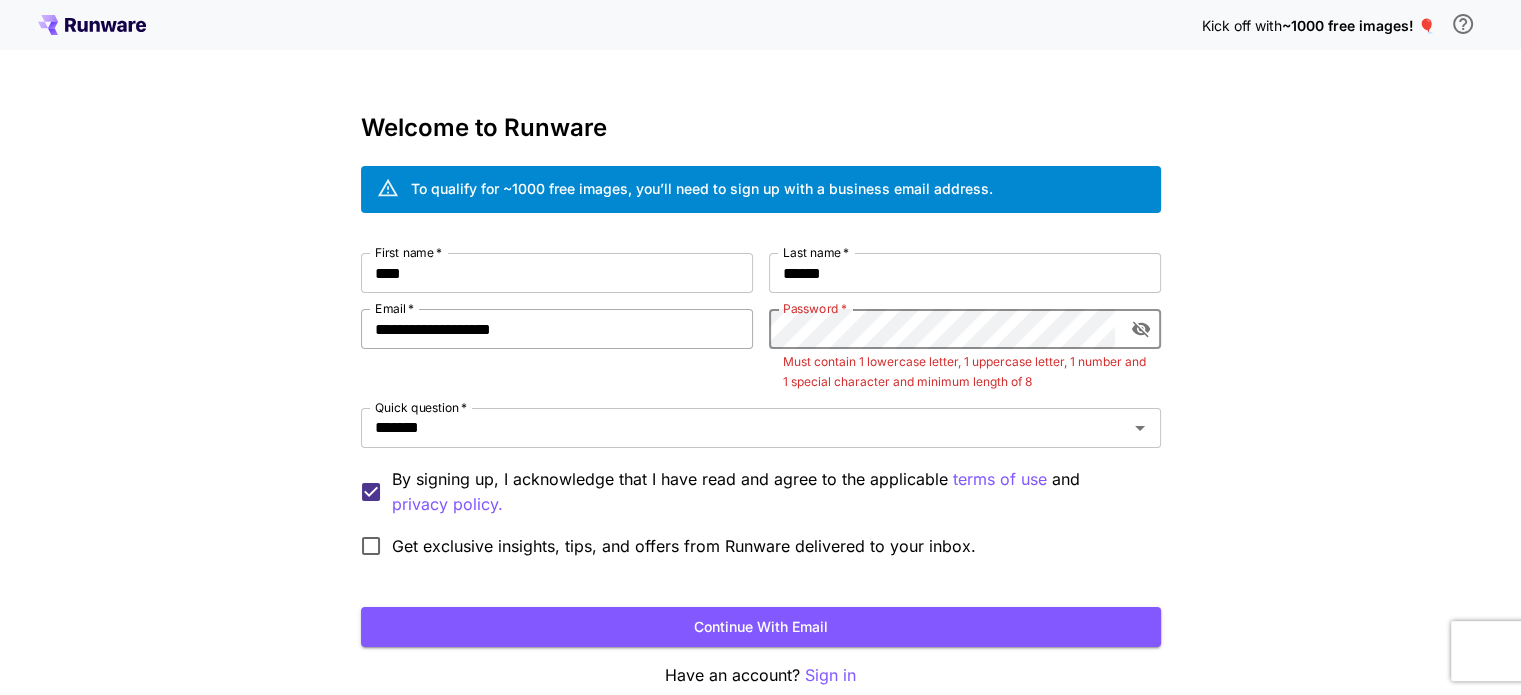 click on "**********" at bounding box center (761, 410) 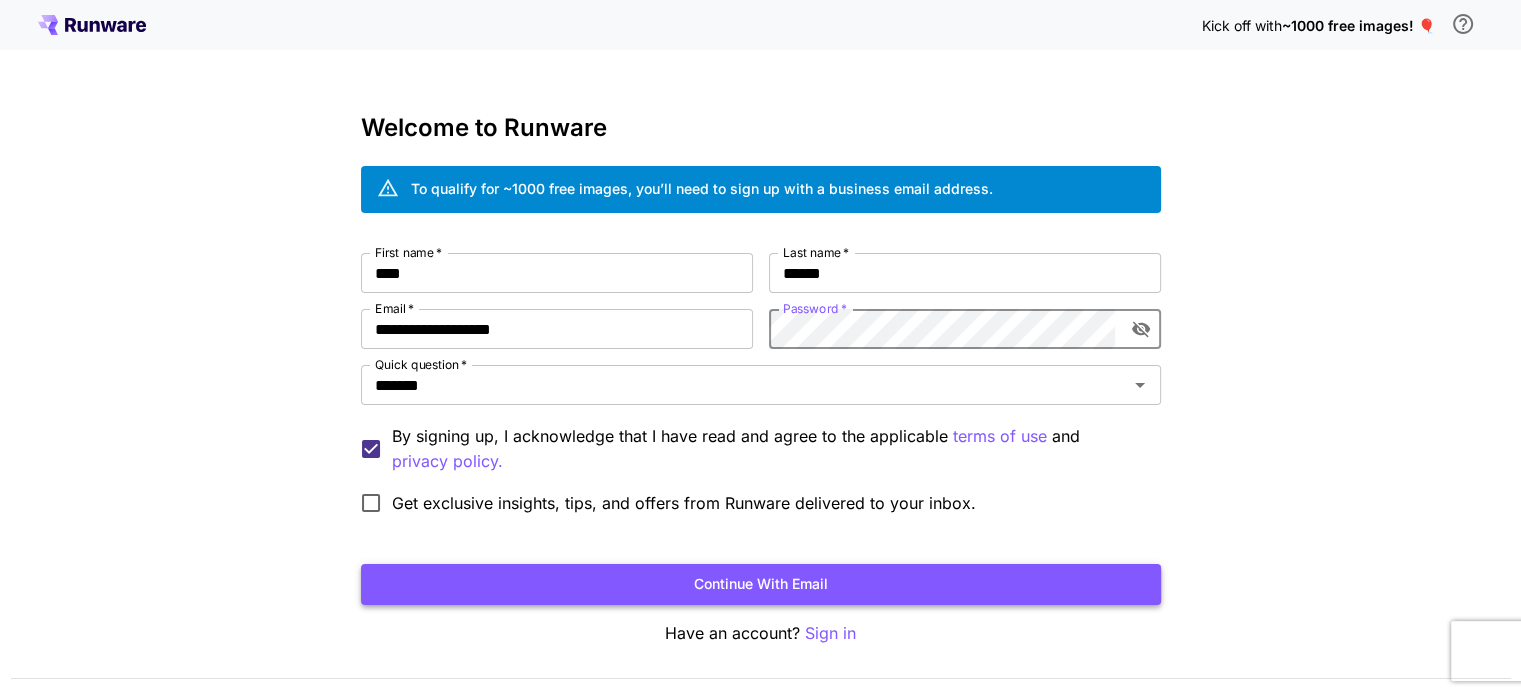 click on "Continue with email" at bounding box center [761, 584] 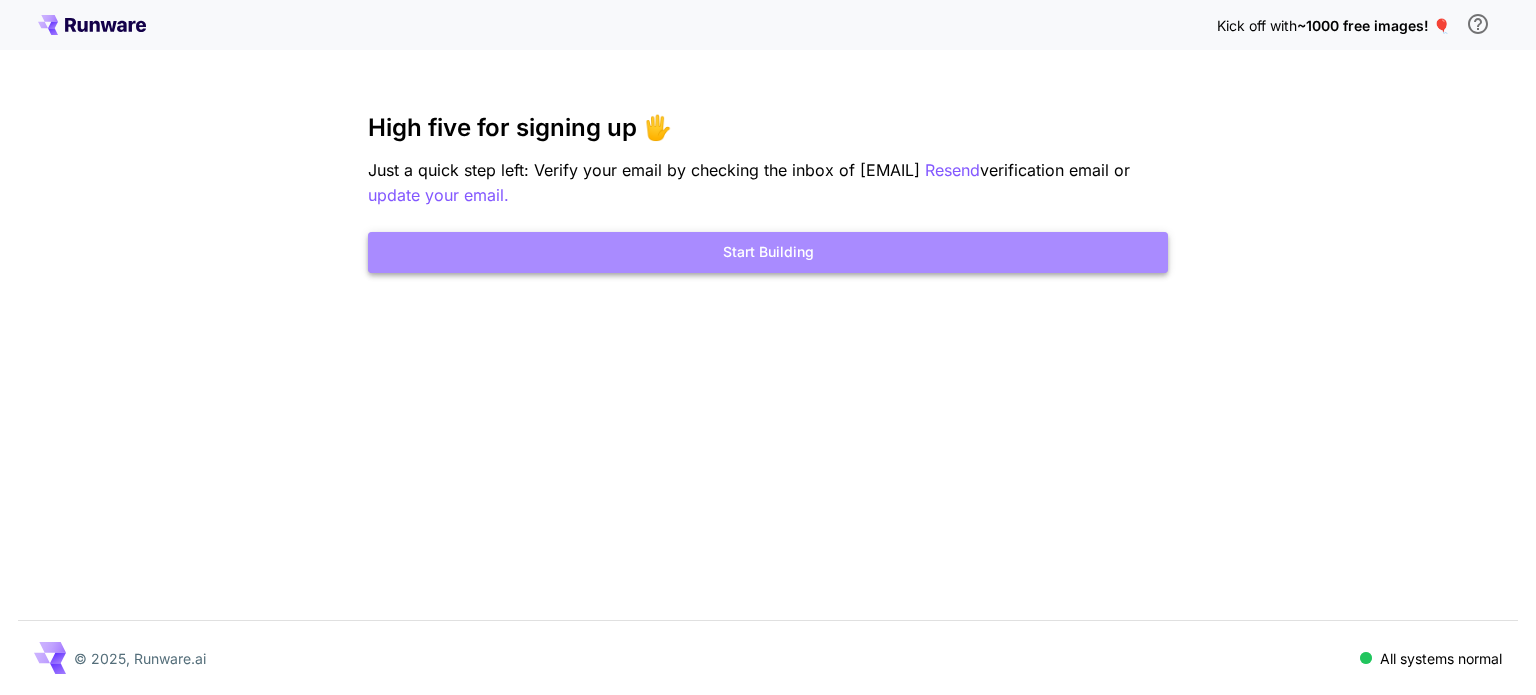 click on "Start Building" at bounding box center (768, 252) 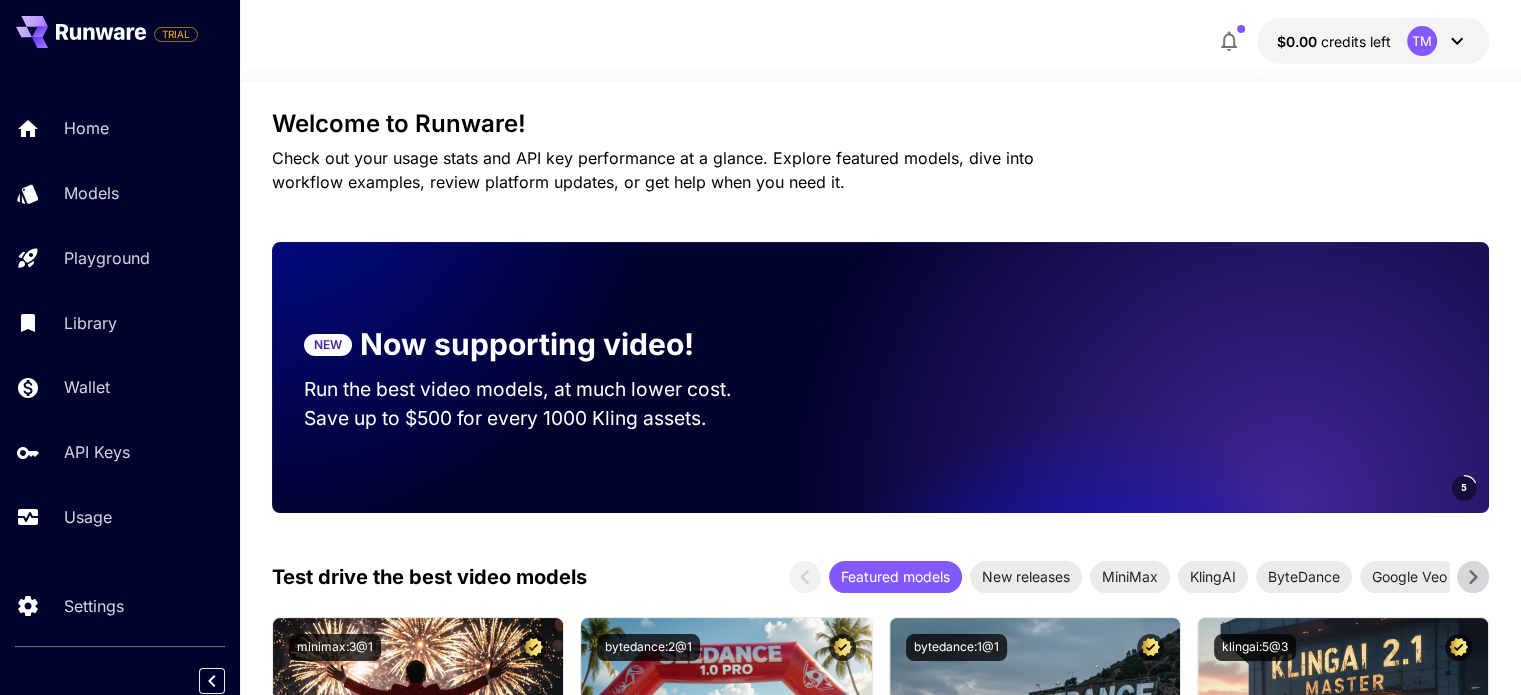 scroll, scrollTop: 400, scrollLeft: 0, axis: vertical 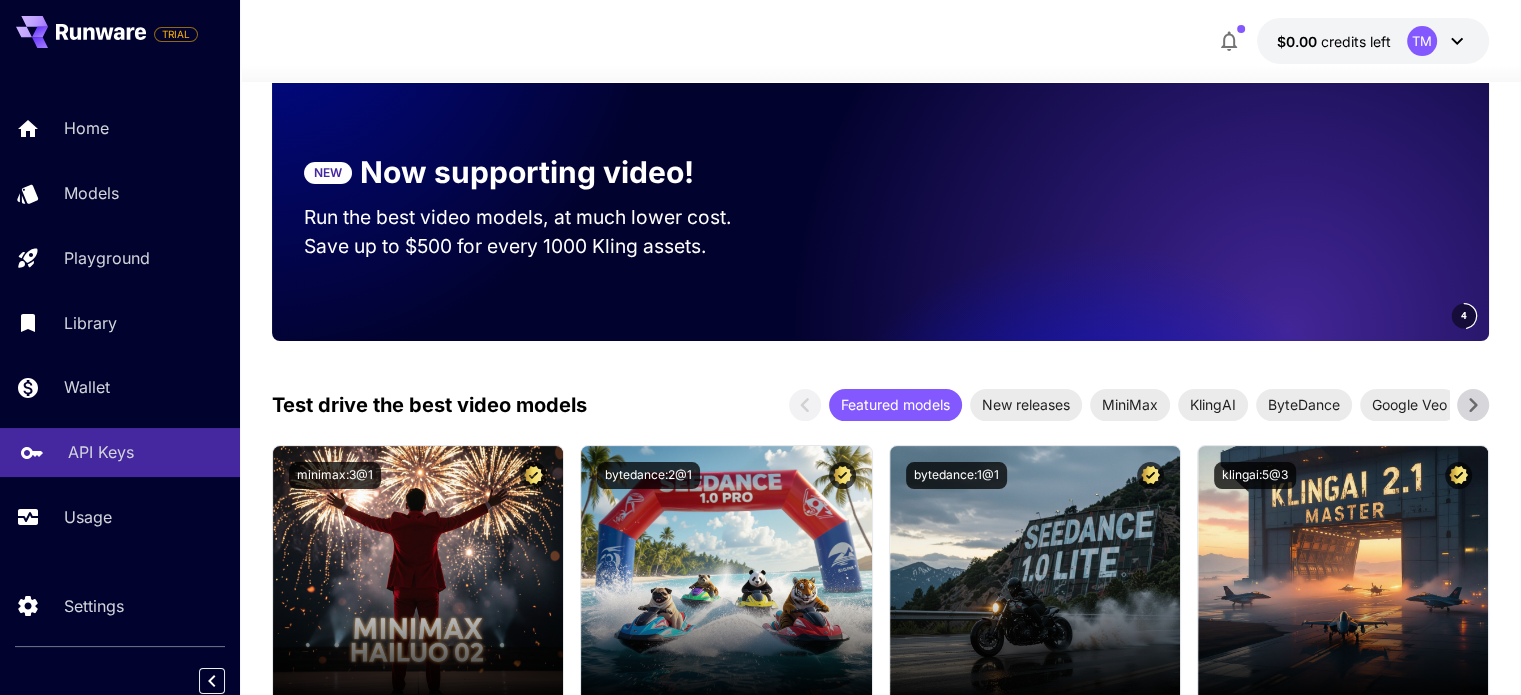 click on "API Keys" at bounding box center [101, 452] 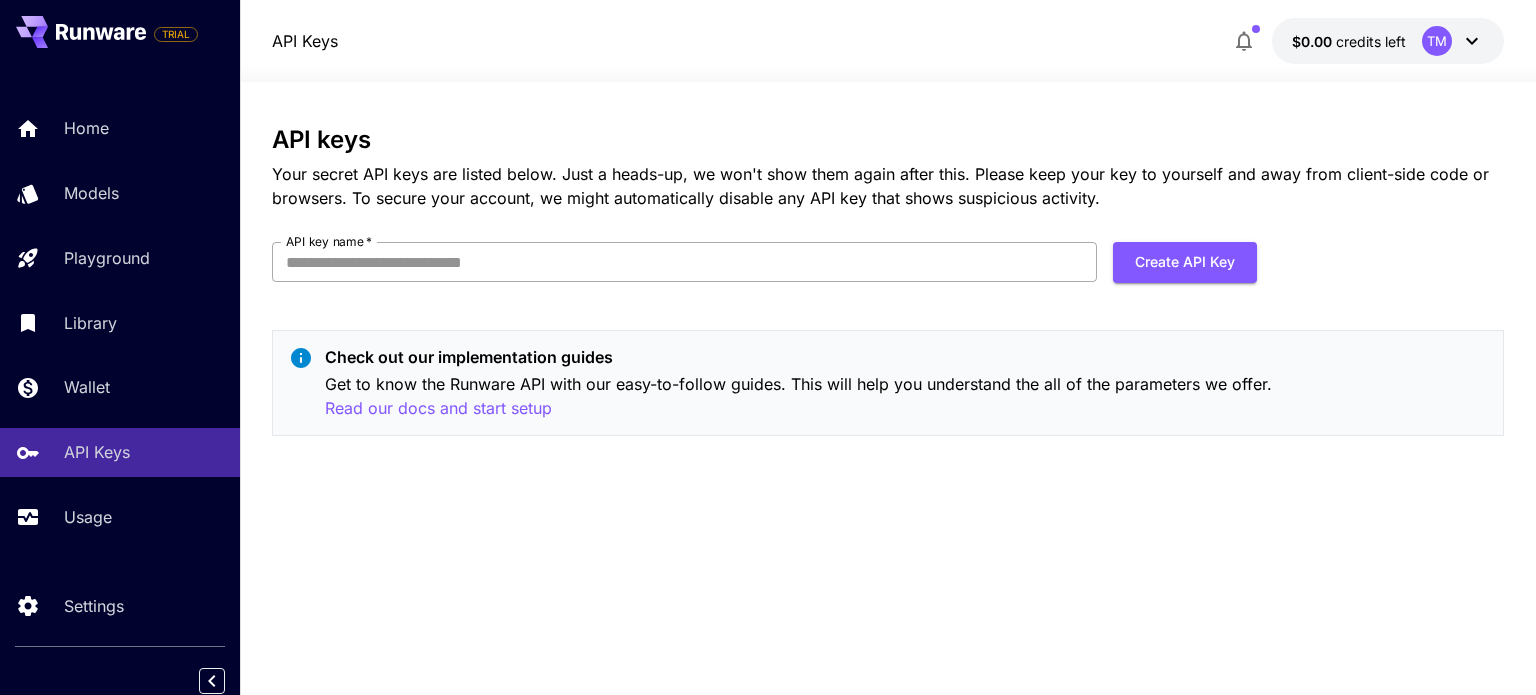 click on "API key name   *" at bounding box center (684, 262) 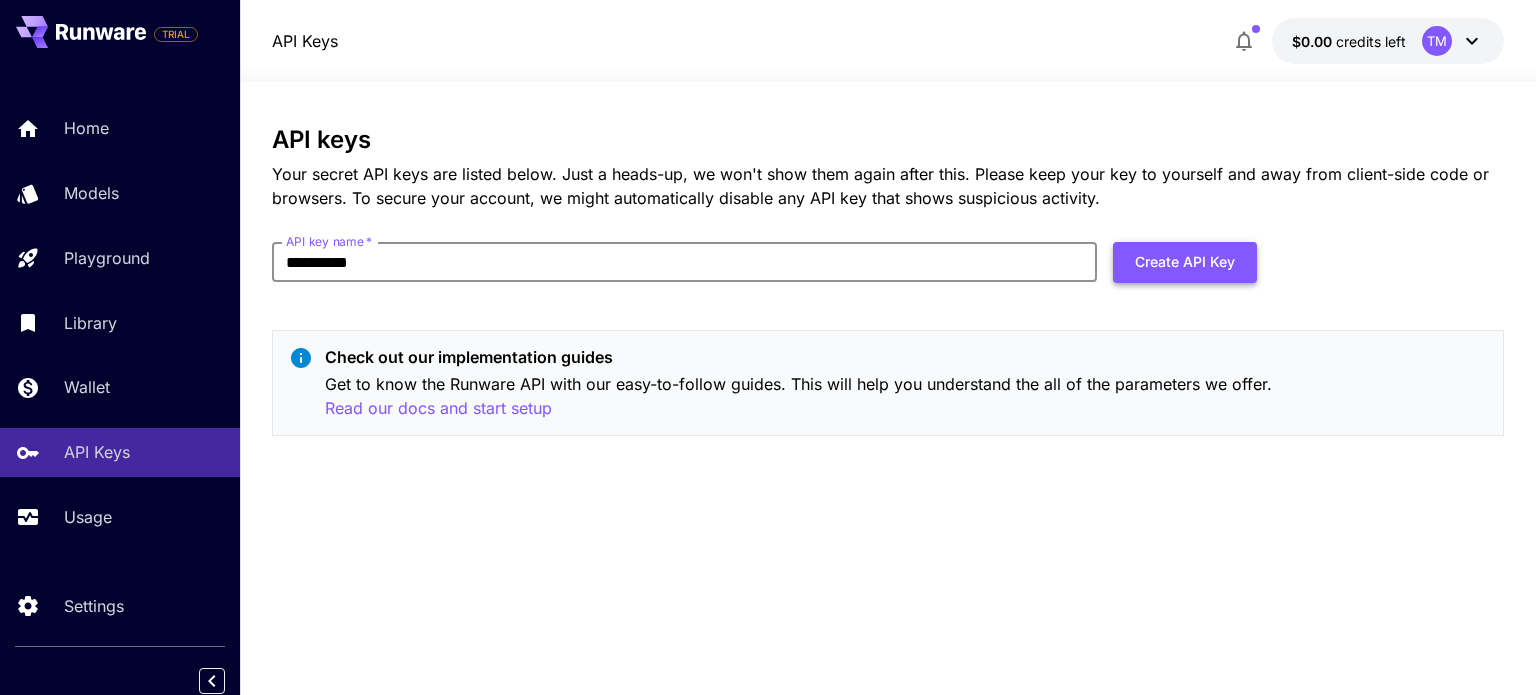 type on "**********" 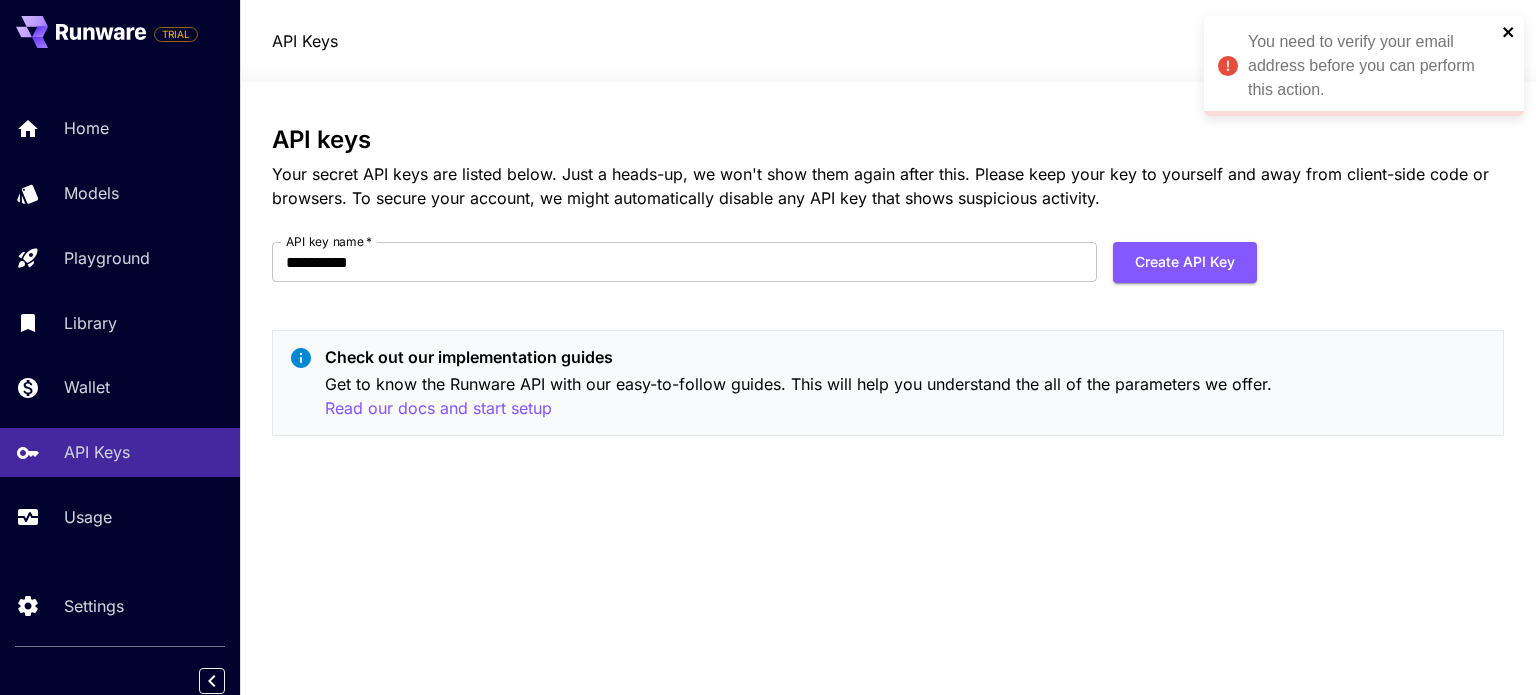 click 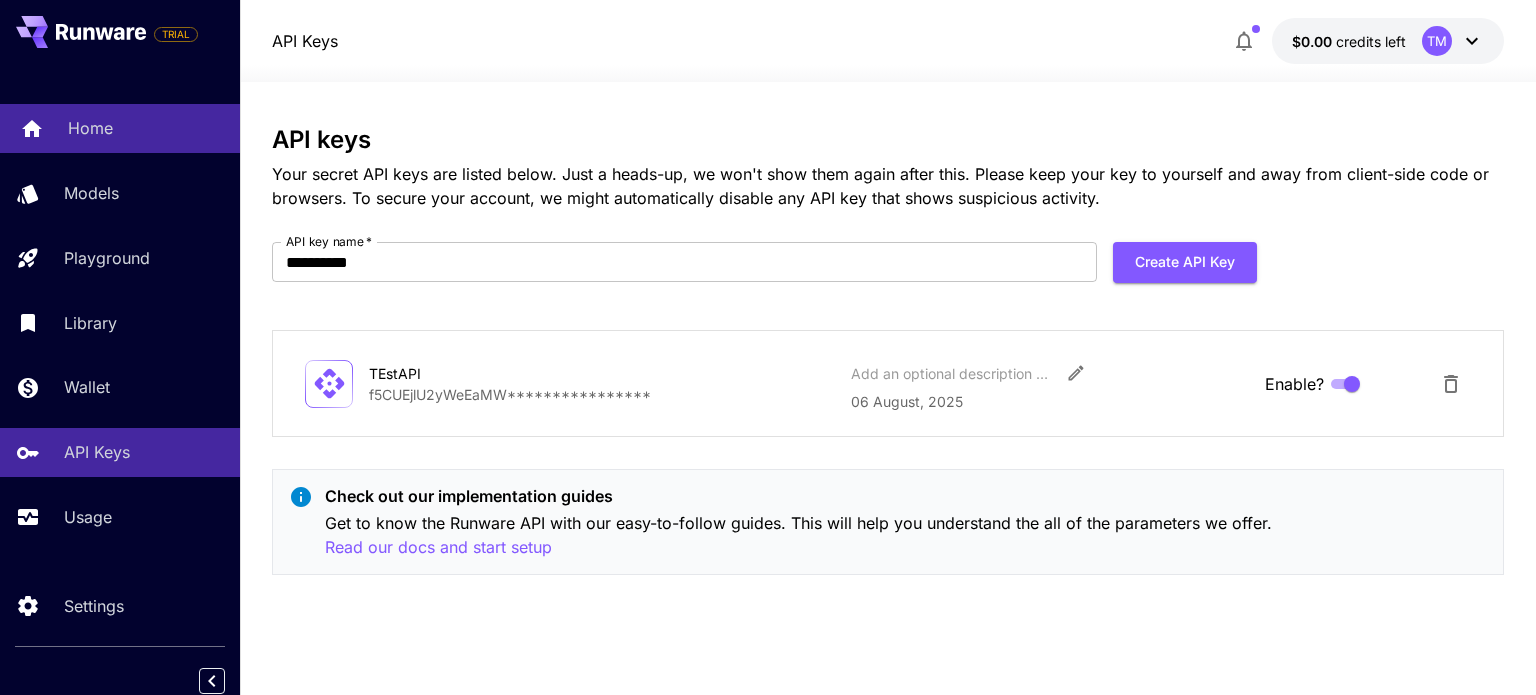 click on "Home" at bounding box center (90, 128) 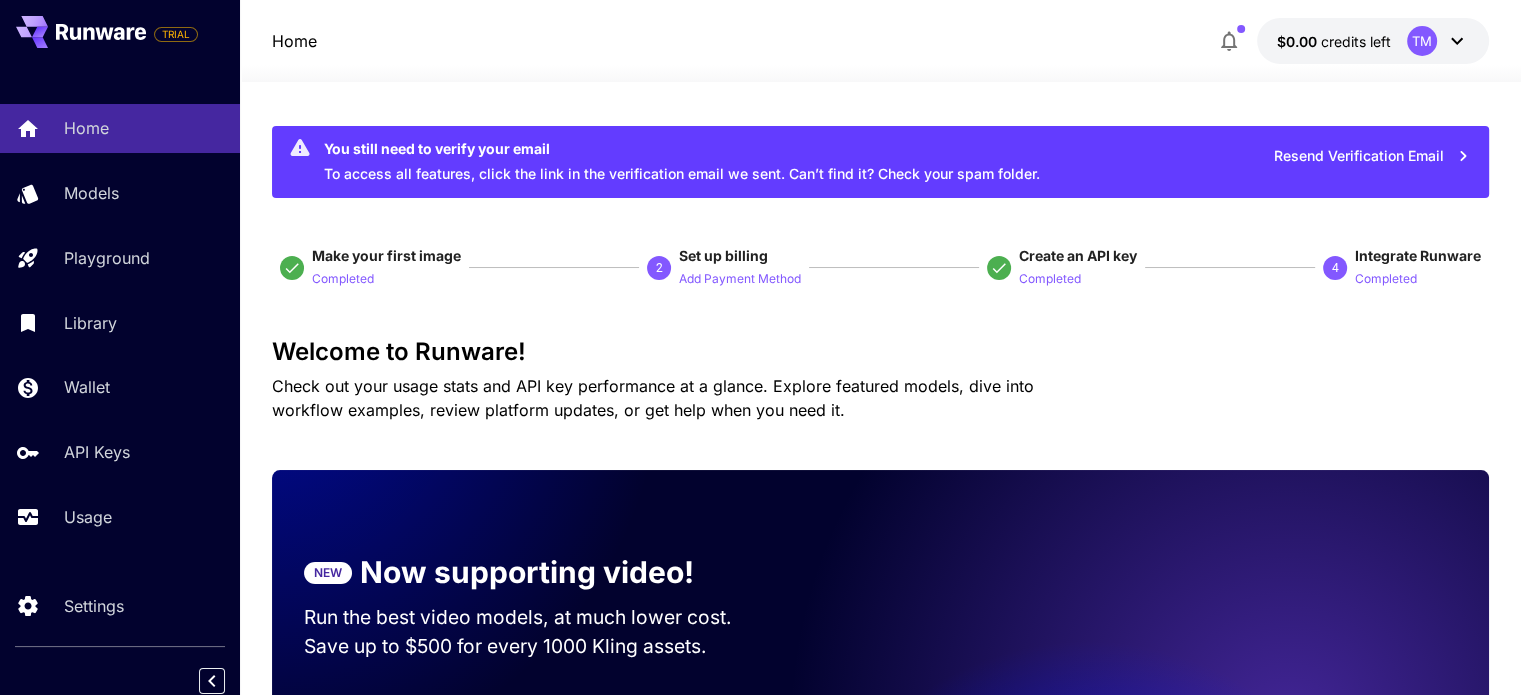 click on "$0.00    credits left  TM" at bounding box center (1373, 41) 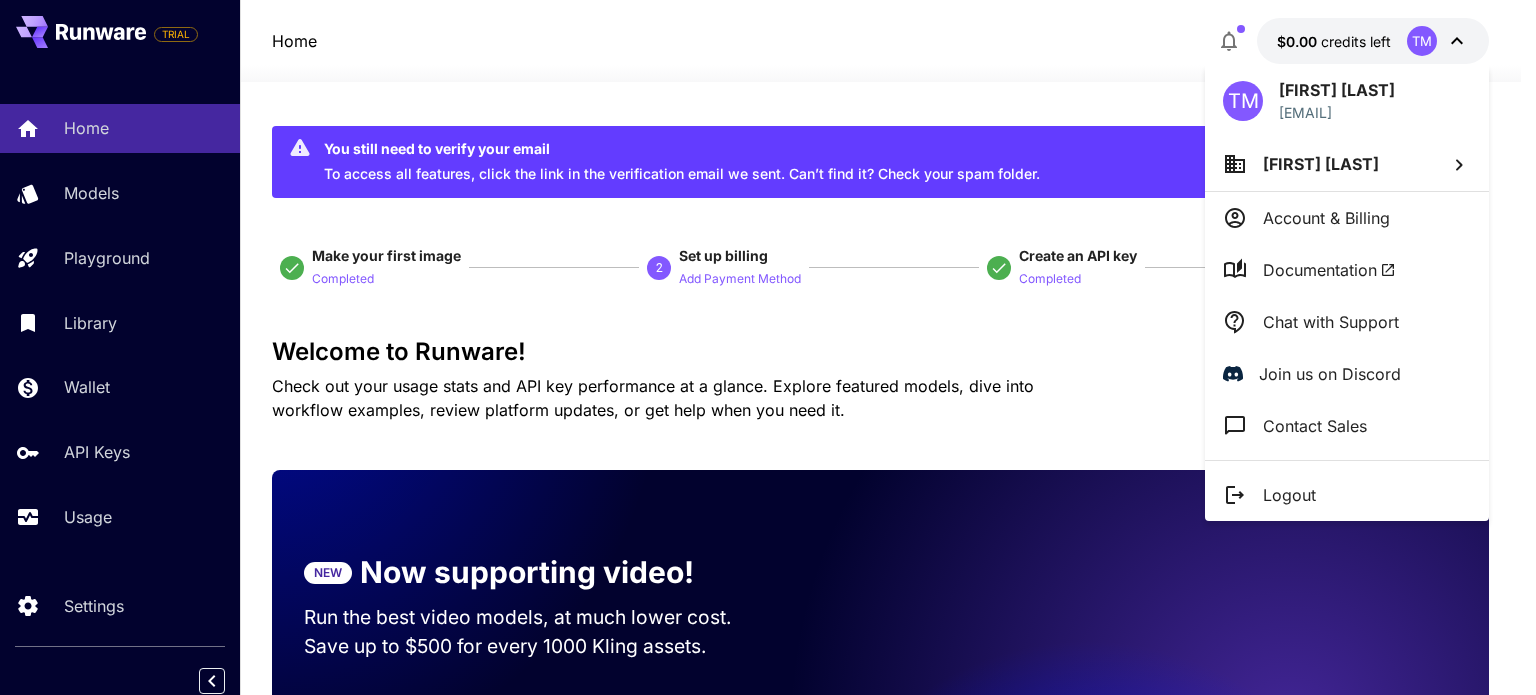 click on "Account & Billing" at bounding box center (1326, 218) 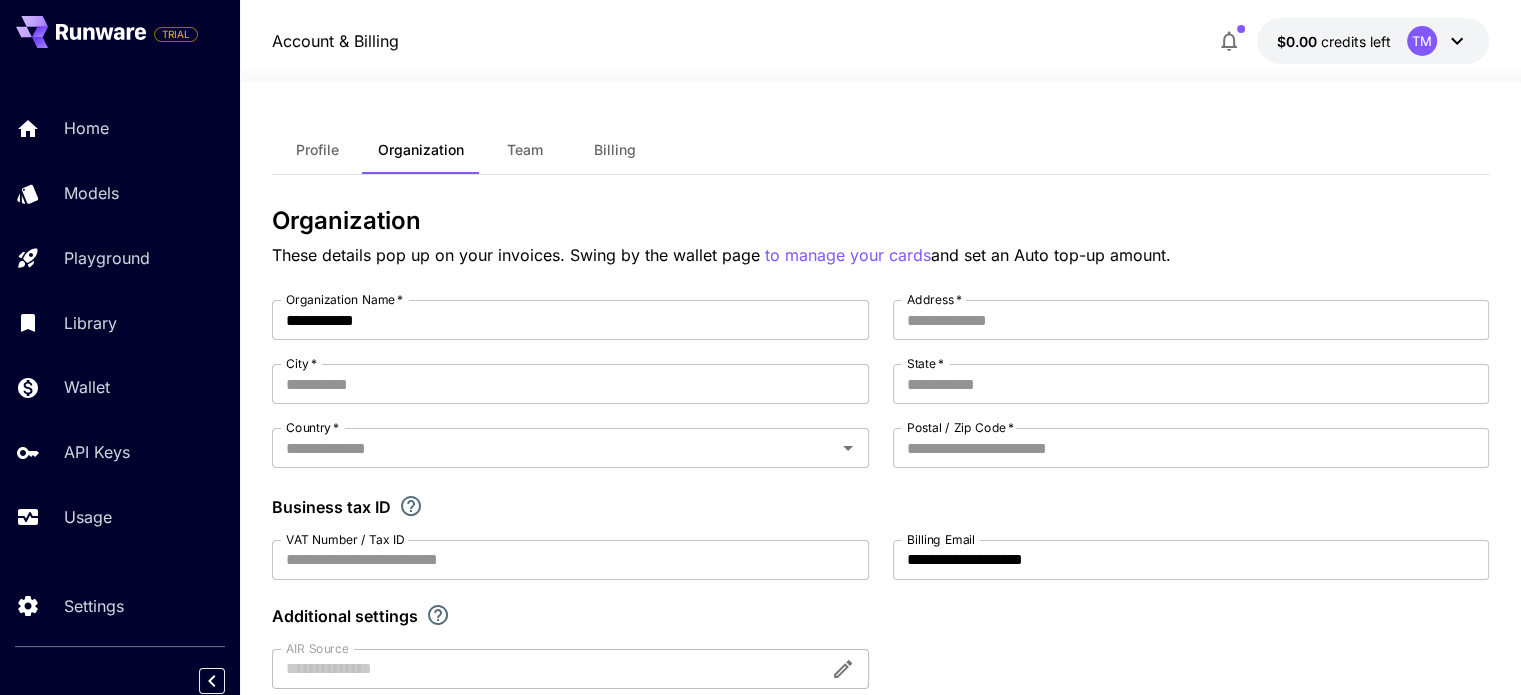 click on "Billing" at bounding box center [615, 150] 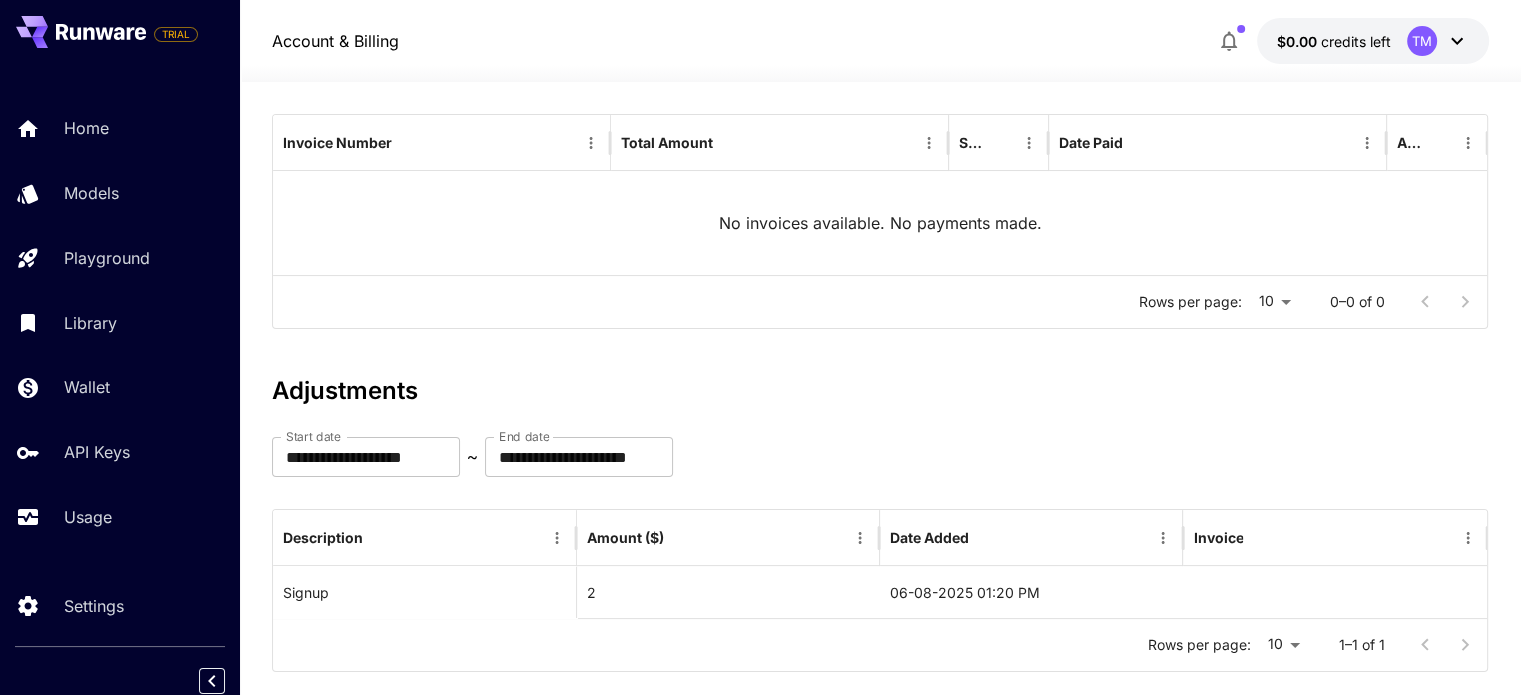 scroll, scrollTop: 260, scrollLeft: 0, axis: vertical 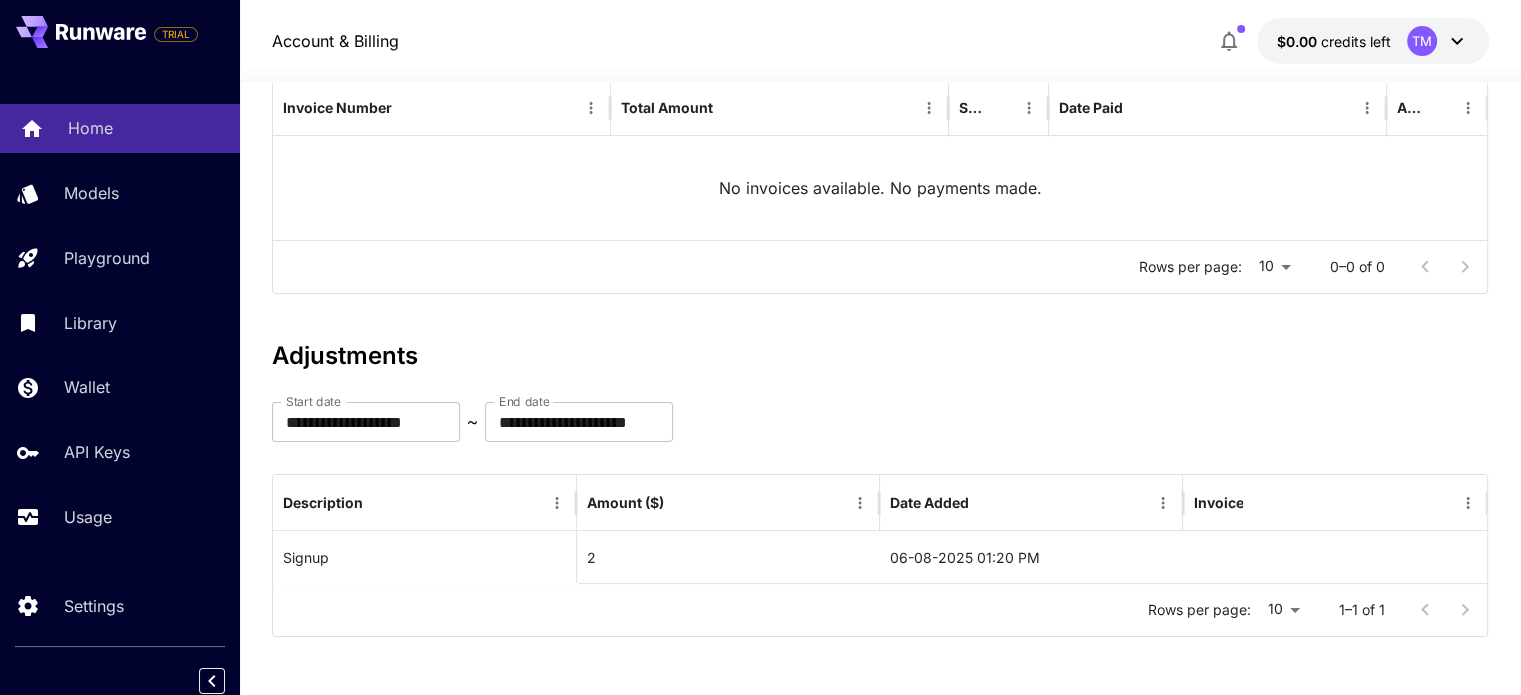 click on "Home" at bounding box center [90, 128] 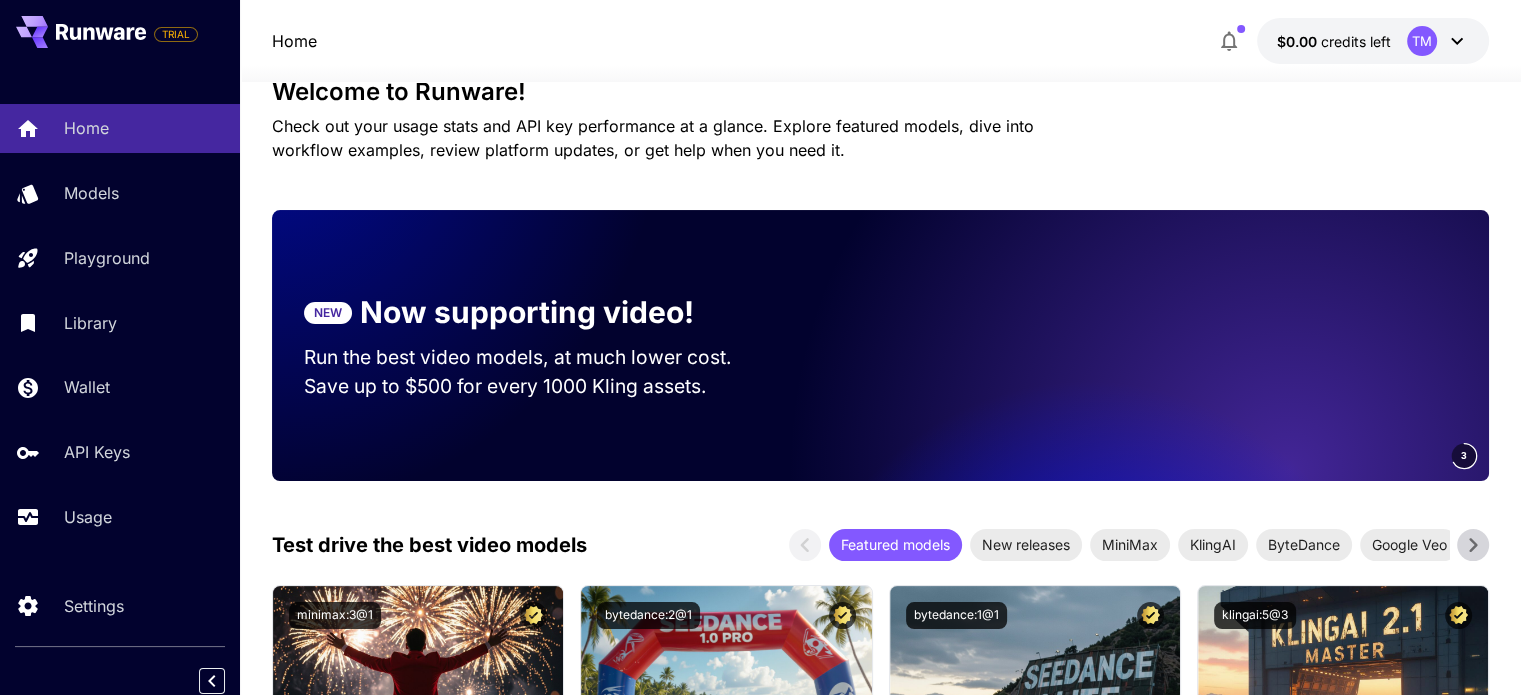 click 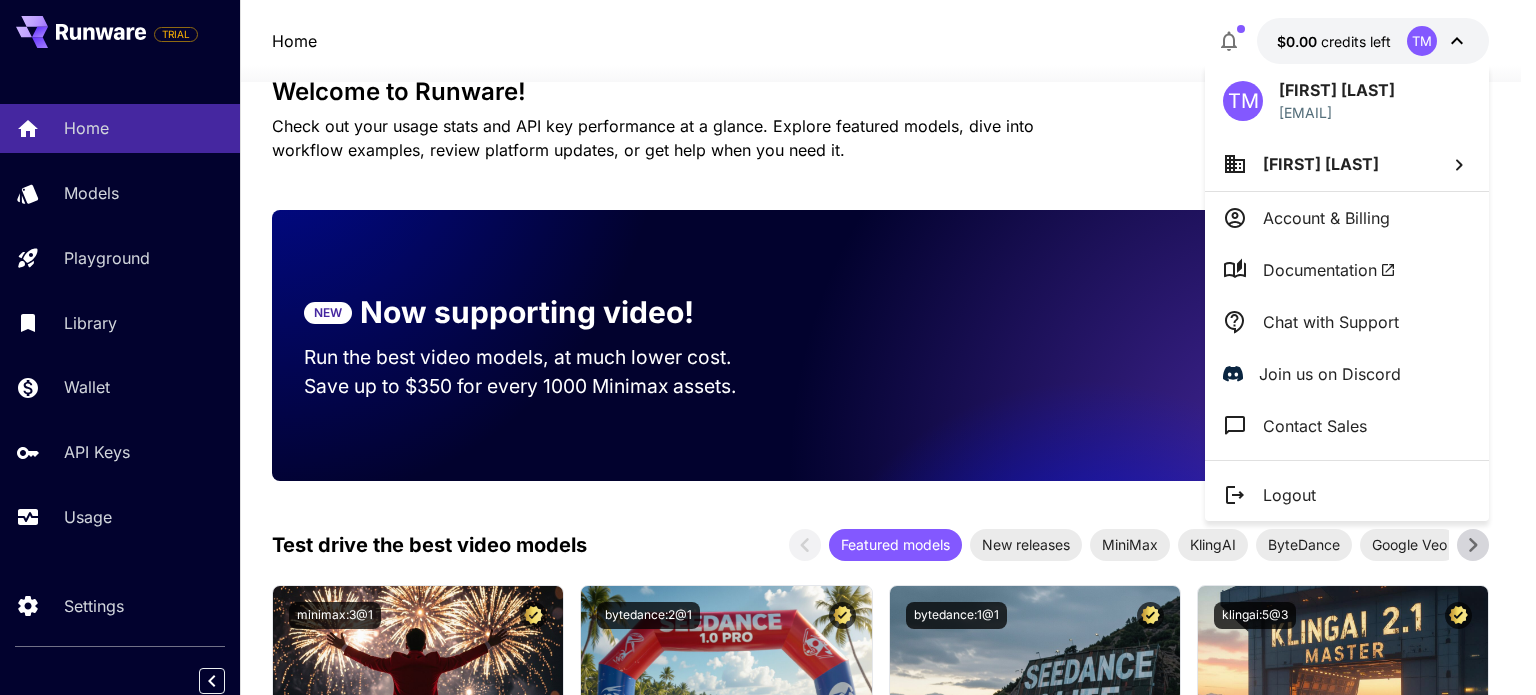 click at bounding box center [768, 347] 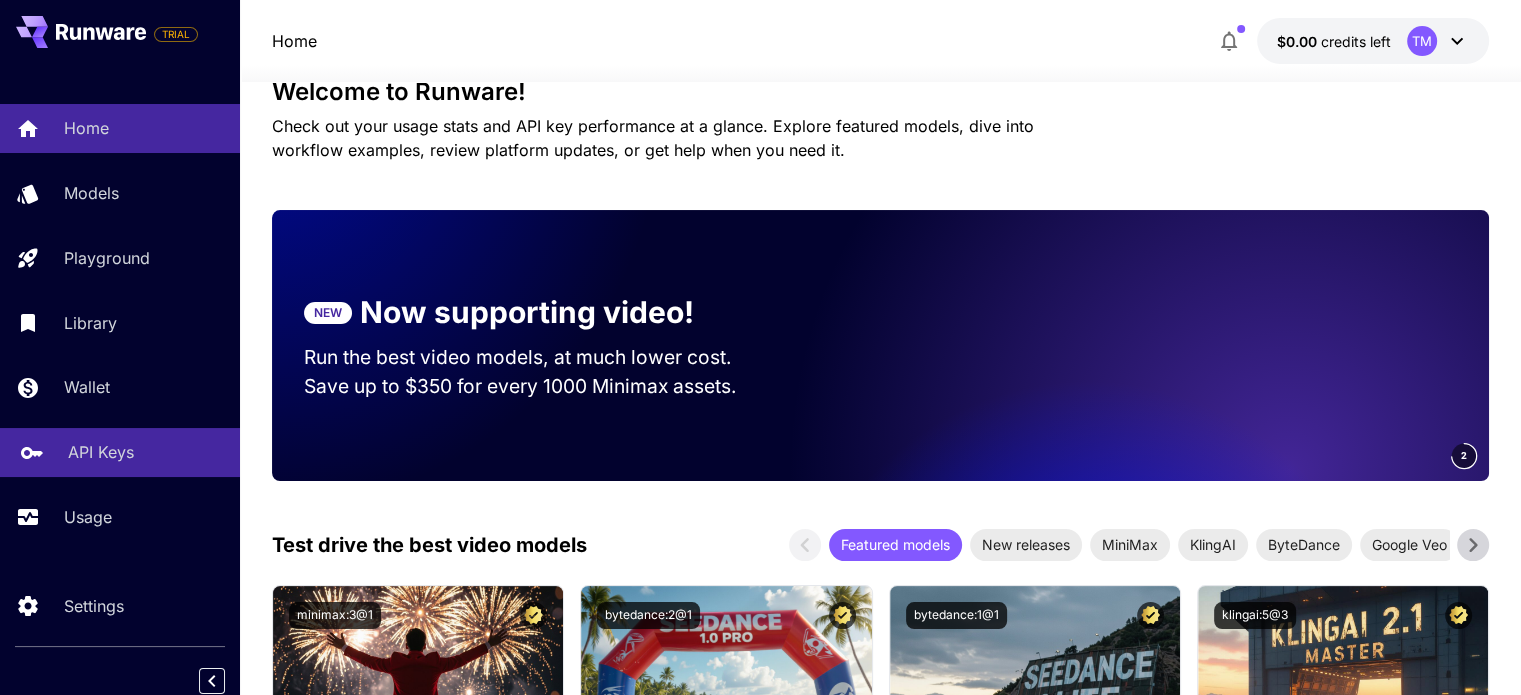 click on "API Keys" at bounding box center (101, 452) 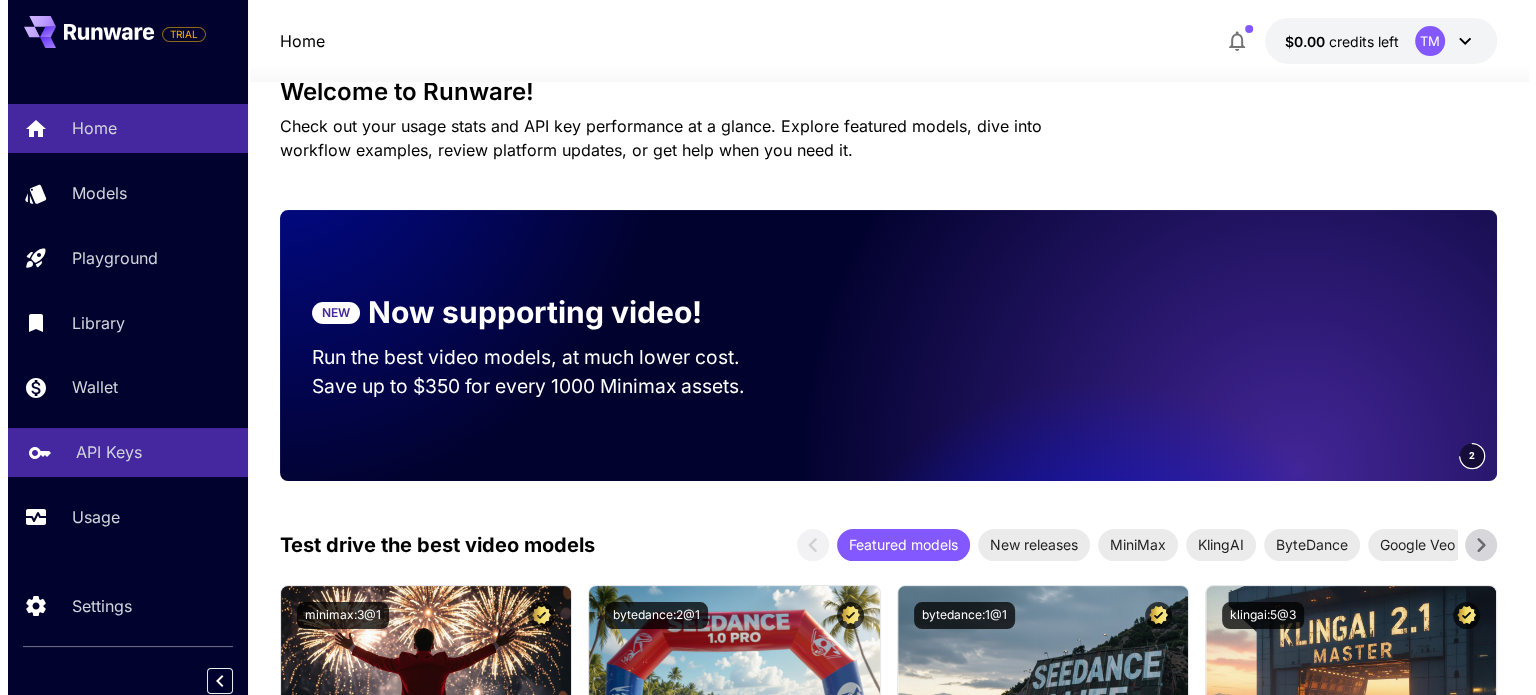scroll, scrollTop: 0, scrollLeft: 0, axis: both 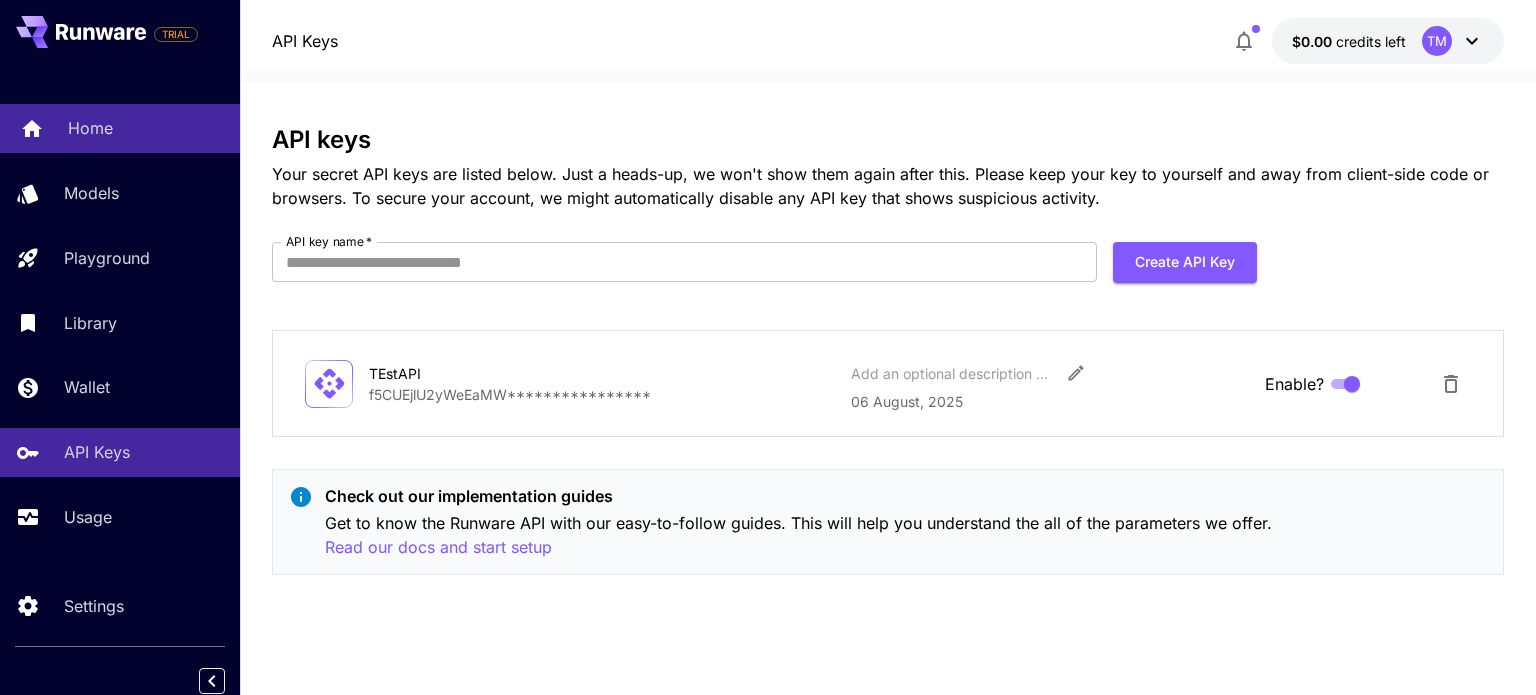 click on "Home" at bounding box center (90, 128) 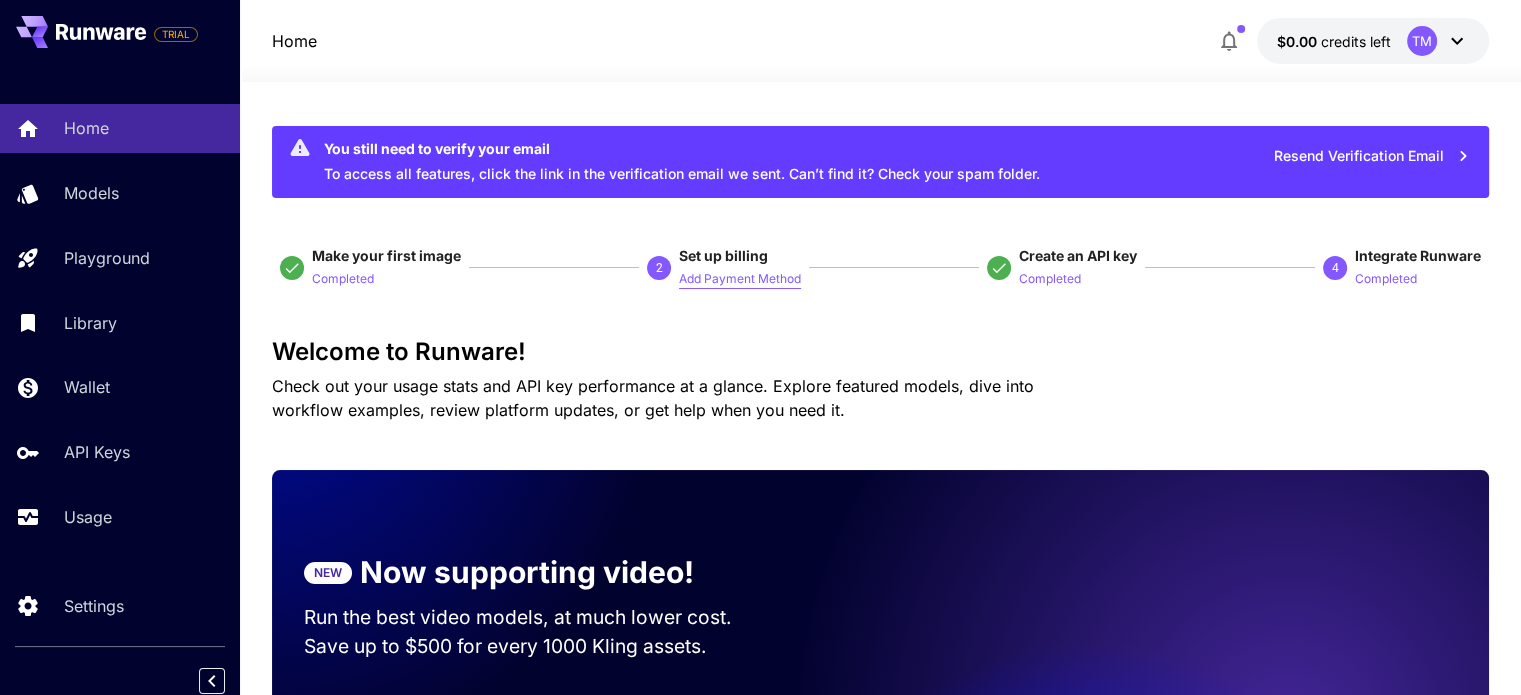 click on "Add Payment Method" at bounding box center (740, 279) 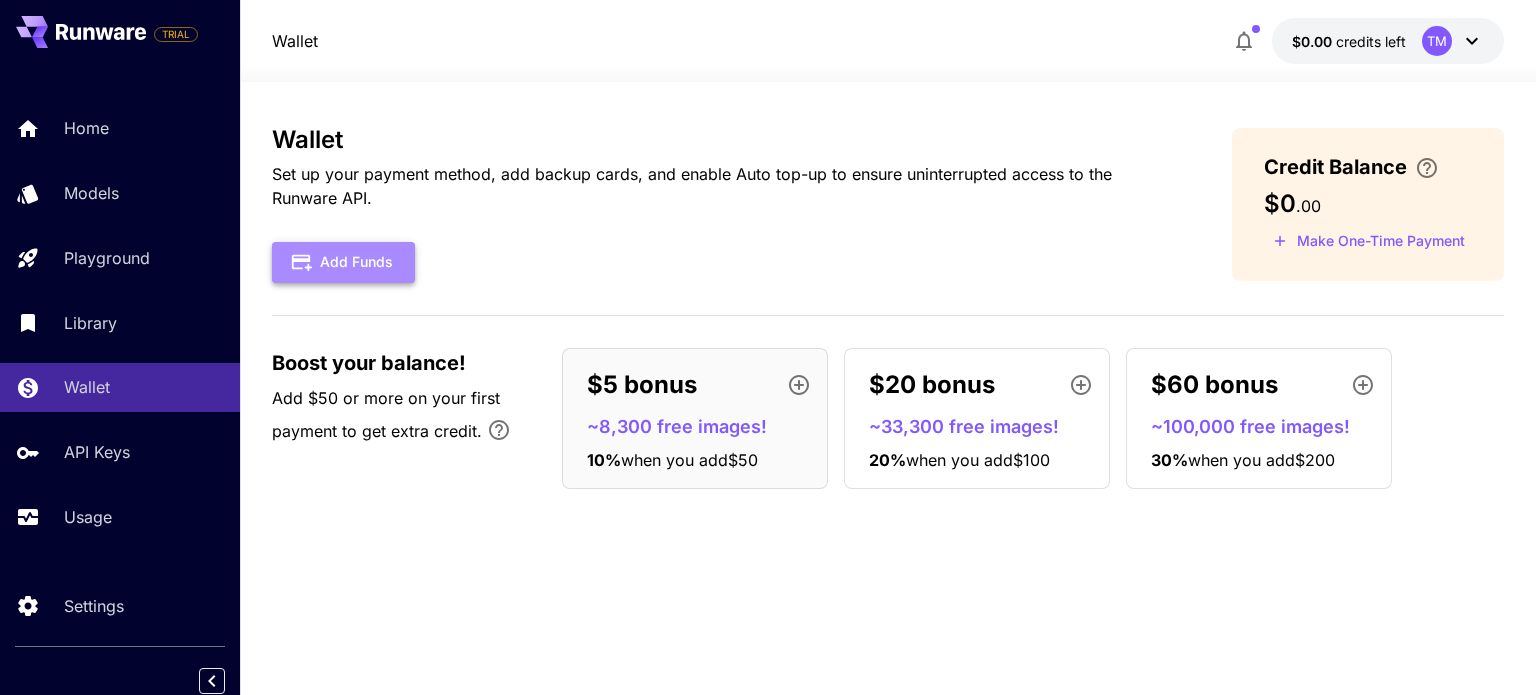 click on "Add Funds" at bounding box center (343, 262) 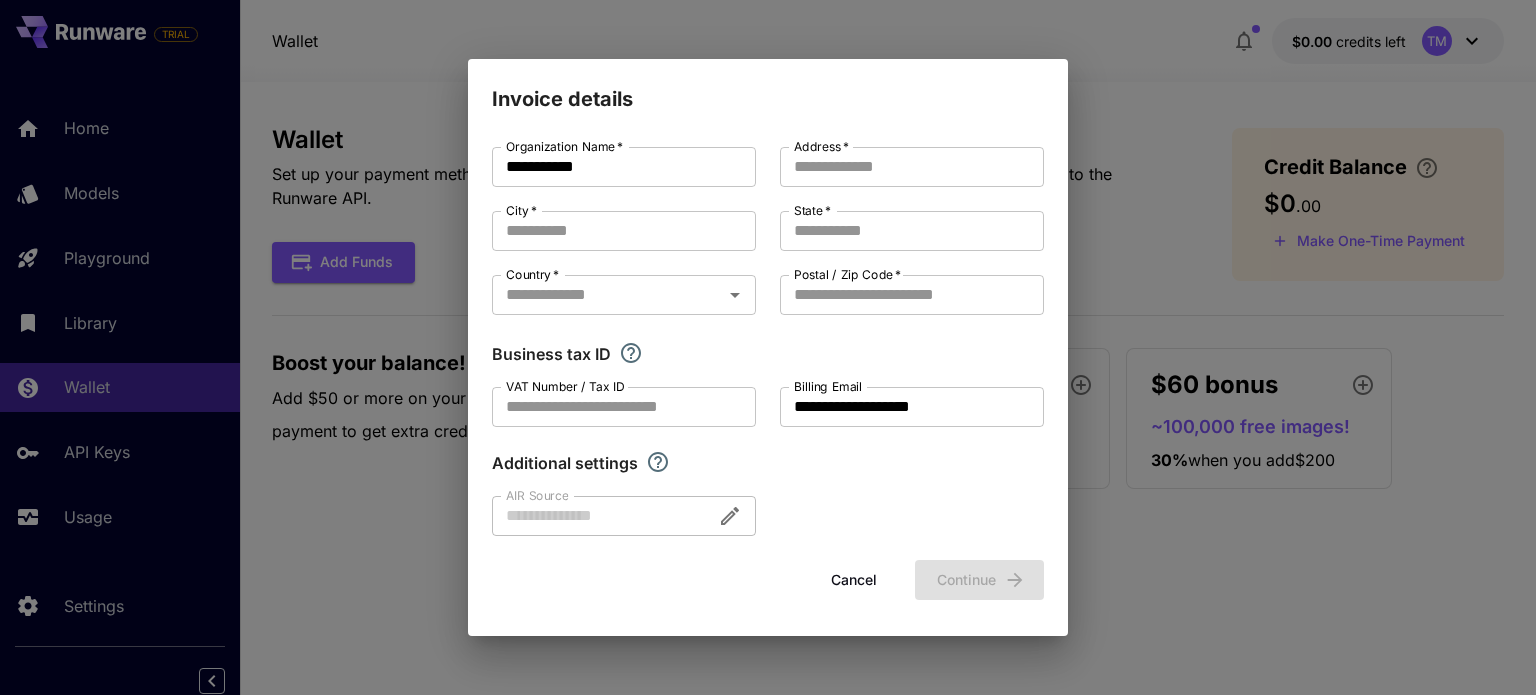 click on "Cancel" at bounding box center (854, 580) 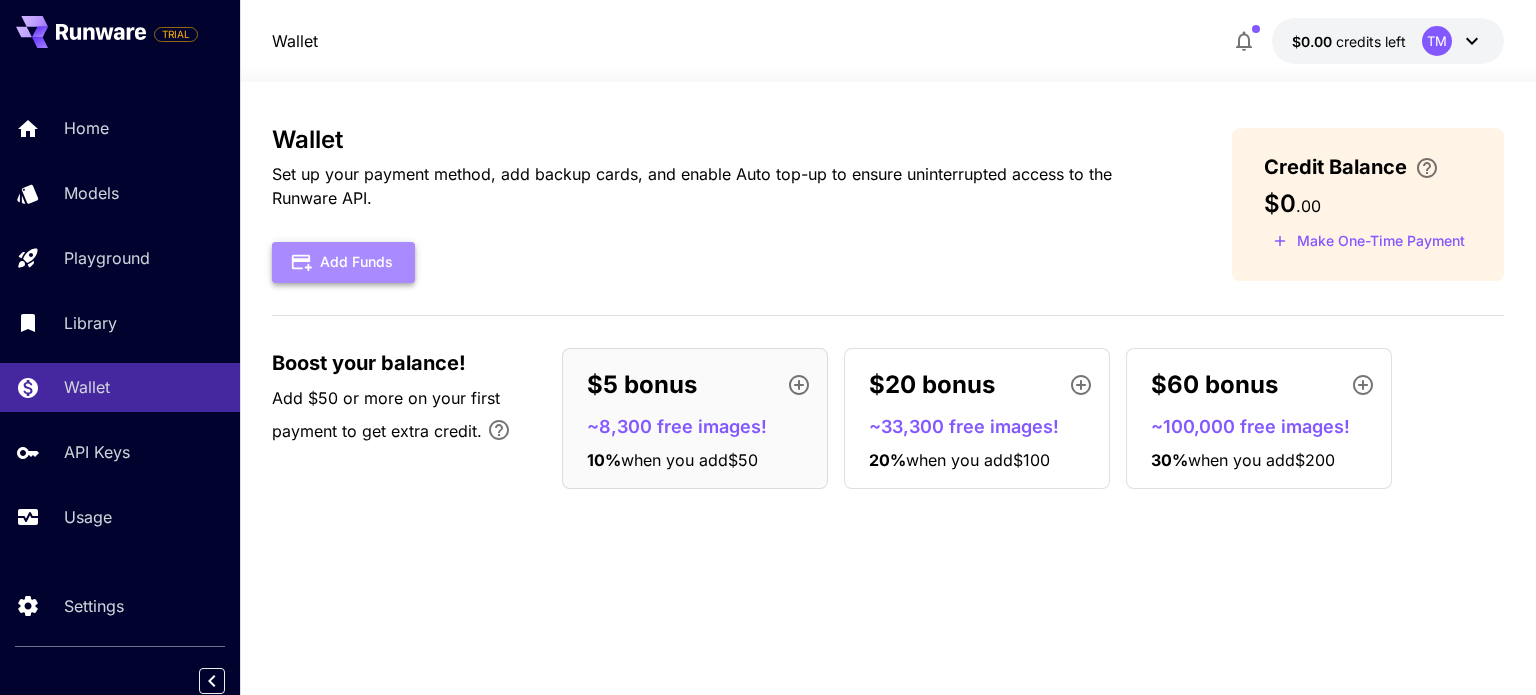 click on "Add Funds" at bounding box center [343, 262] 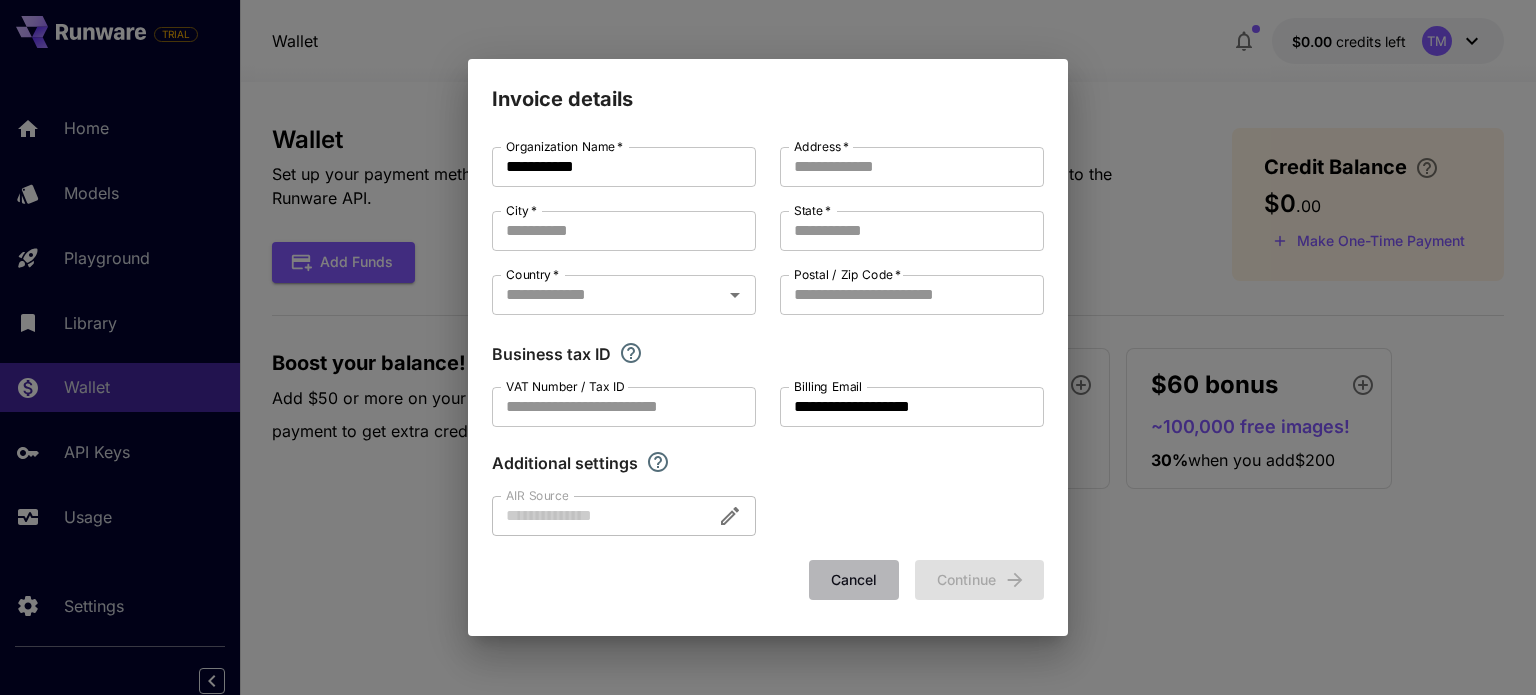 click on "Cancel" at bounding box center (854, 580) 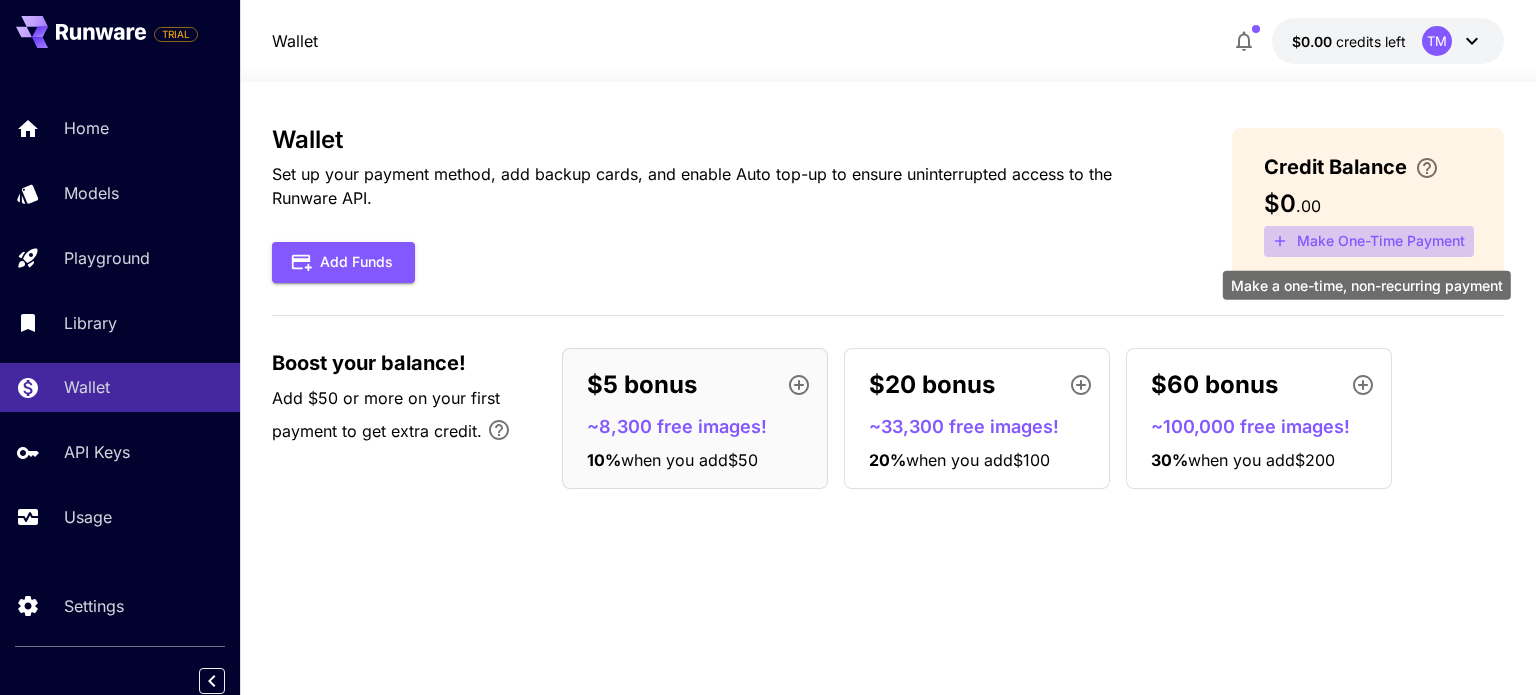 click on "Make One-Time Payment" at bounding box center [1369, 241] 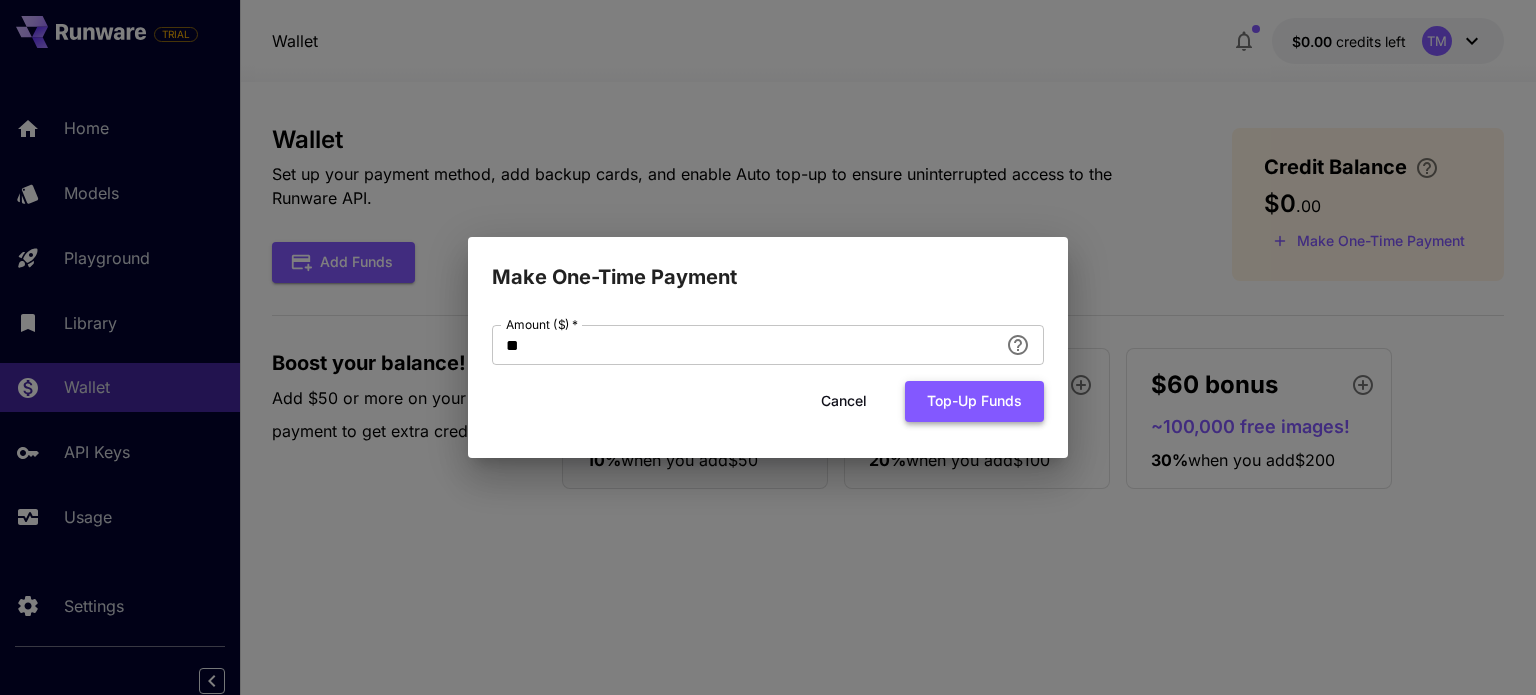 click on "Top-up funds" at bounding box center (974, 401) 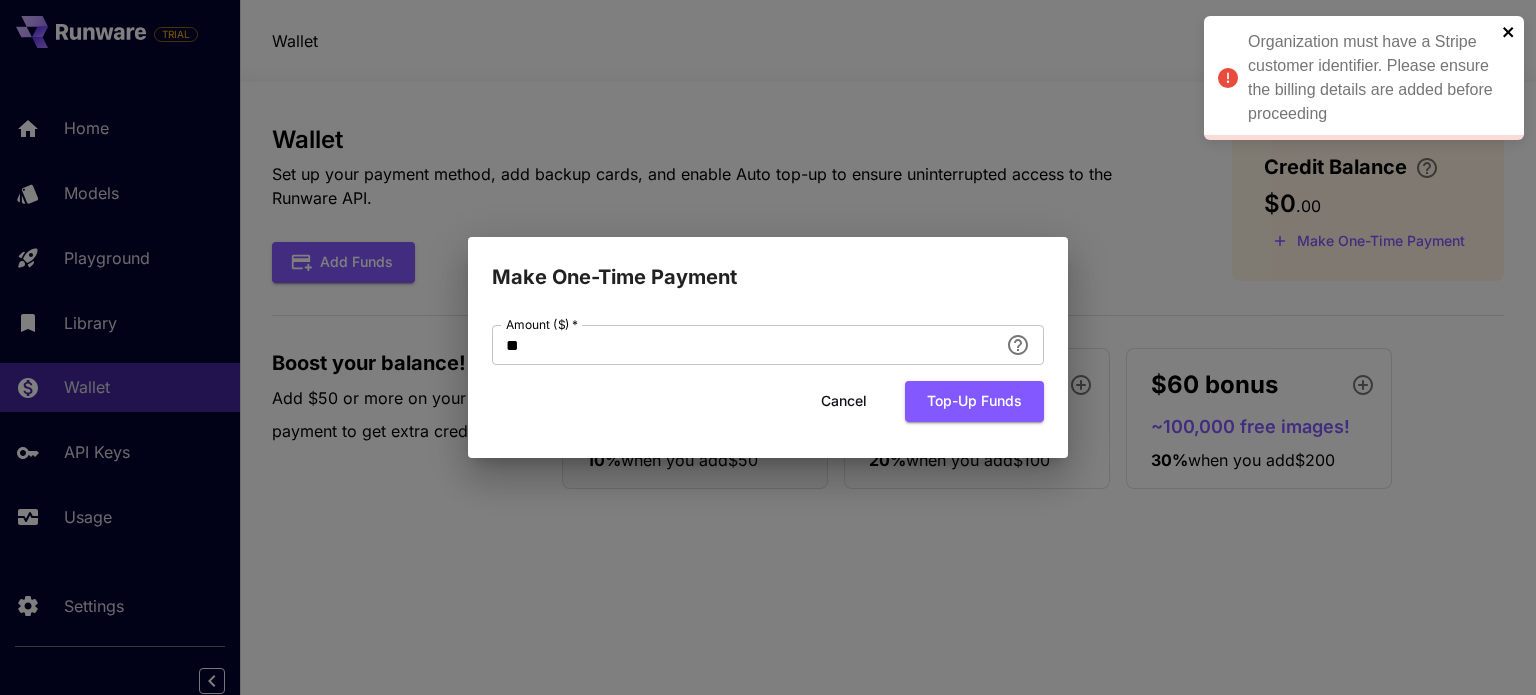 click 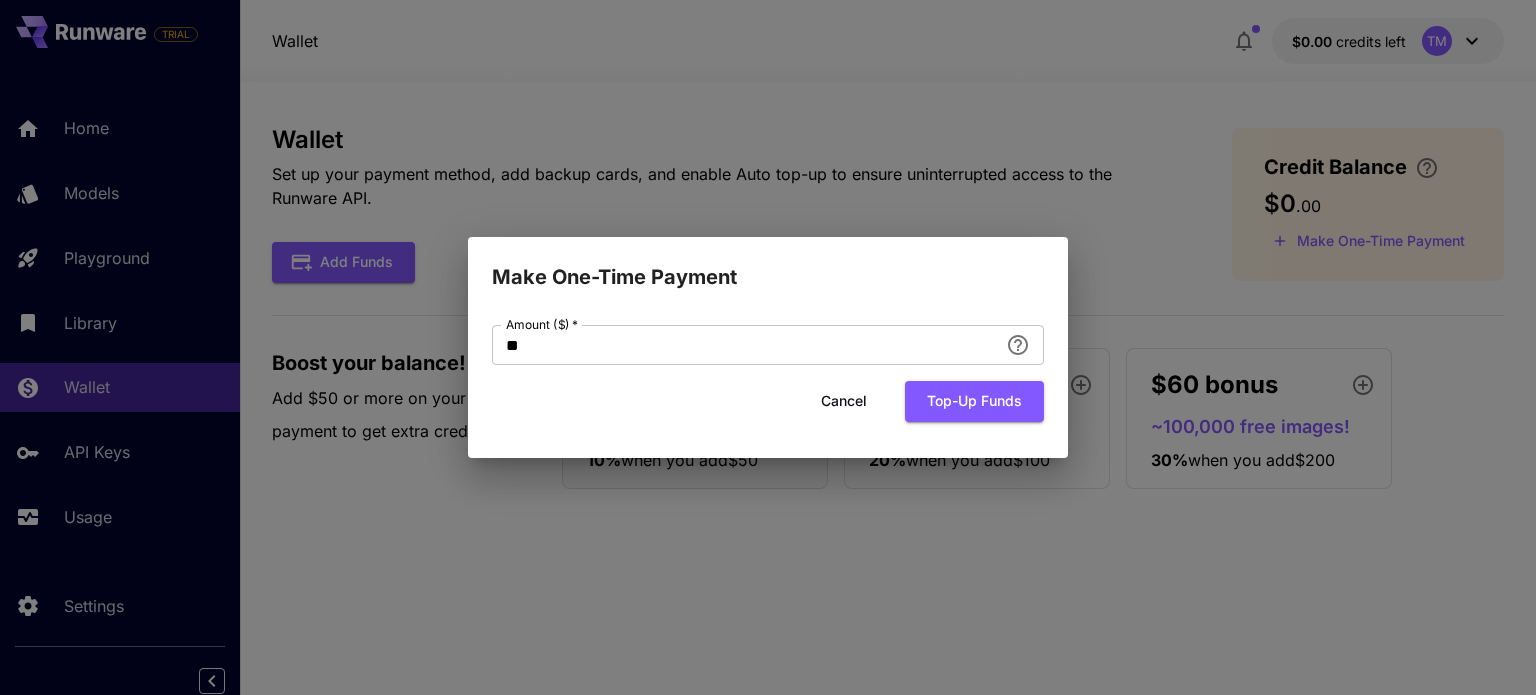 click on "Cancel" at bounding box center (844, 401) 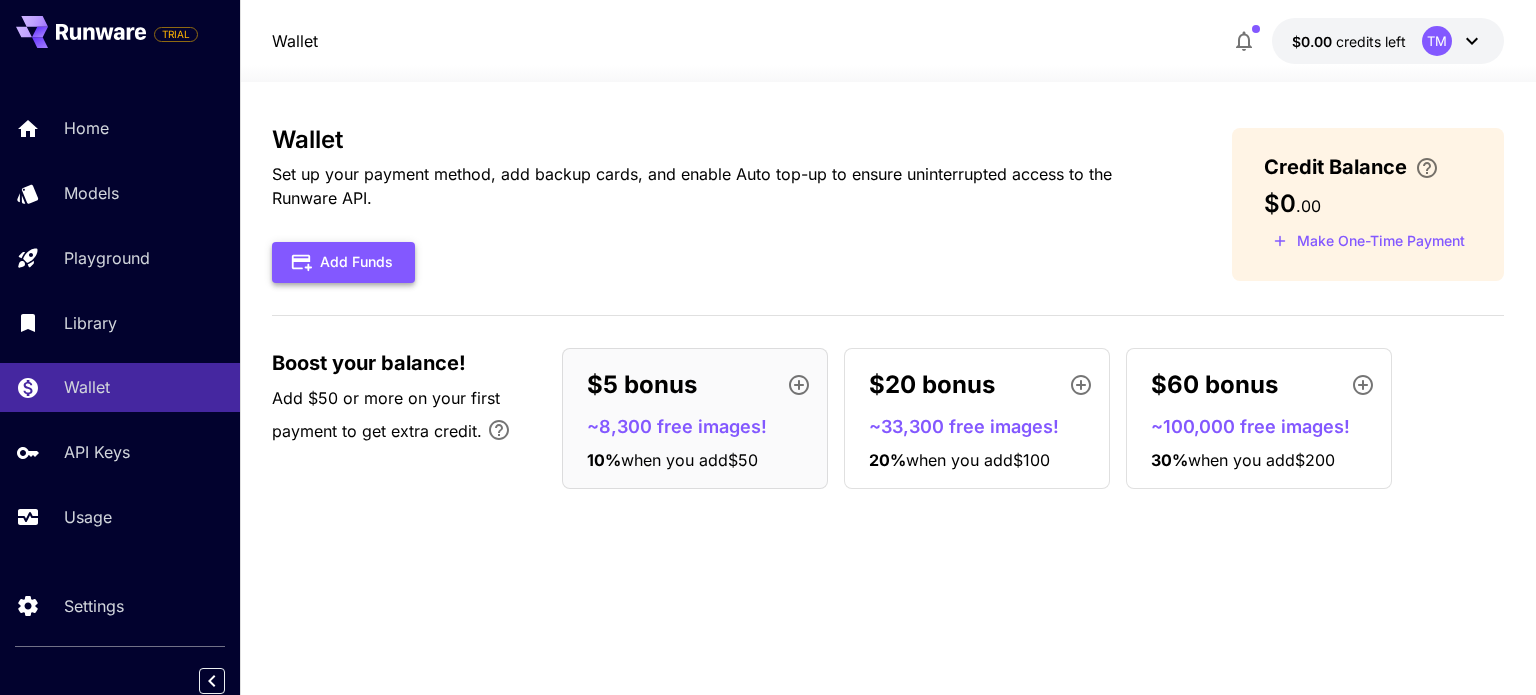 click on "Add Funds" at bounding box center (343, 262) 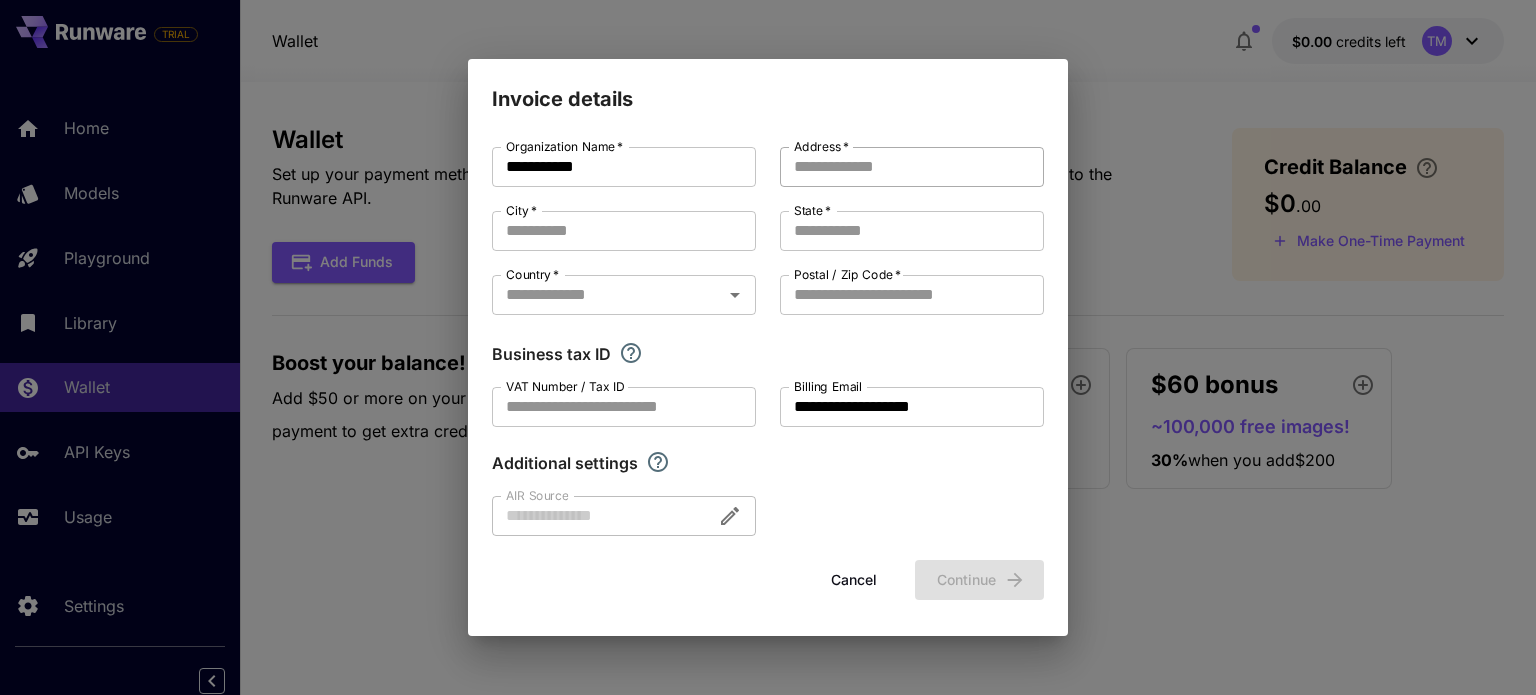 click on "Address   *" at bounding box center [912, 167] 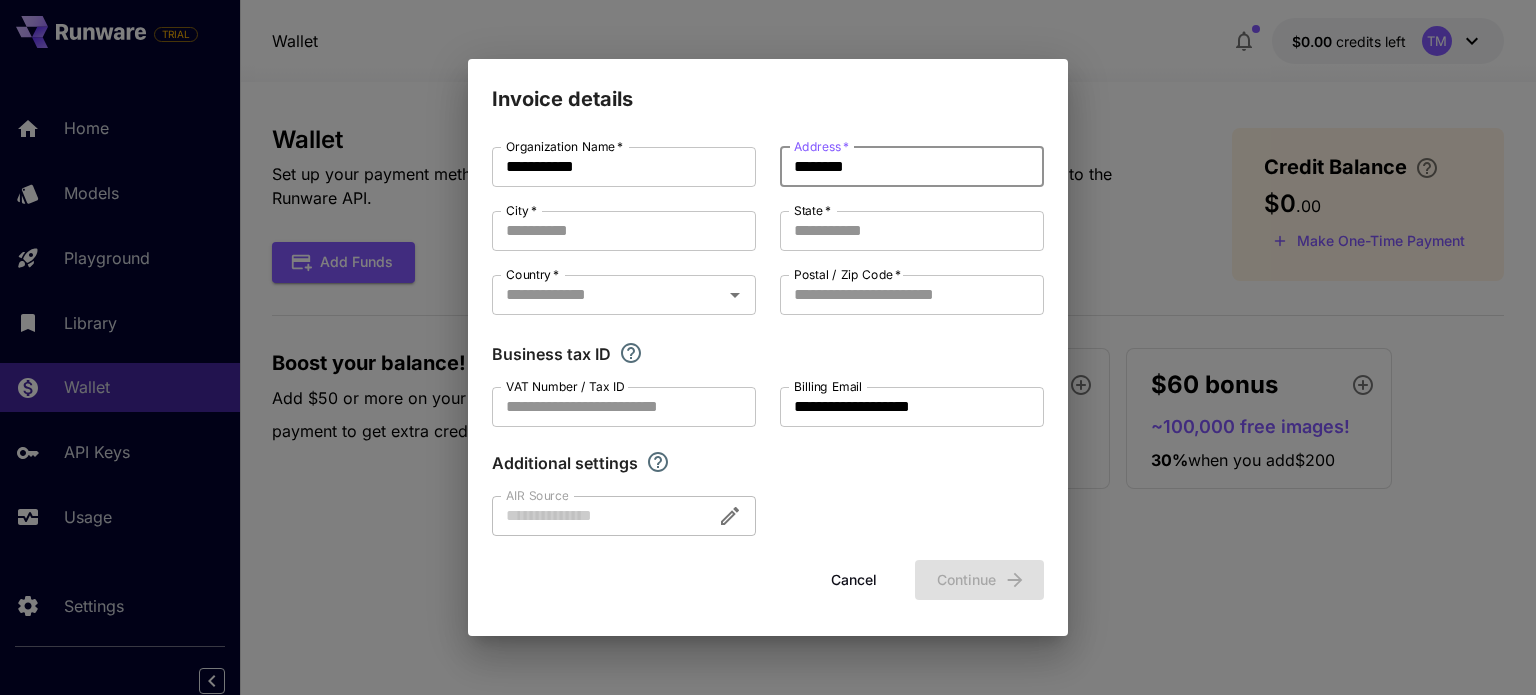 type on "********" 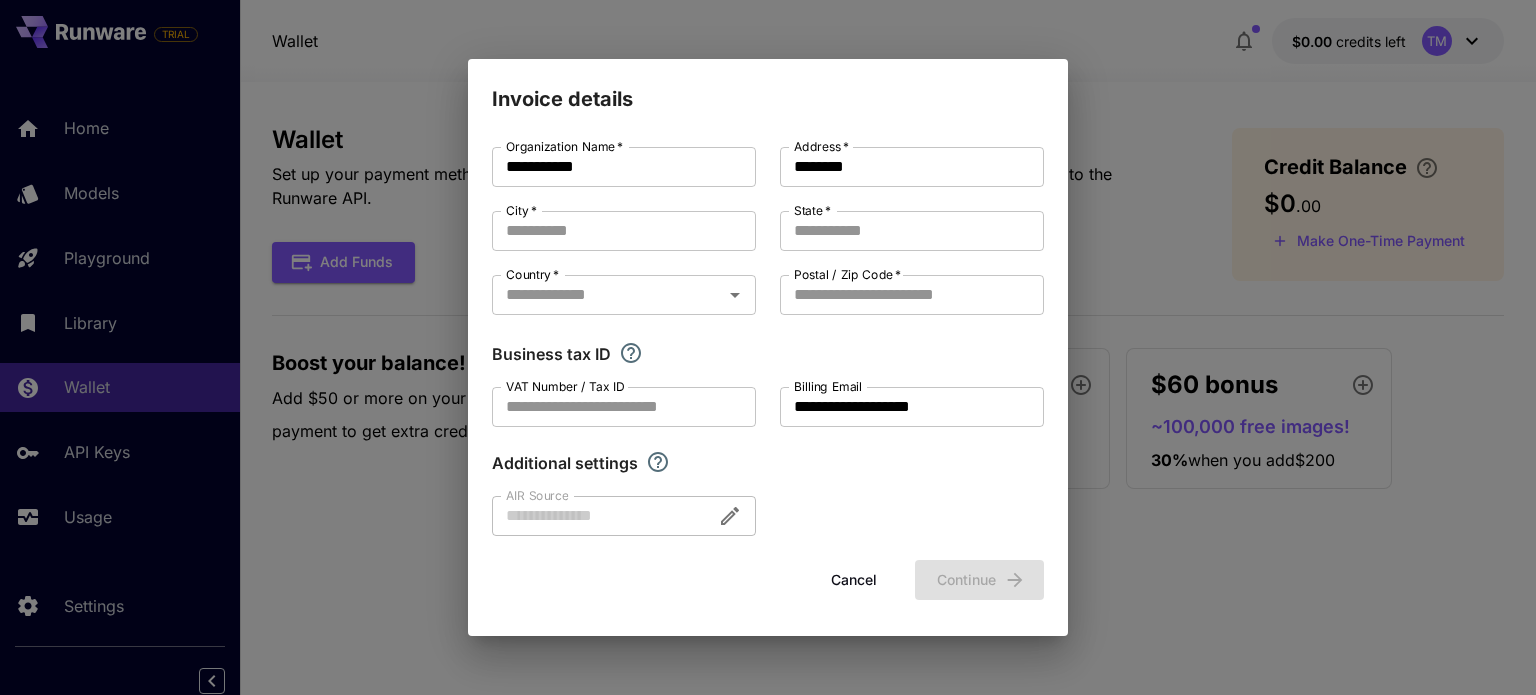 click on "**********" at bounding box center [768, 347] 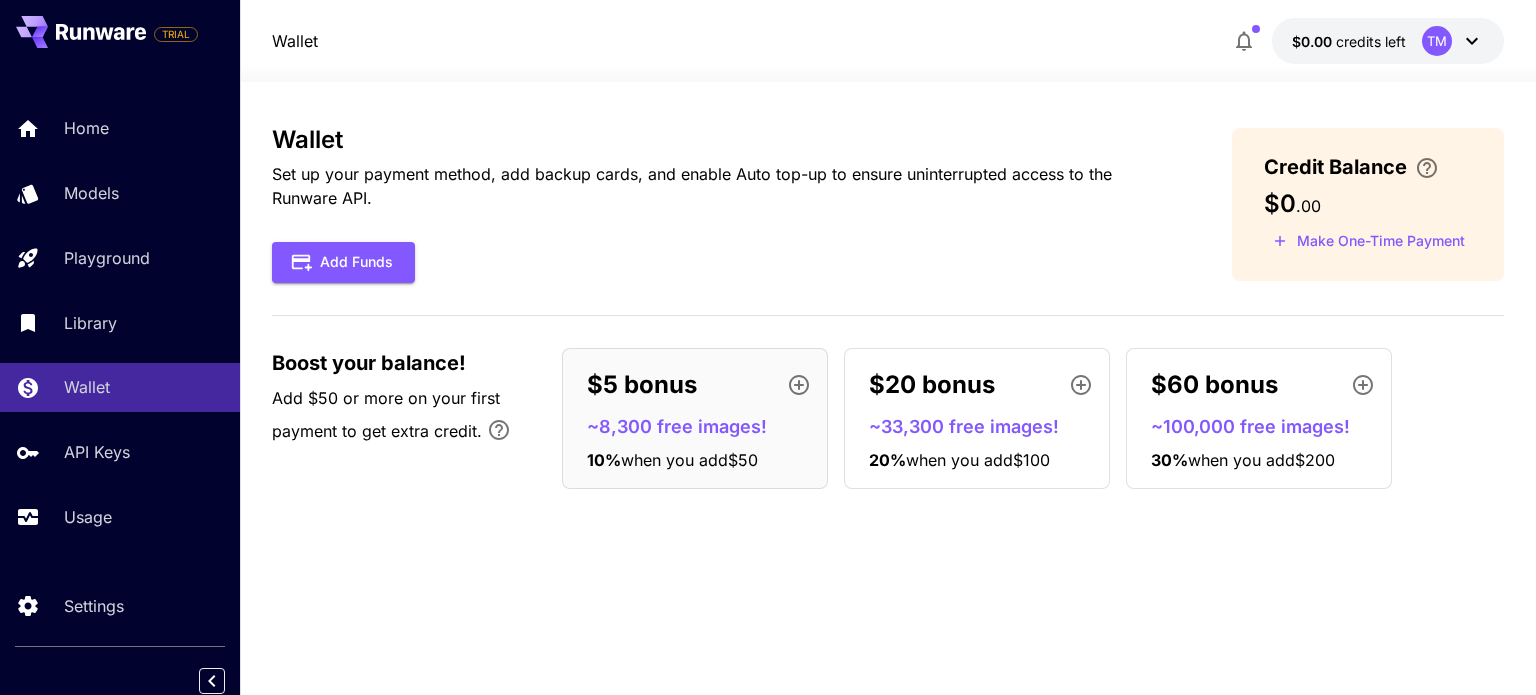 click on "Wallet Set up your payment method, add backup cards, and enable Auto top-up to ensure uninterrupted access to the Runware API. Add Funds Credit Balance $0 . 00 Make One-Time Payment Boost your balance! Add $50 or more on your first payment to get extra credit. $5 bonus ~8,300 free images!   10 %  when you add  $50 $20 bonus ~33,300 free images!   20 %  when you add  $100 $60 bonus ~100,000 free images!   30 %  when you add  $200" at bounding box center [887, 388] 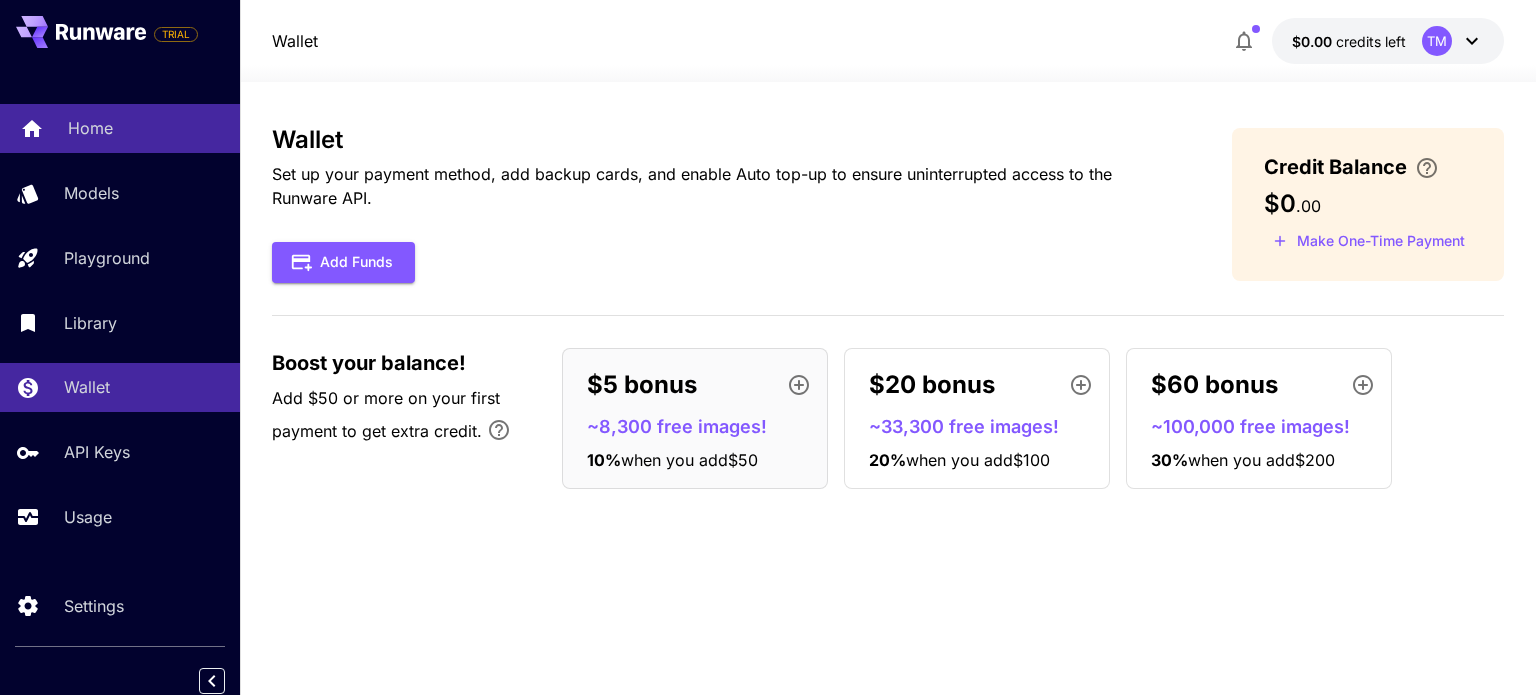 click on "Home" at bounding box center [90, 128] 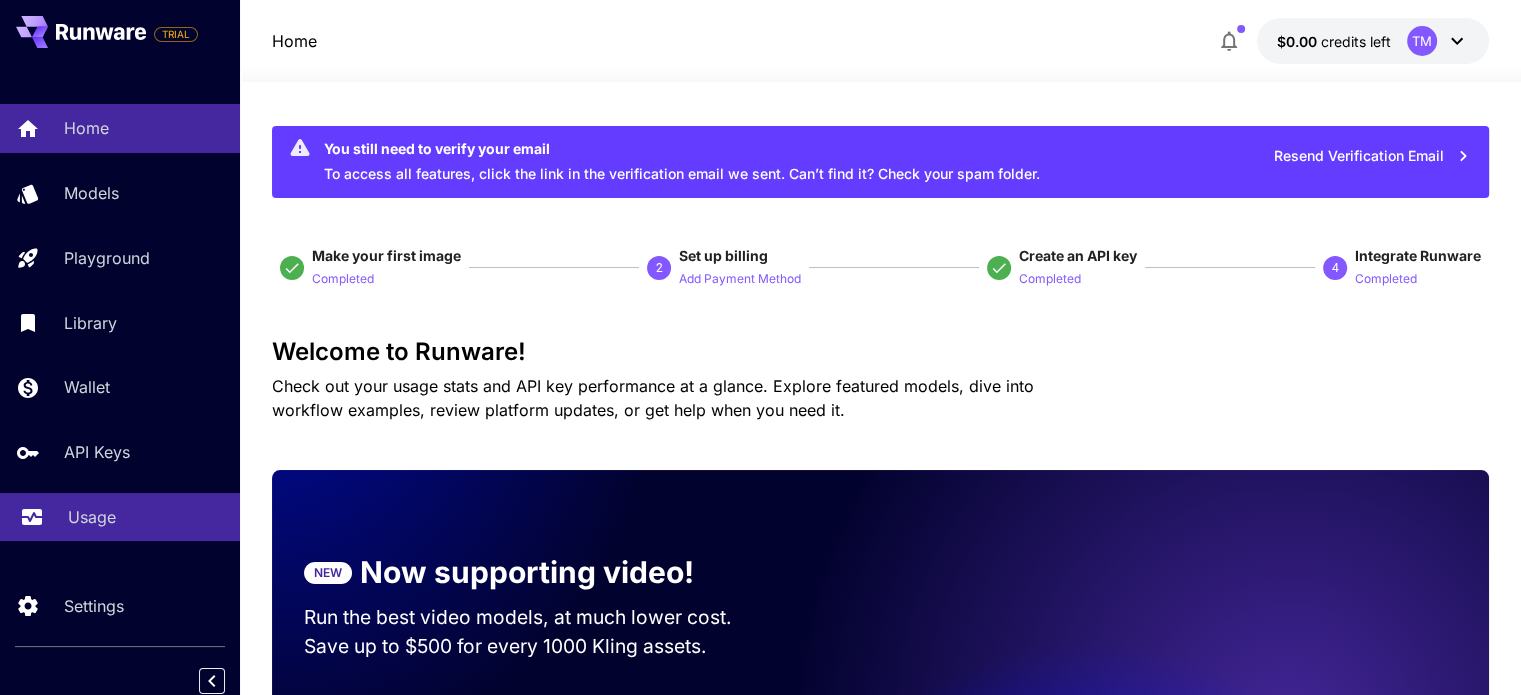 click on "Usage" at bounding box center (92, 517) 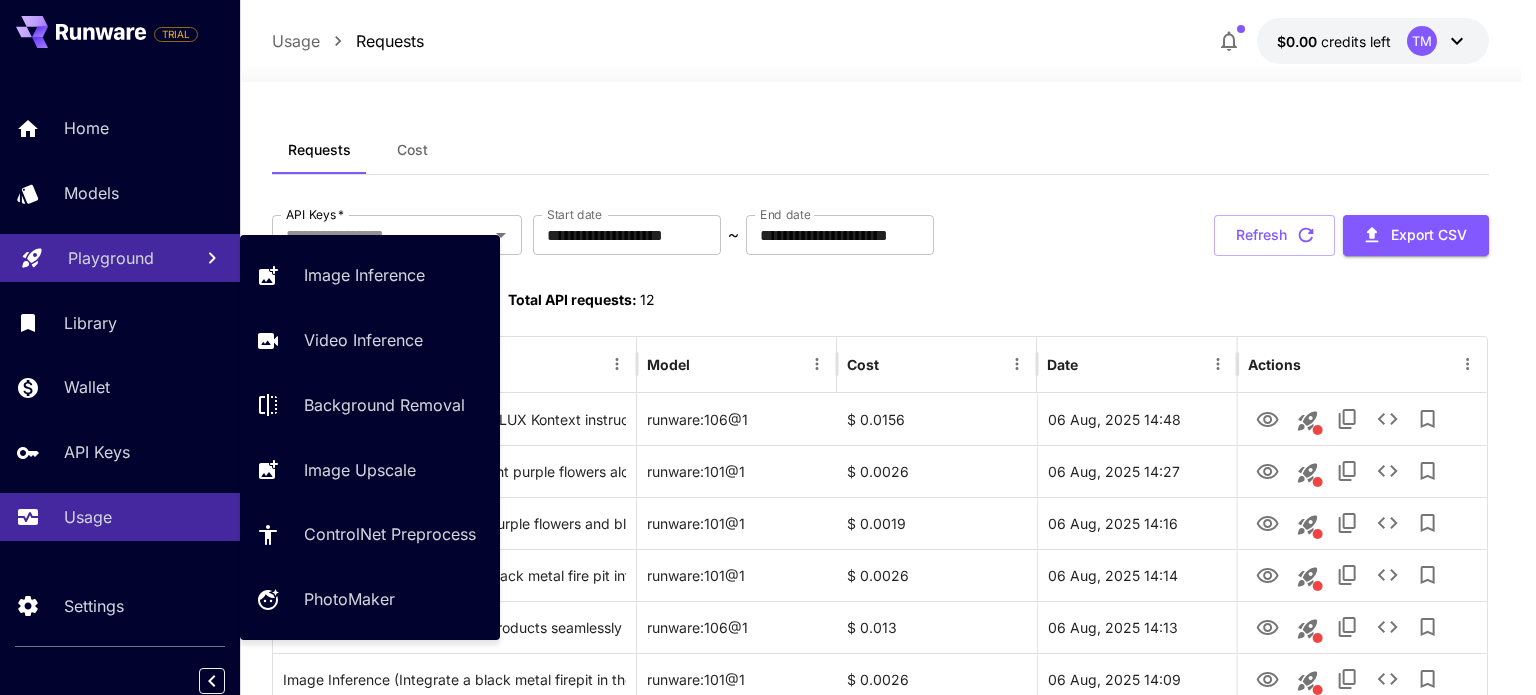 click on "Playground" at bounding box center [111, 258] 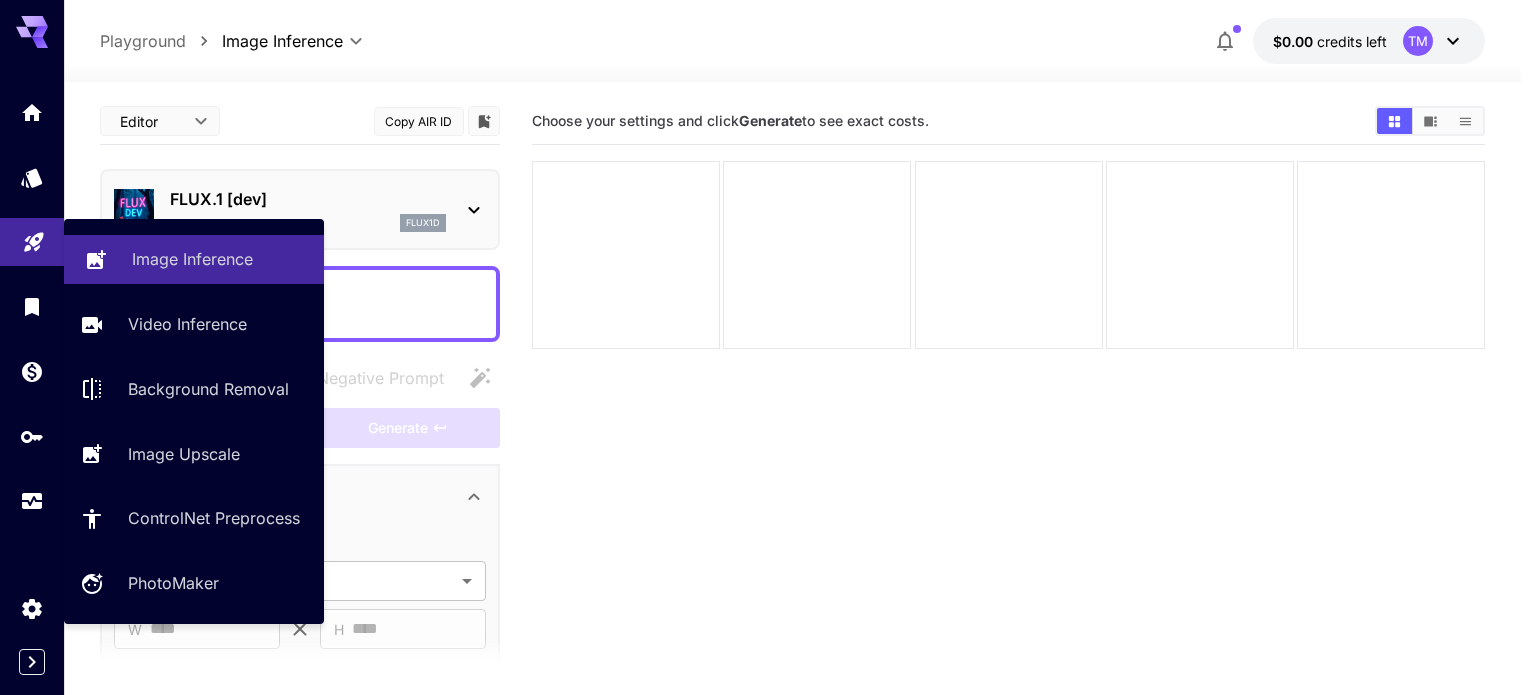 click on "Image Inference" at bounding box center (192, 259) 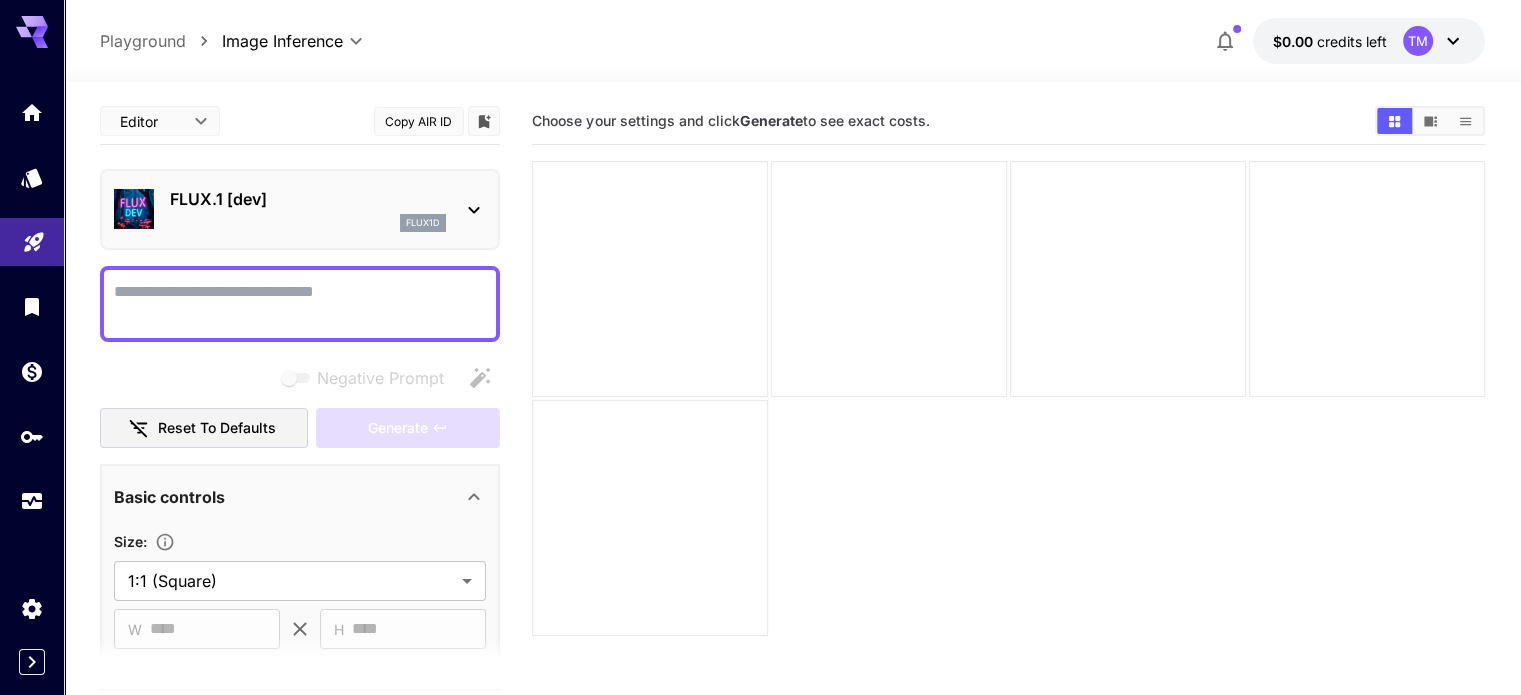 click 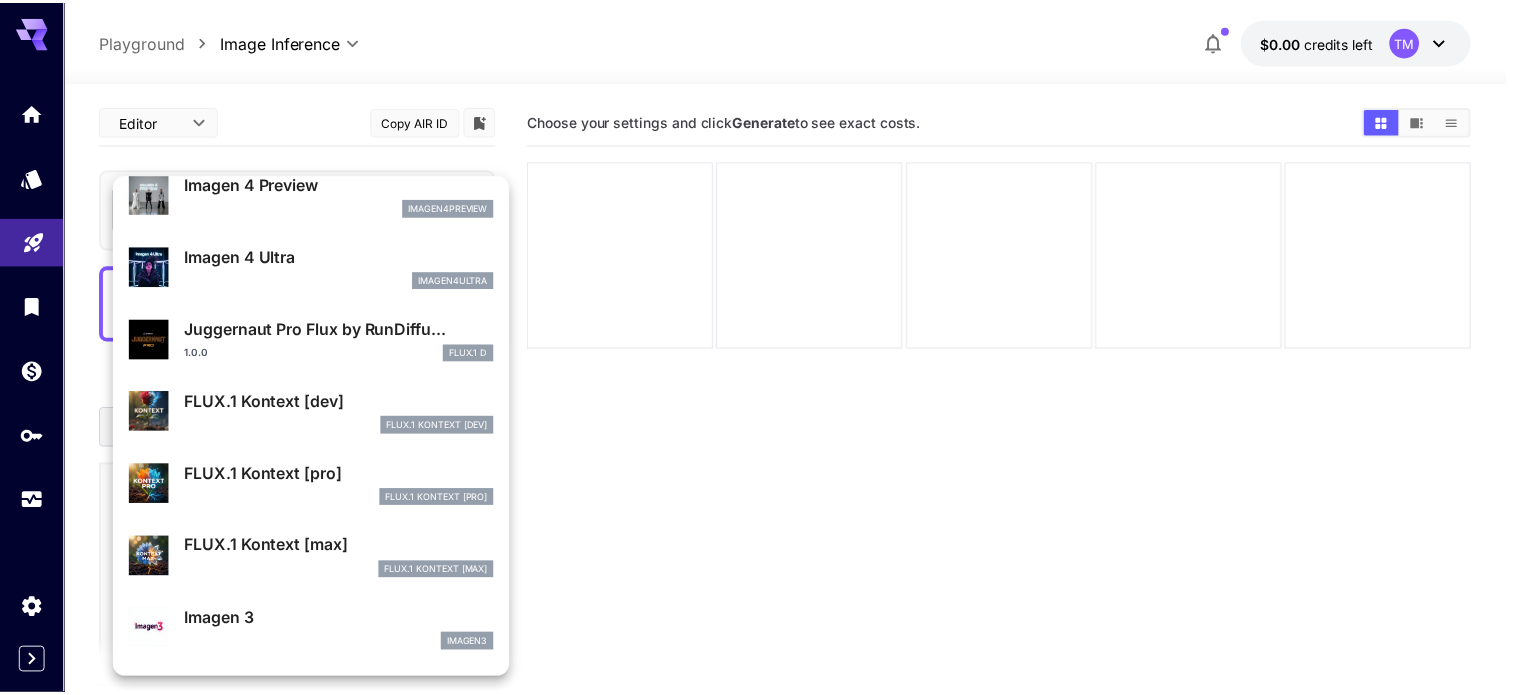 scroll, scrollTop: 700, scrollLeft: 0, axis: vertical 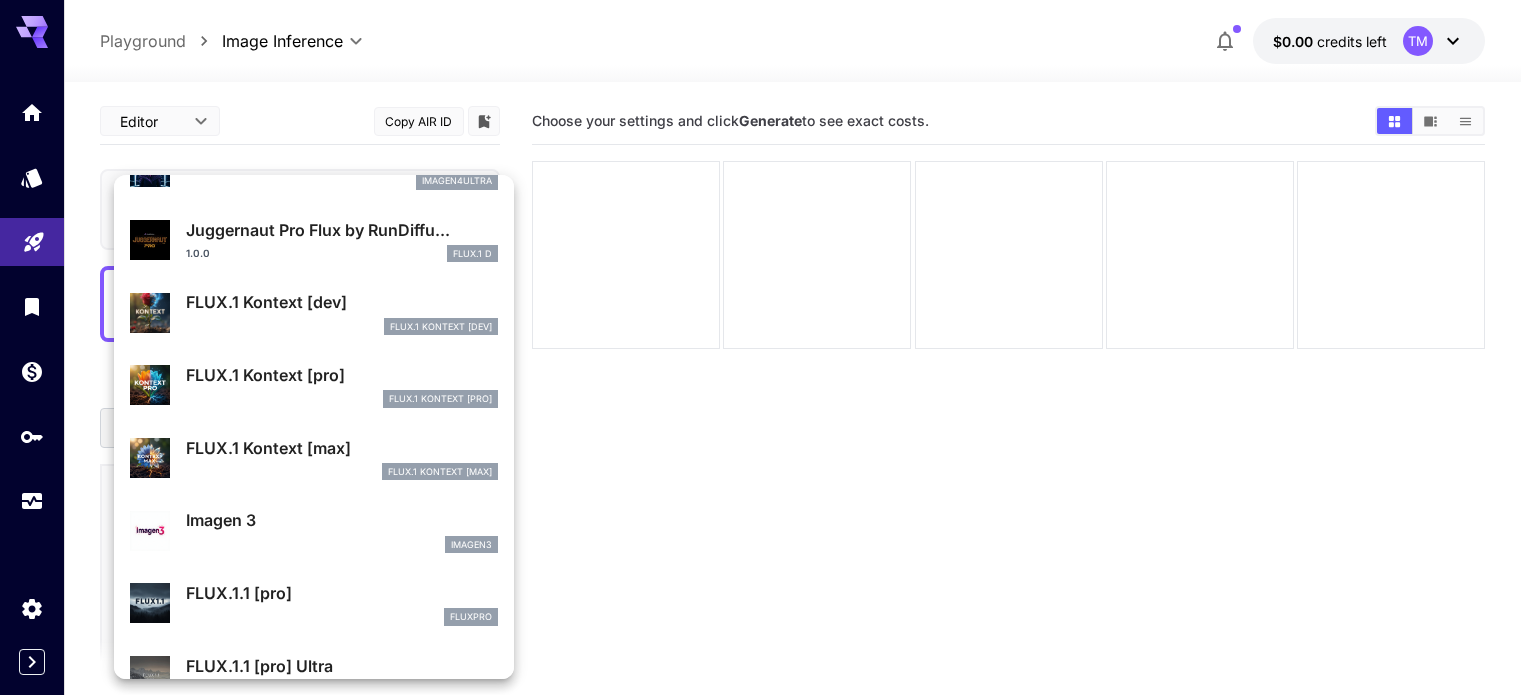 click on "FLUX.1 Kontext [max]" at bounding box center [342, 448] 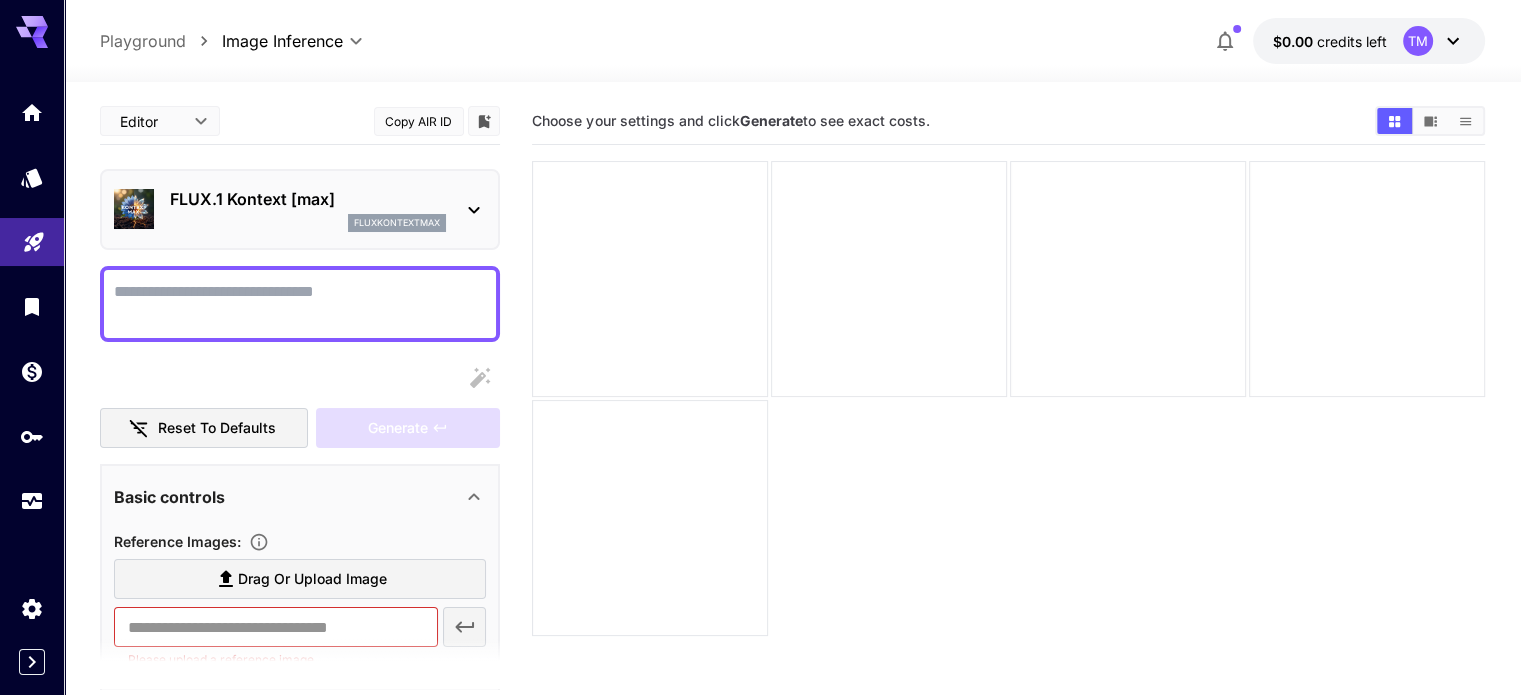 click 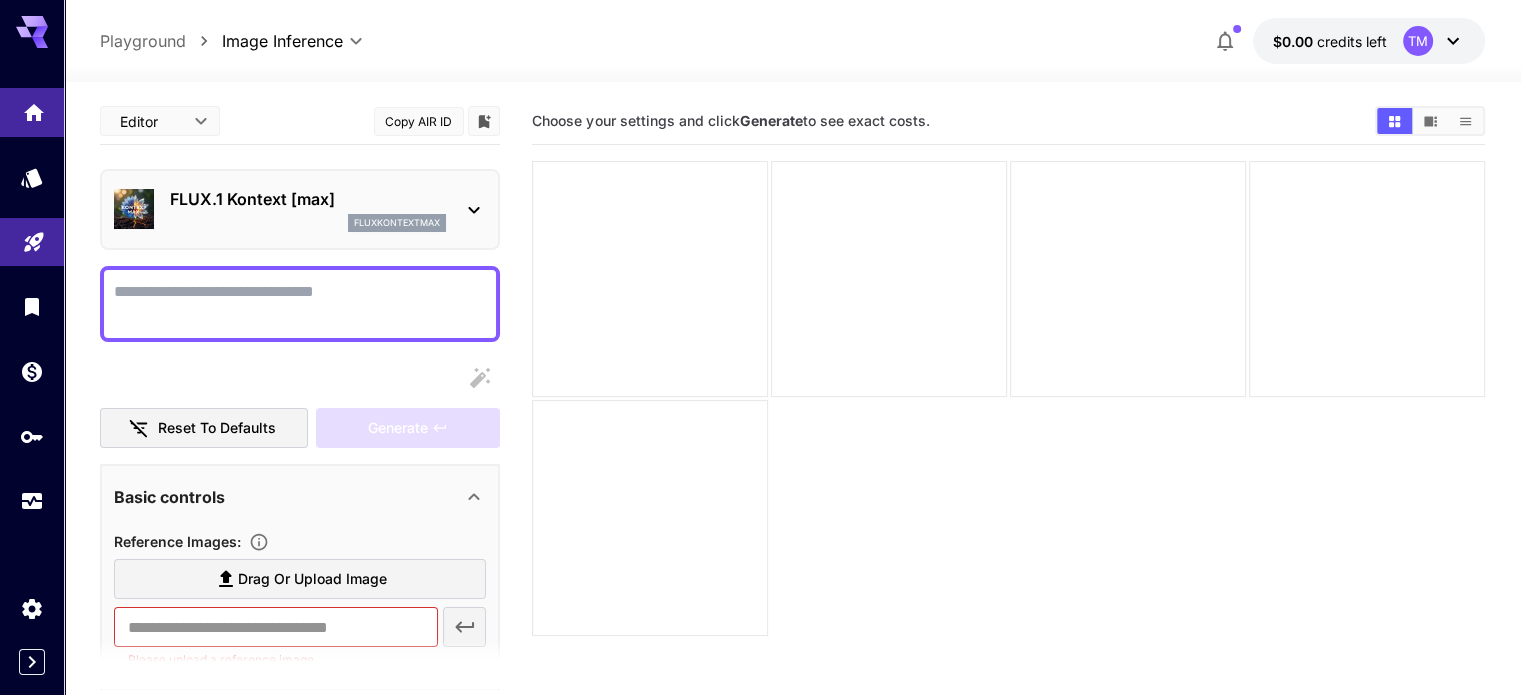 click at bounding box center [32, 112] 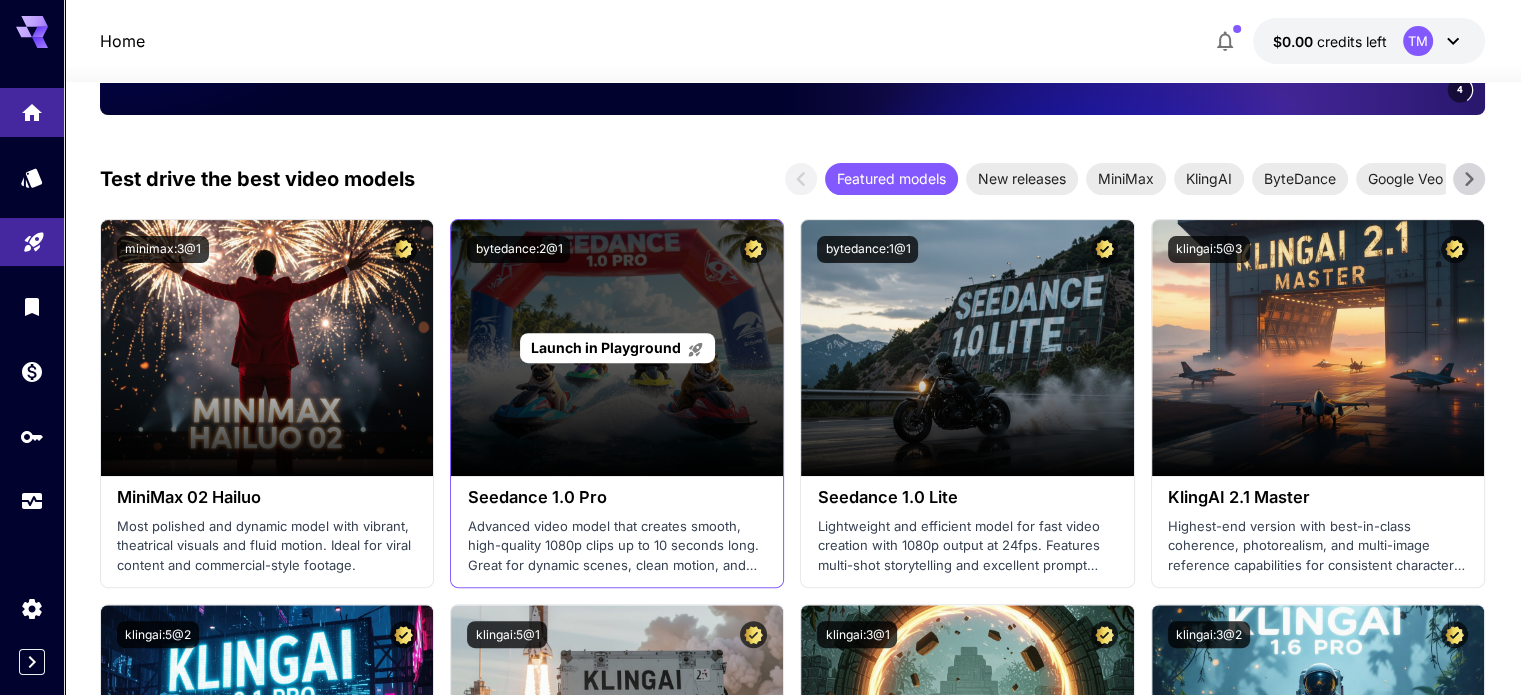 scroll, scrollTop: 700, scrollLeft: 0, axis: vertical 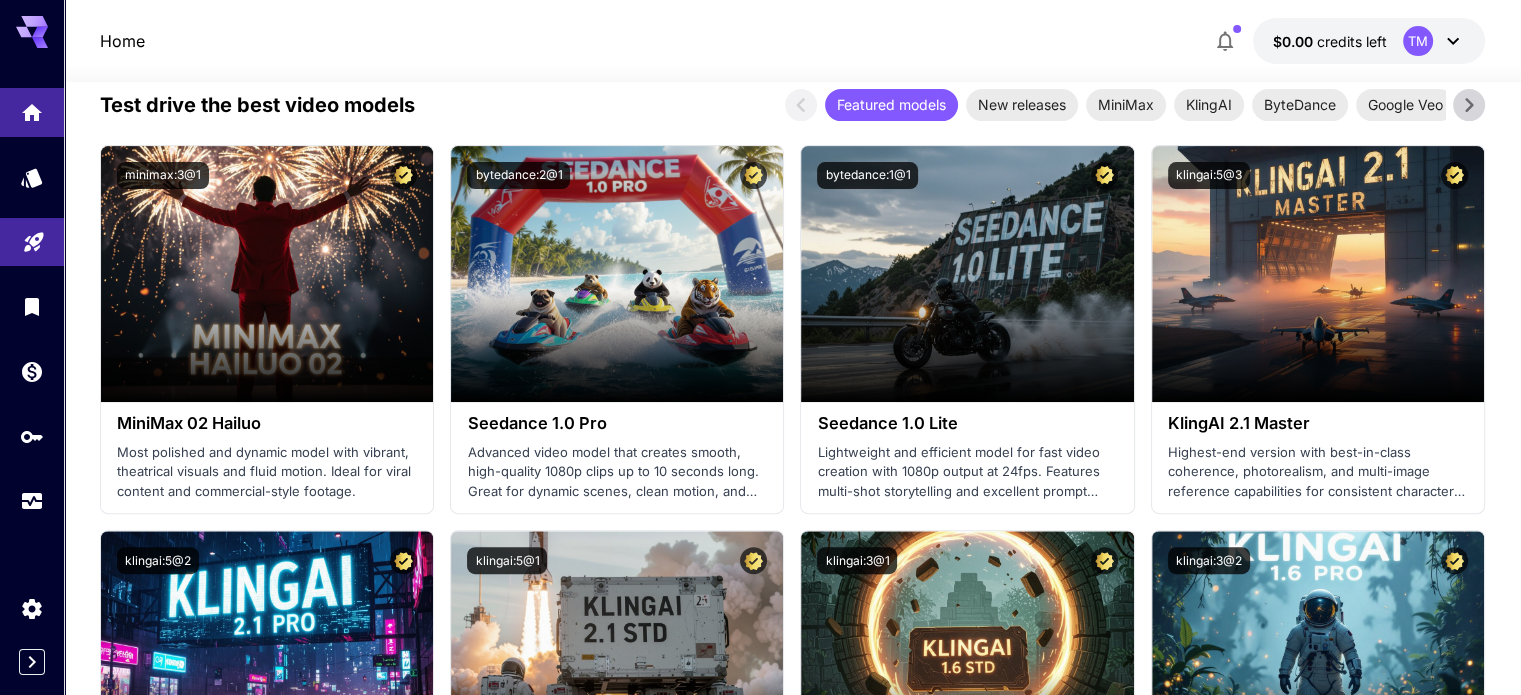 click 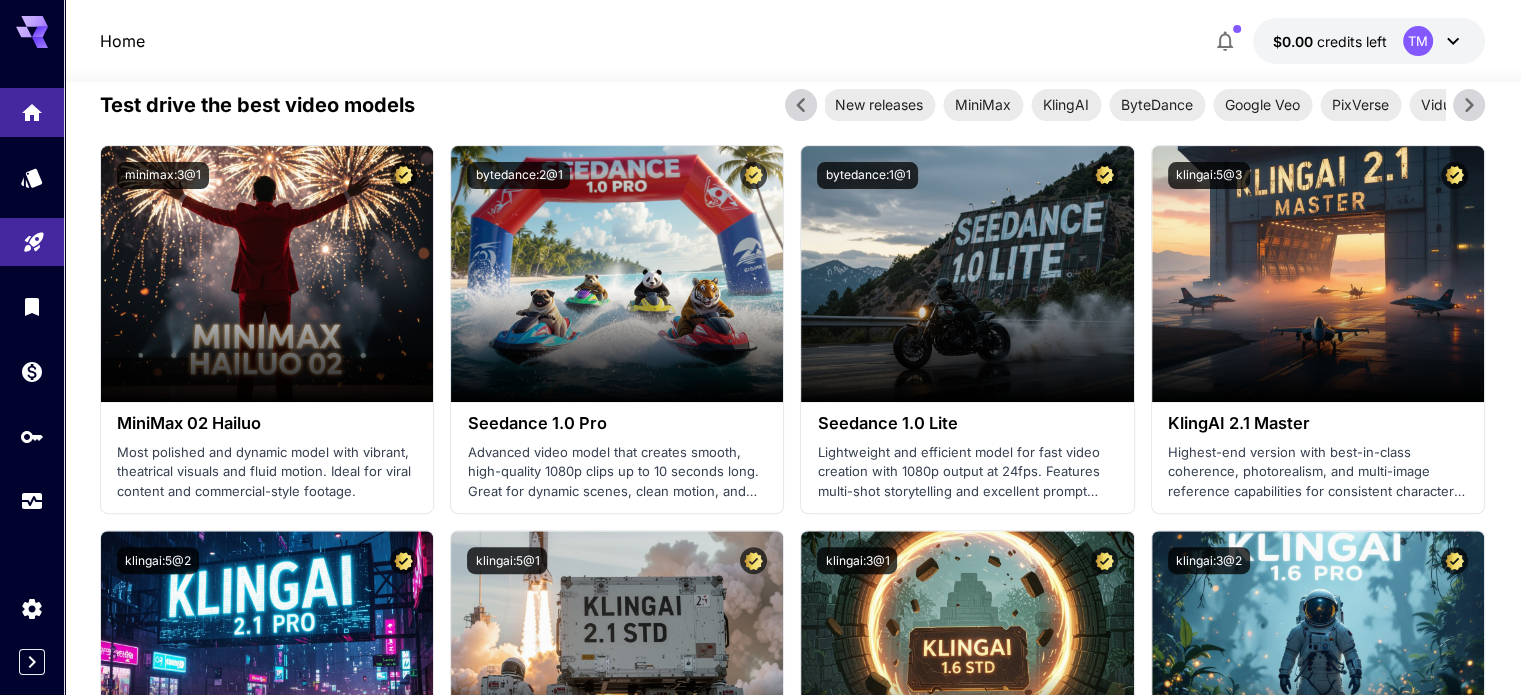 click 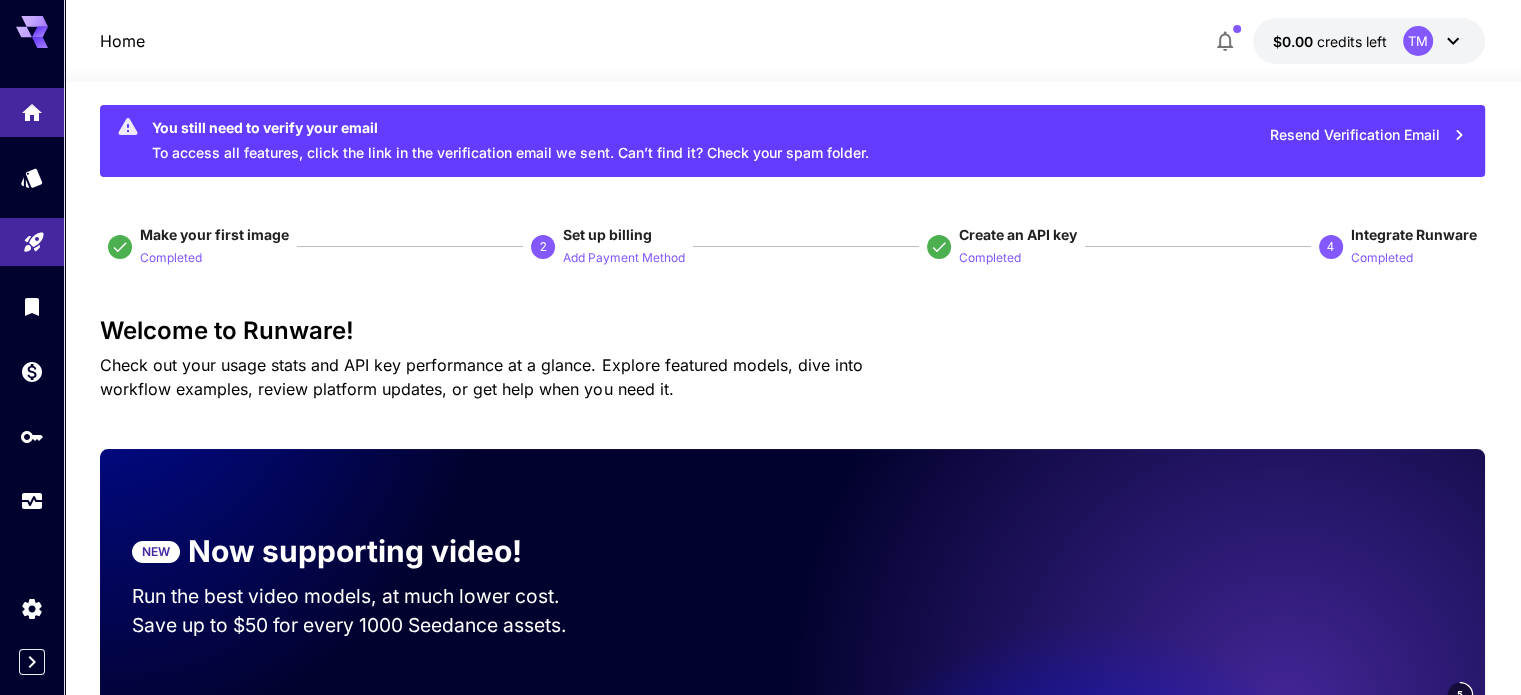 scroll, scrollTop: 0, scrollLeft: 0, axis: both 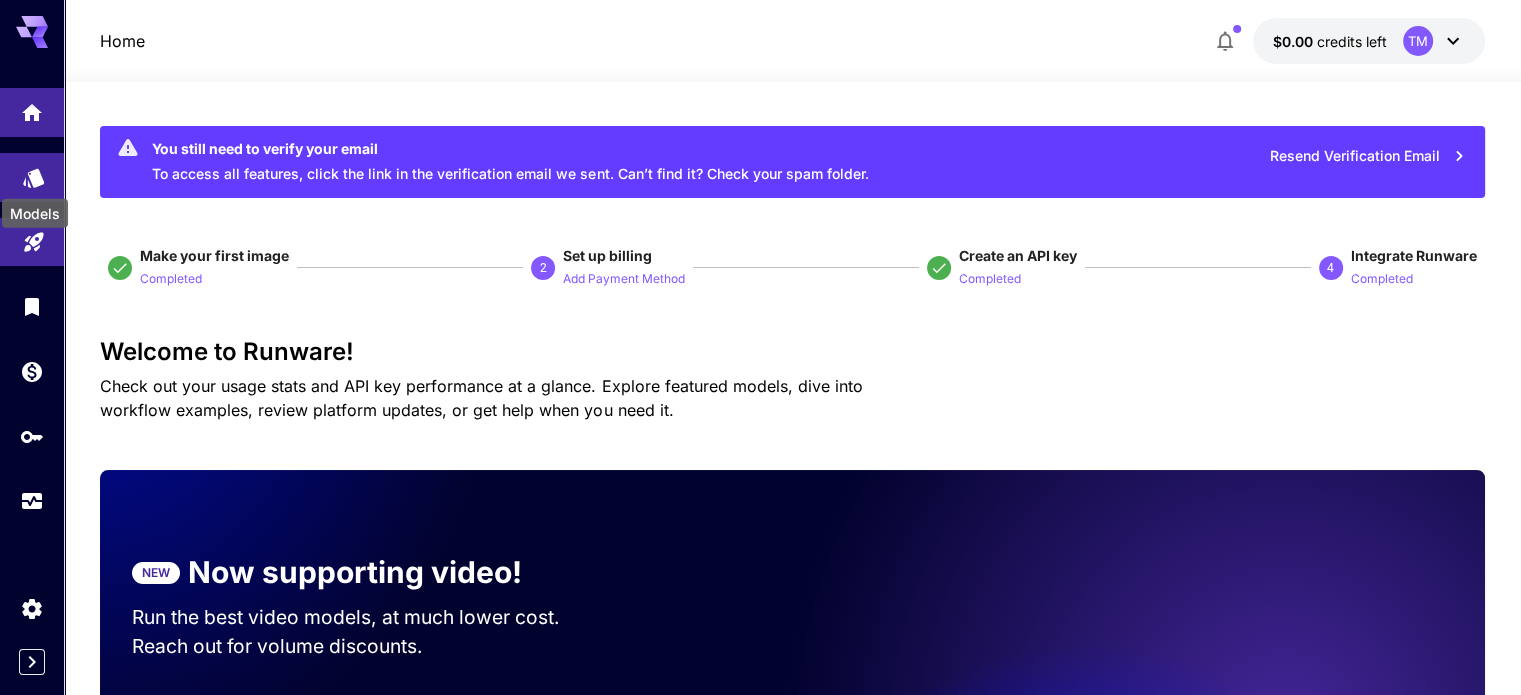click 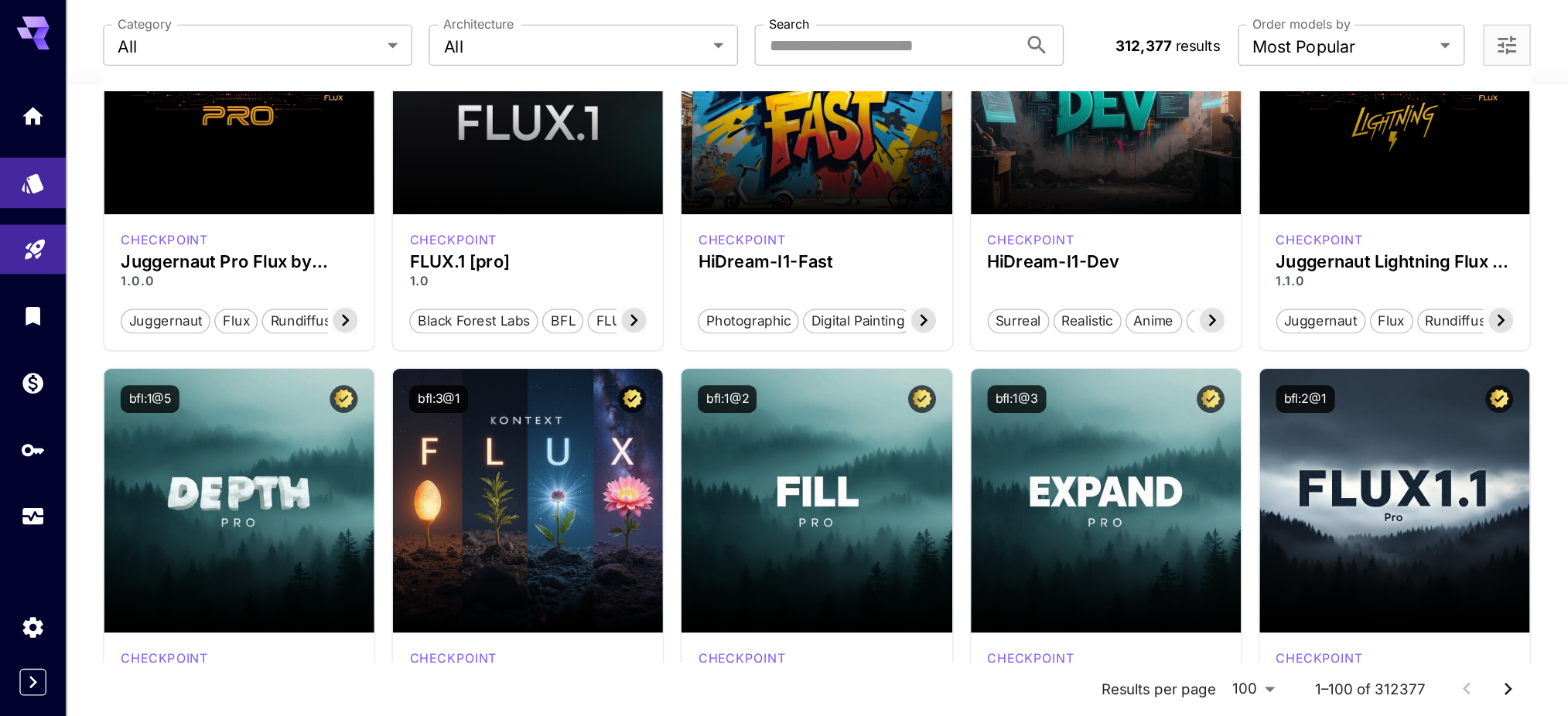 scroll, scrollTop: 0, scrollLeft: 0, axis: both 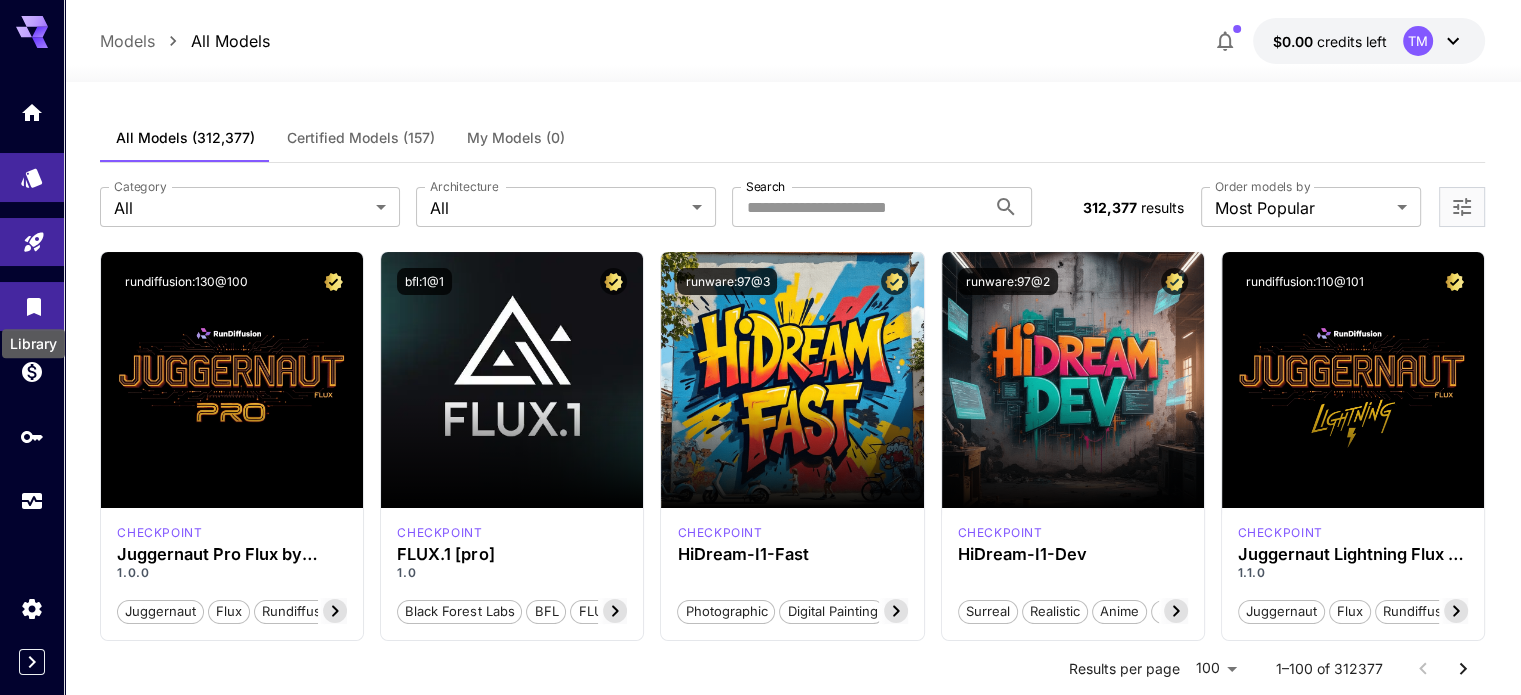click 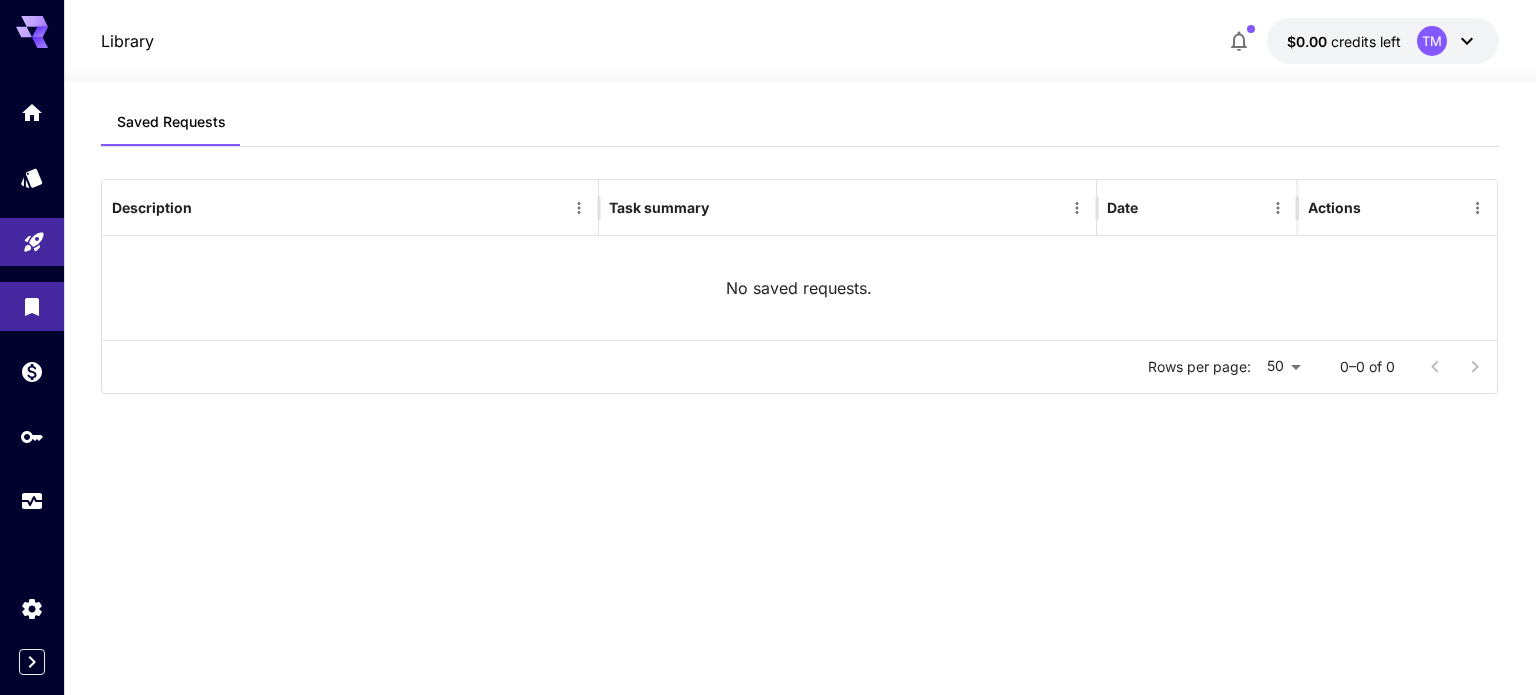 click 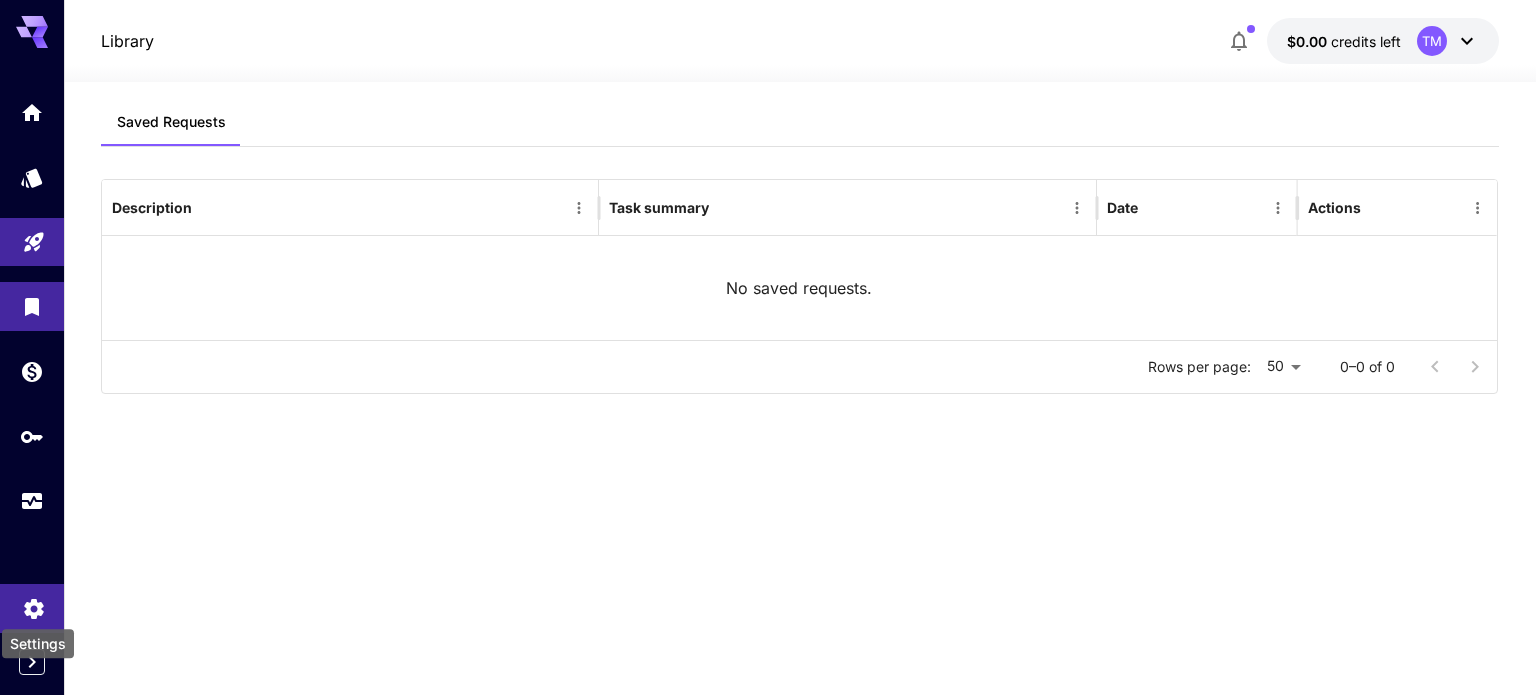 click 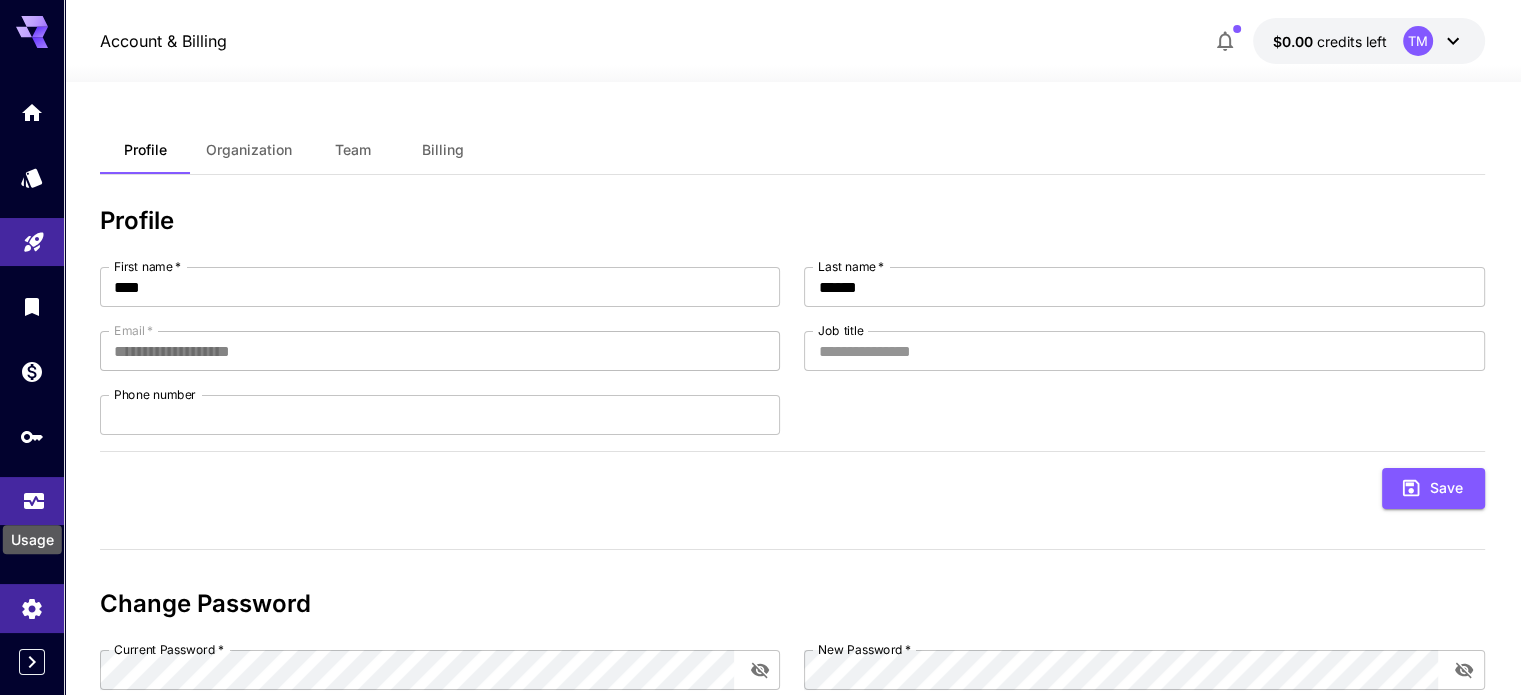 click 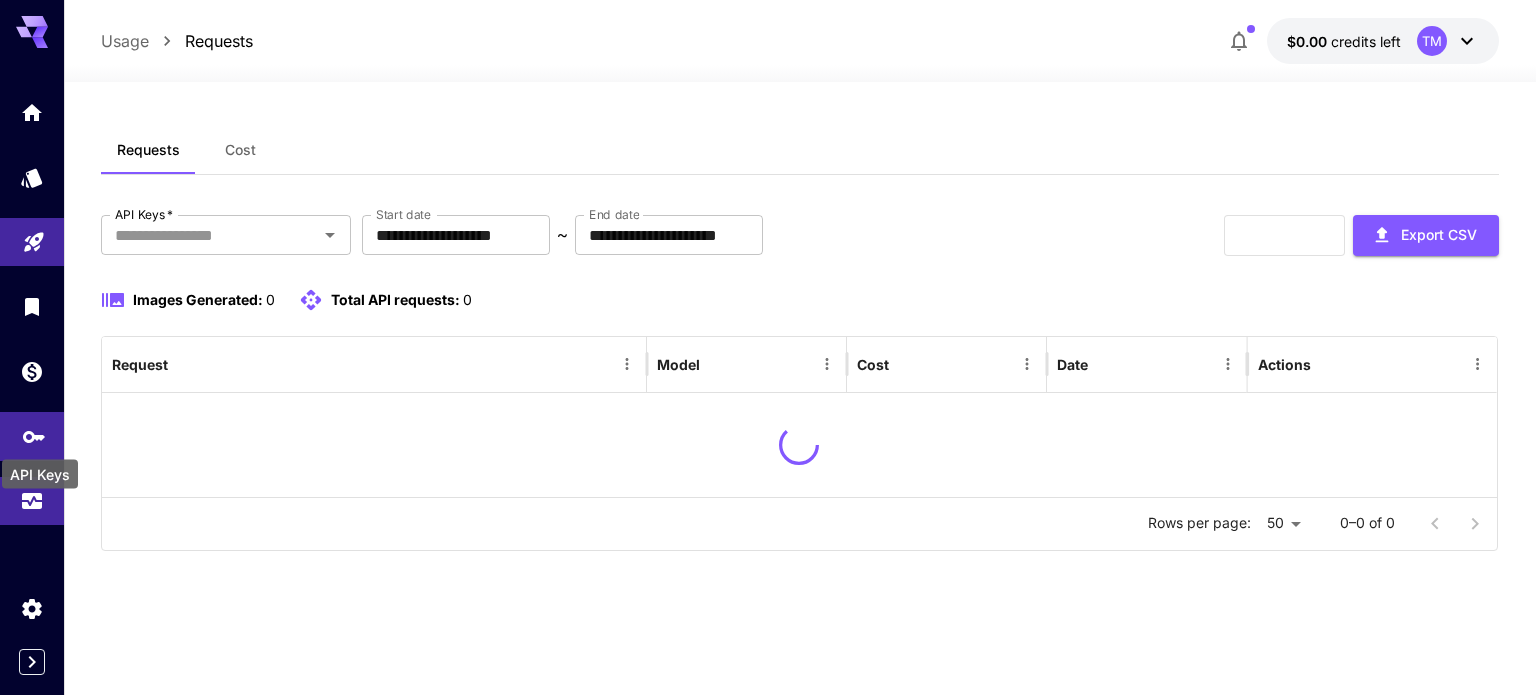 click 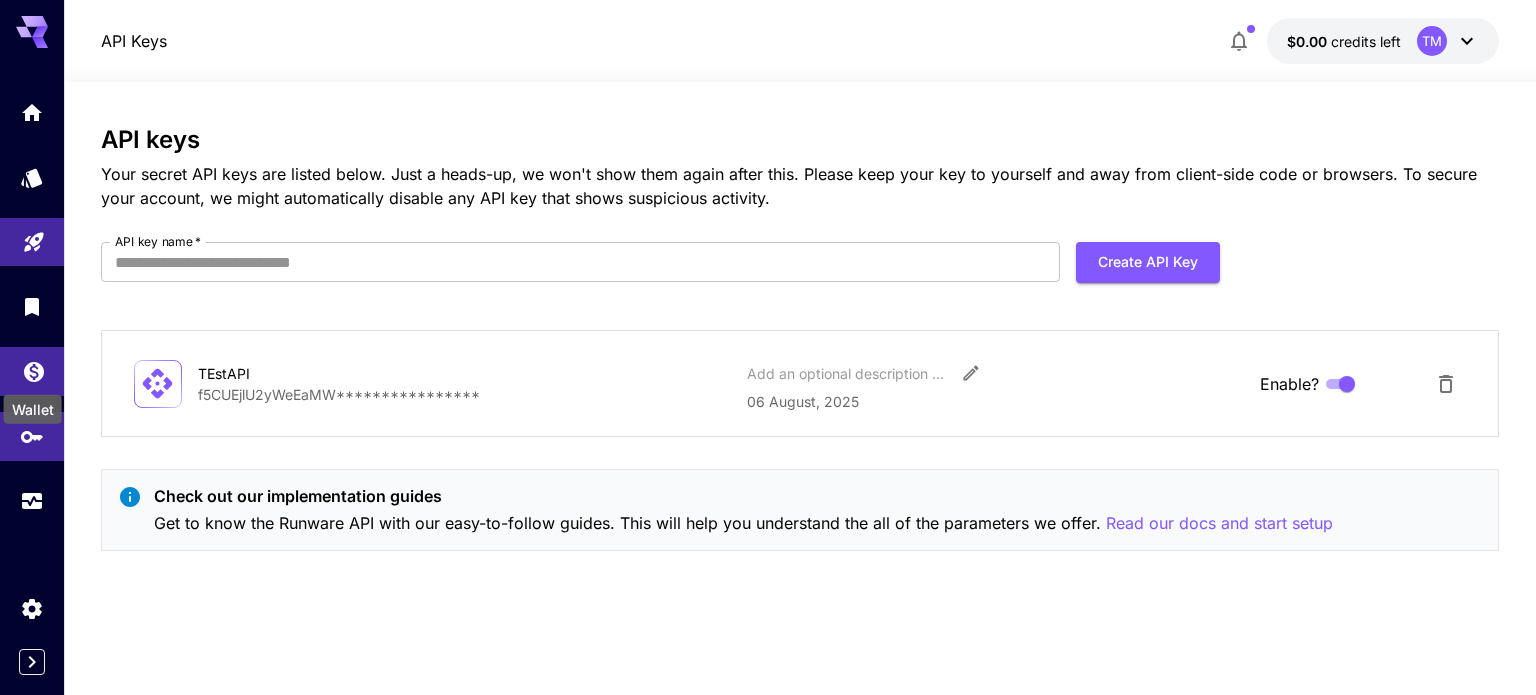 click 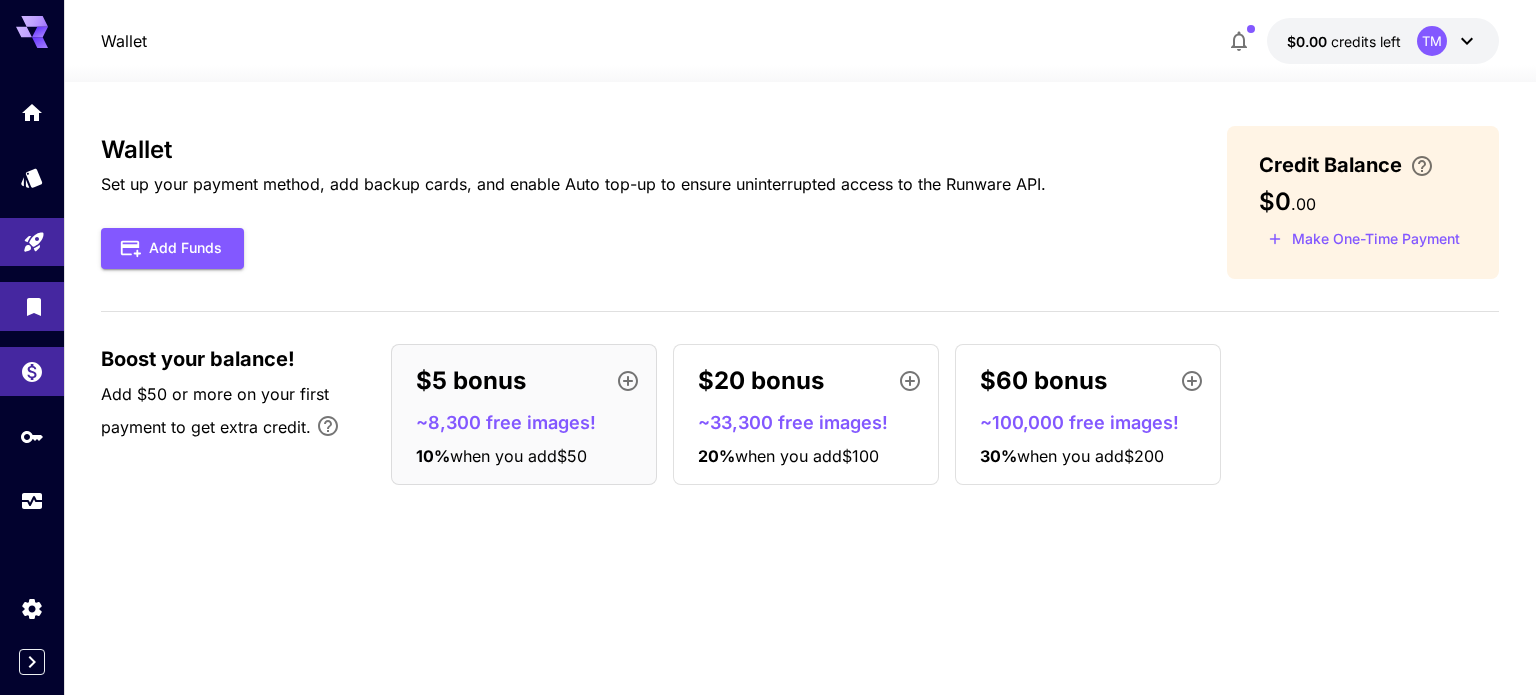 click at bounding box center (32, 306) 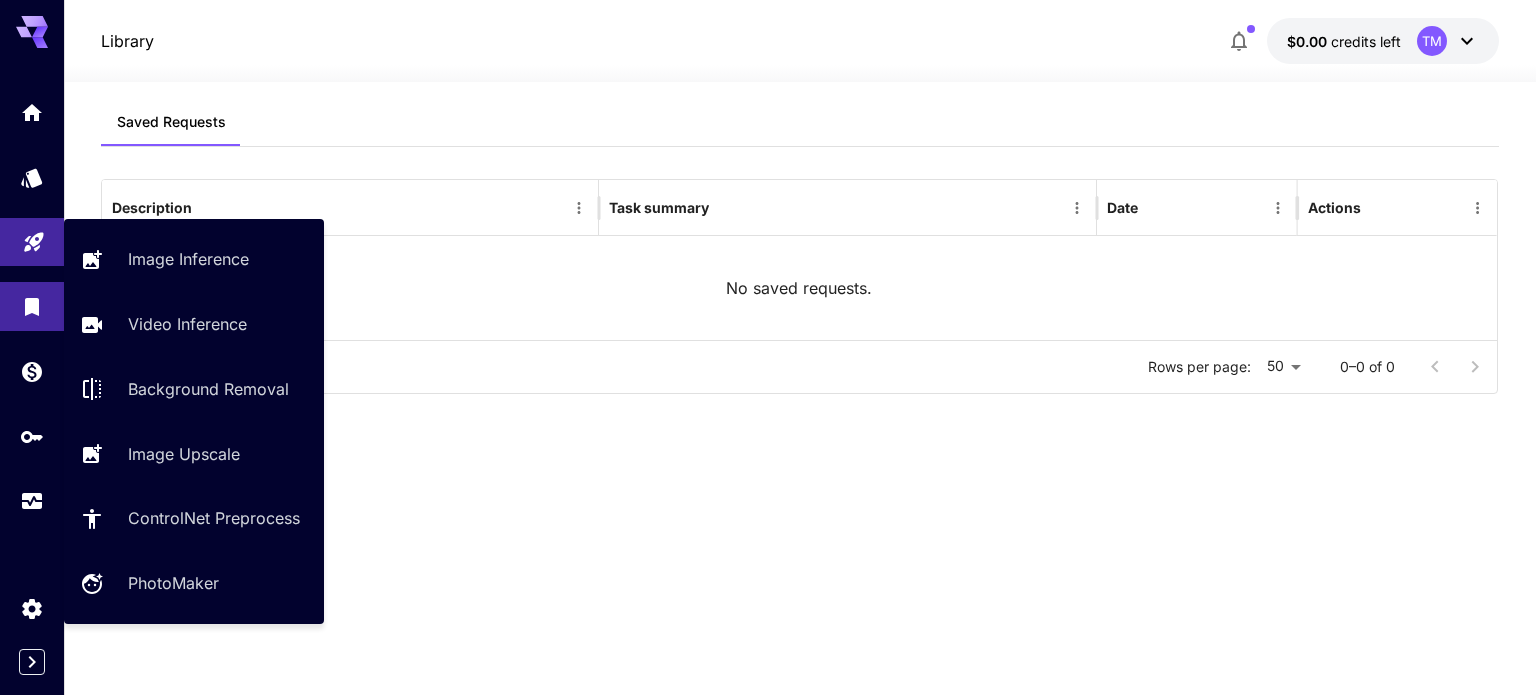 click 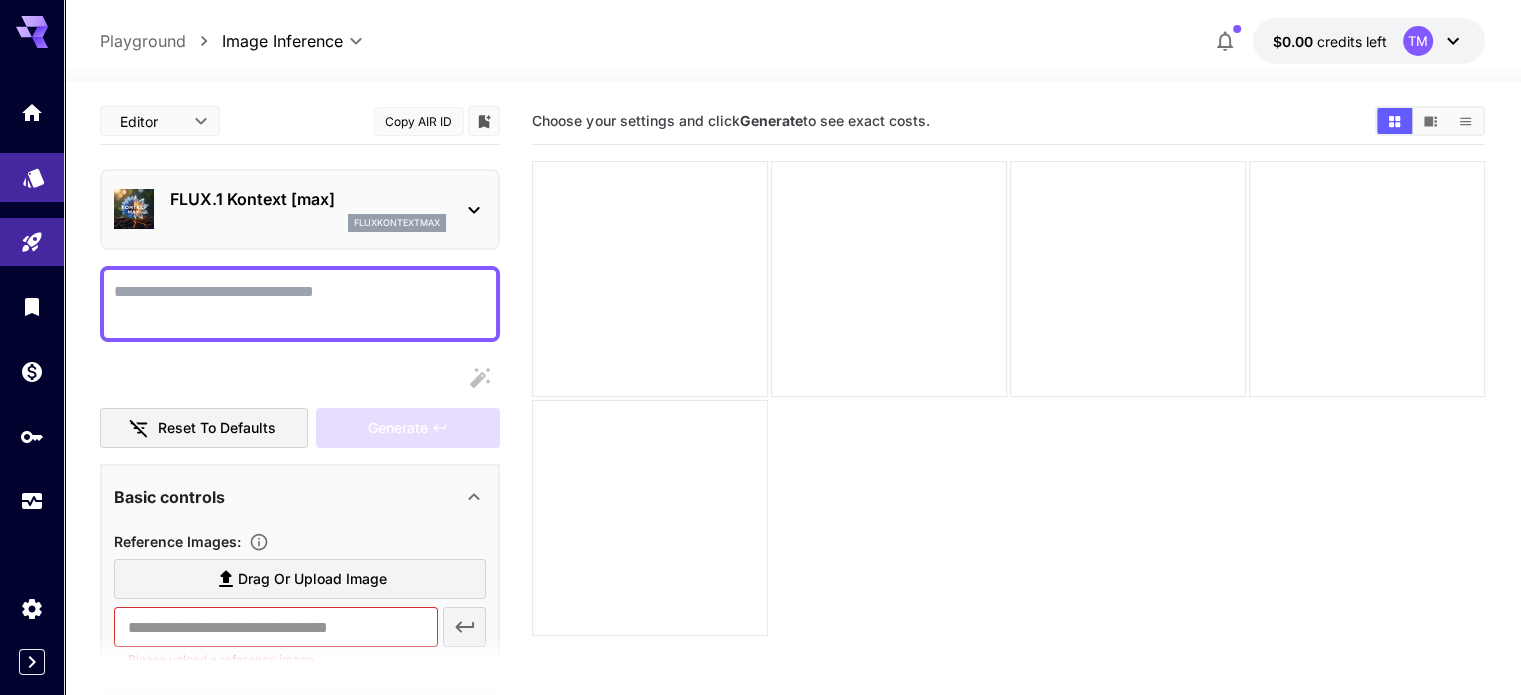 click at bounding box center [32, 177] 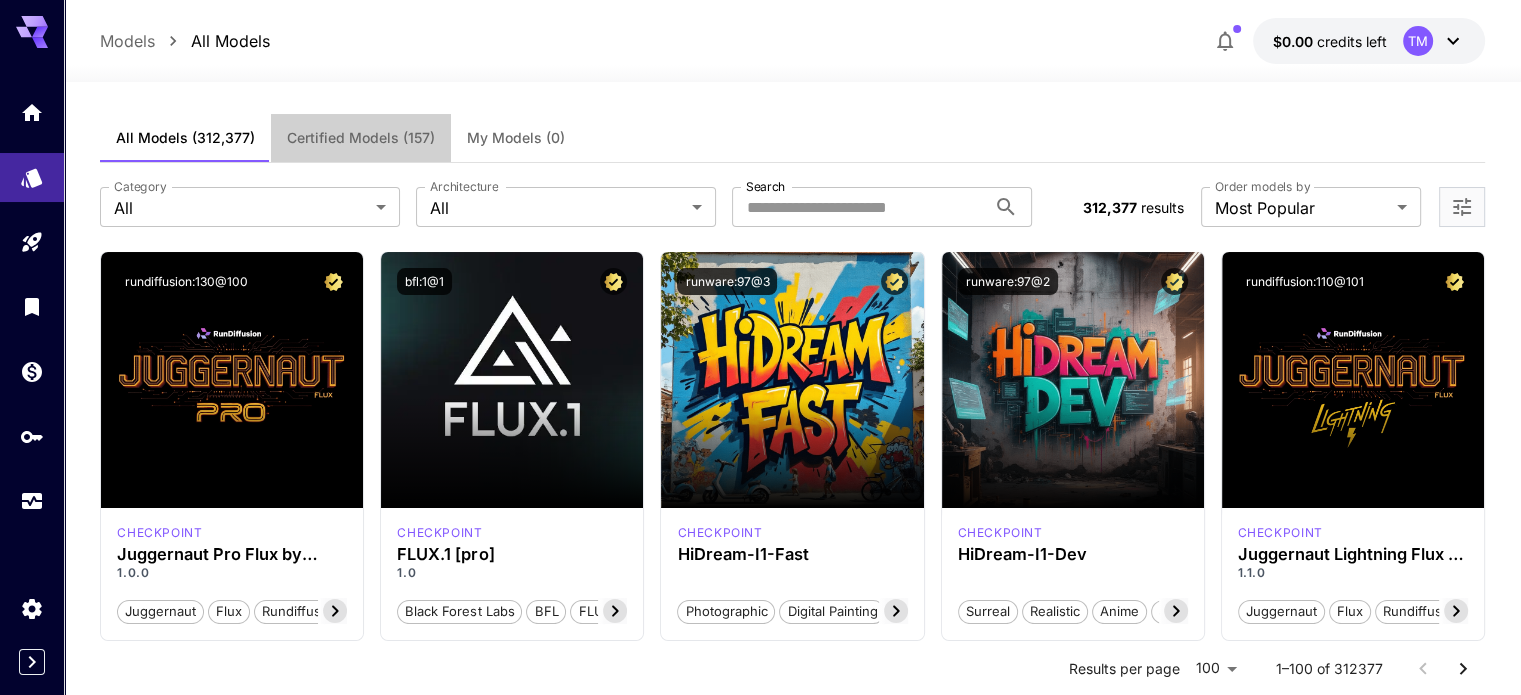 click on "Certified Models (157)" at bounding box center (361, 138) 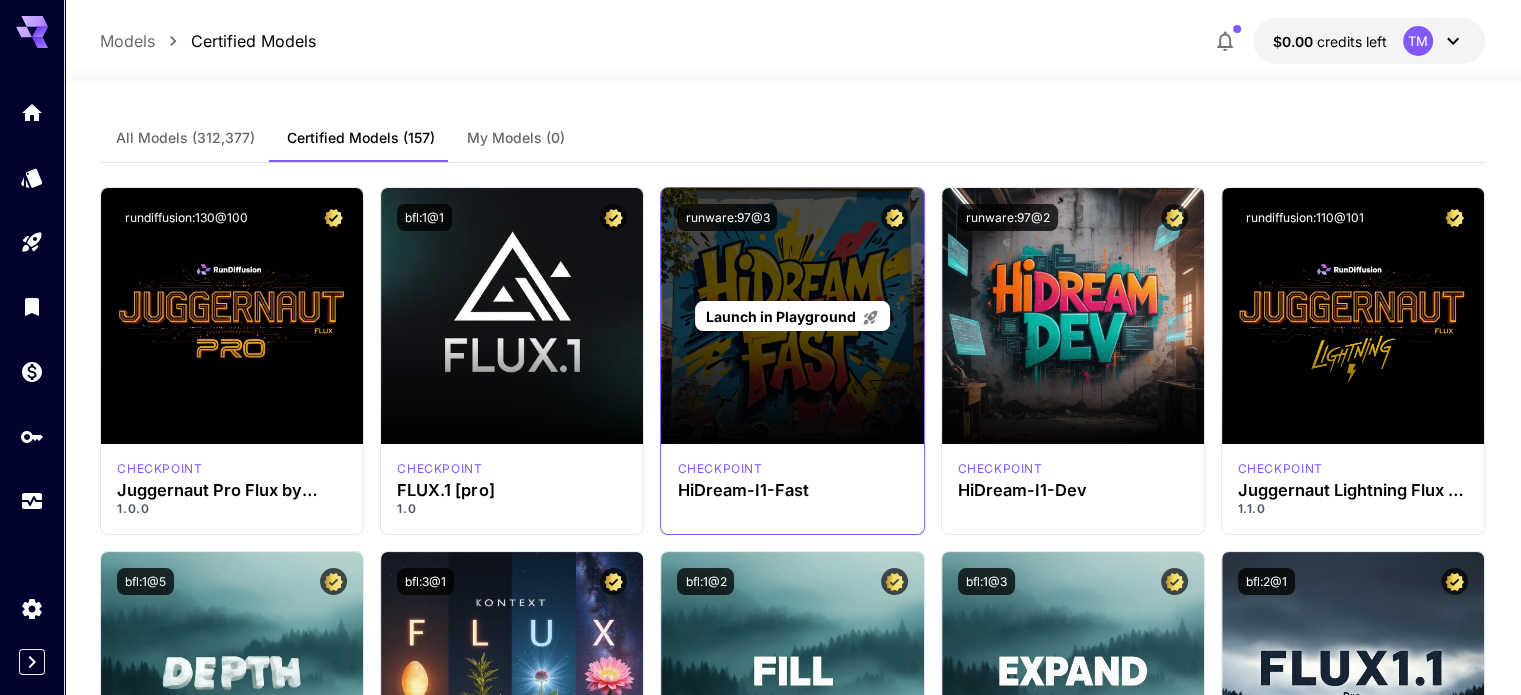 type 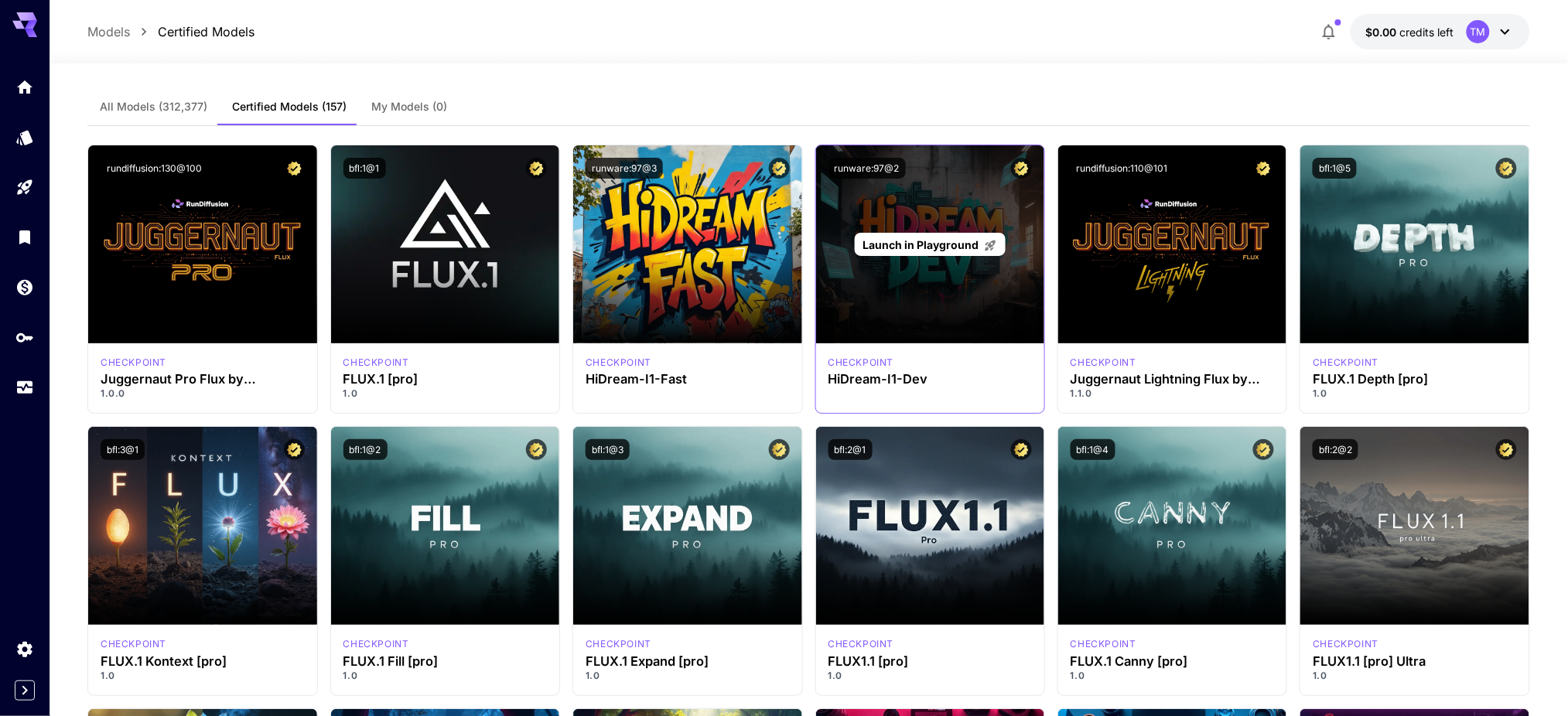click on "Launch in Playground" at bounding box center [921, 244] 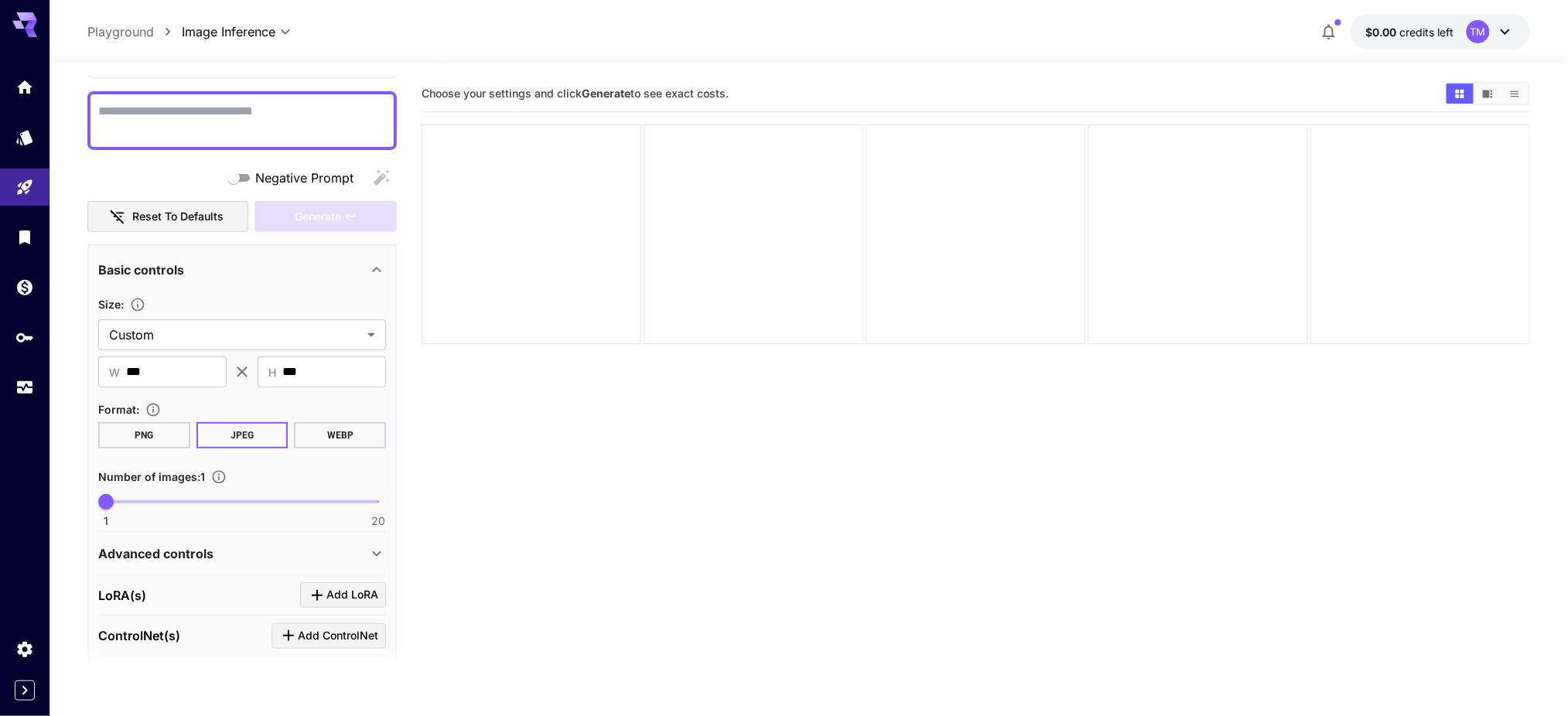 scroll, scrollTop: 0, scrollLeft: 0, axis: both 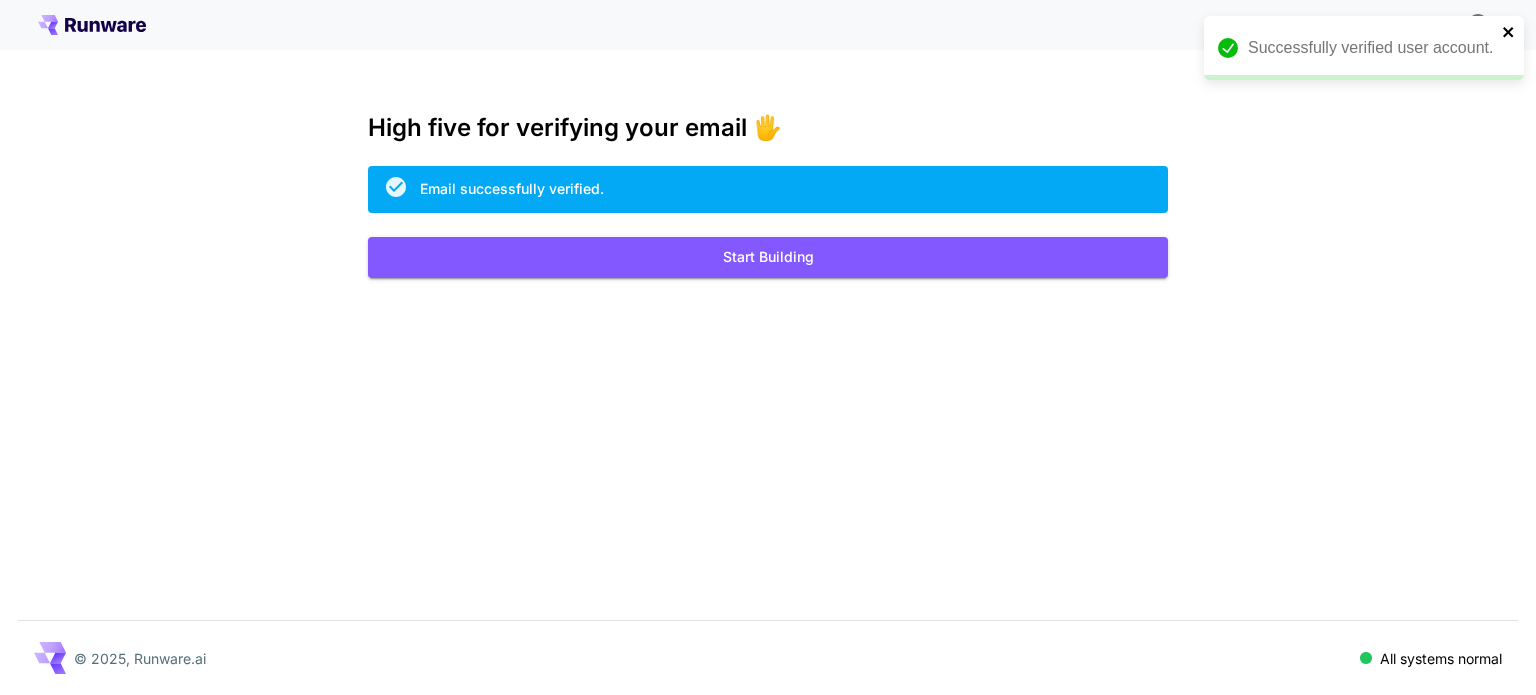 click 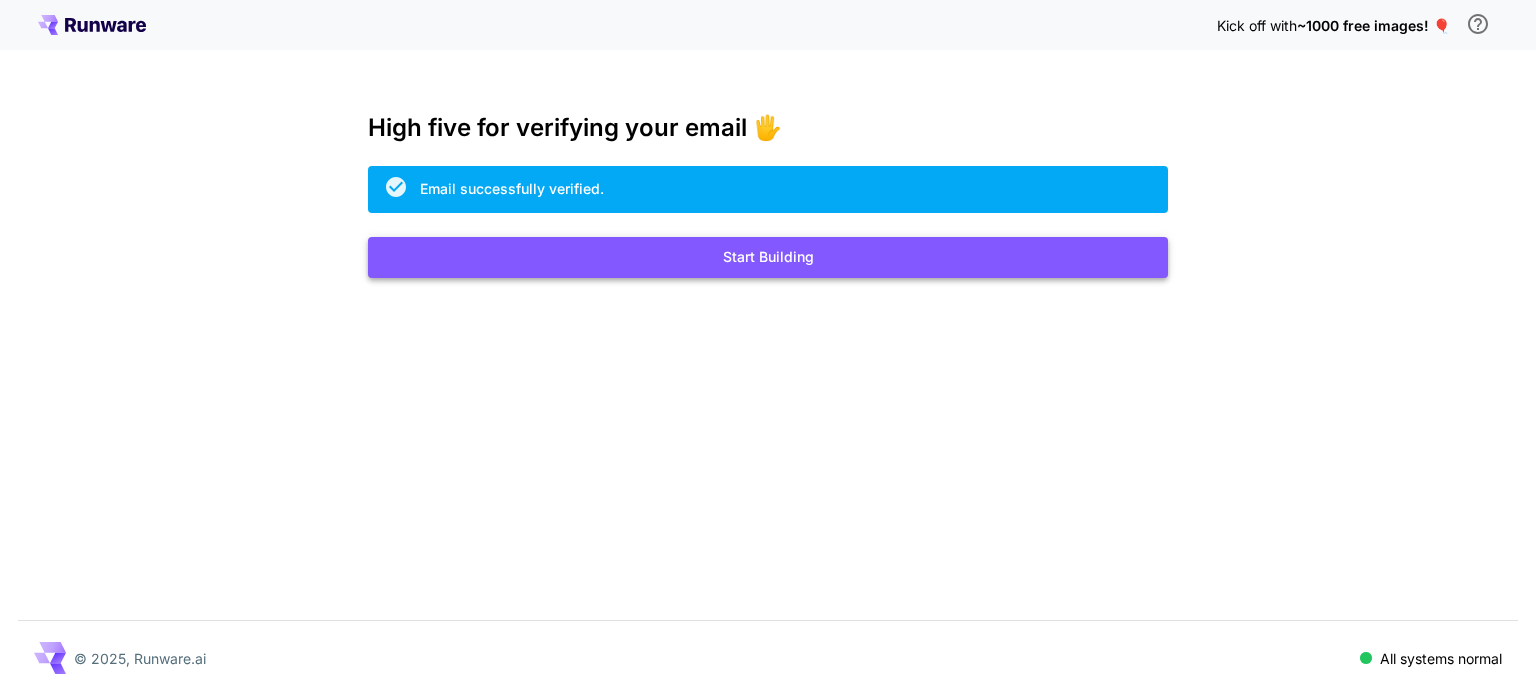 click on "Start Building" at bounding box center (768, 257) 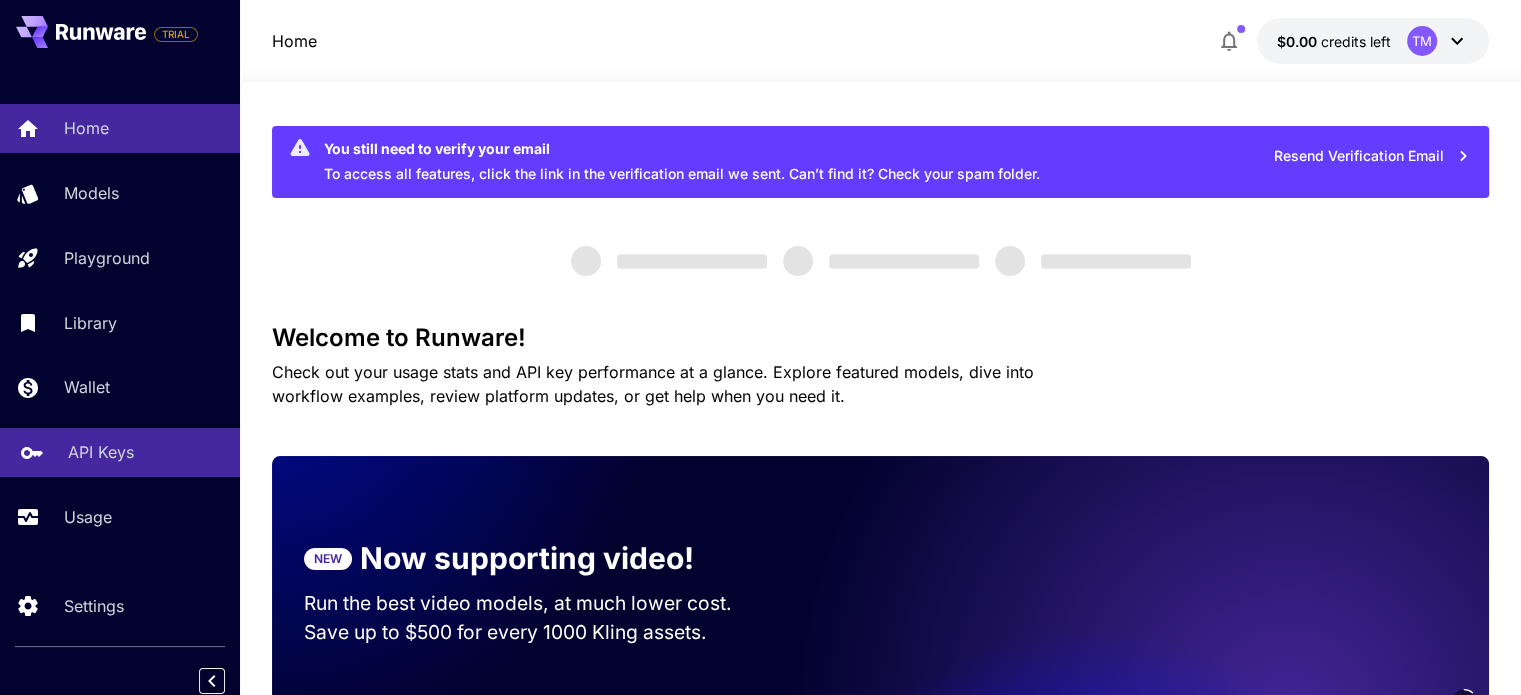 click on "API Keys" at bounding box center (101, 452) 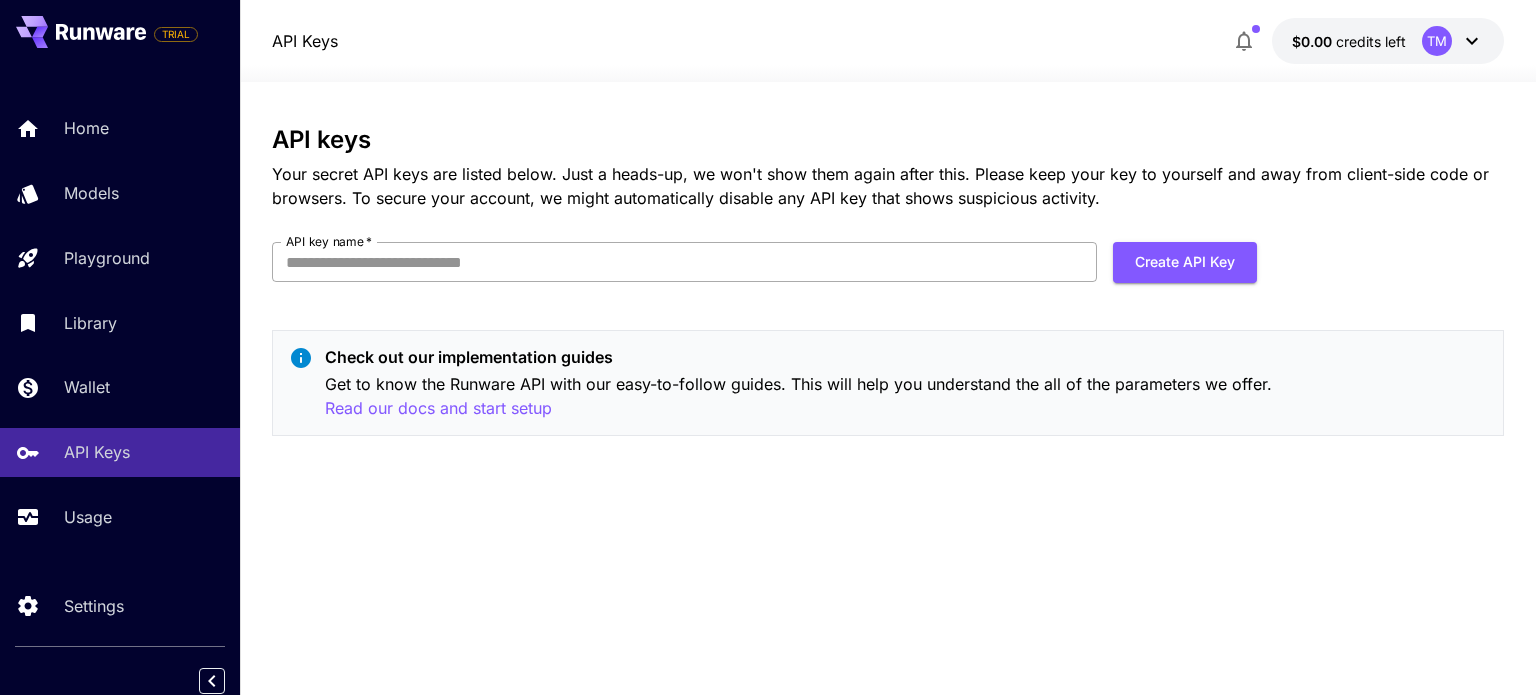 click on "API key name   *" at bounding box center [684, 262] 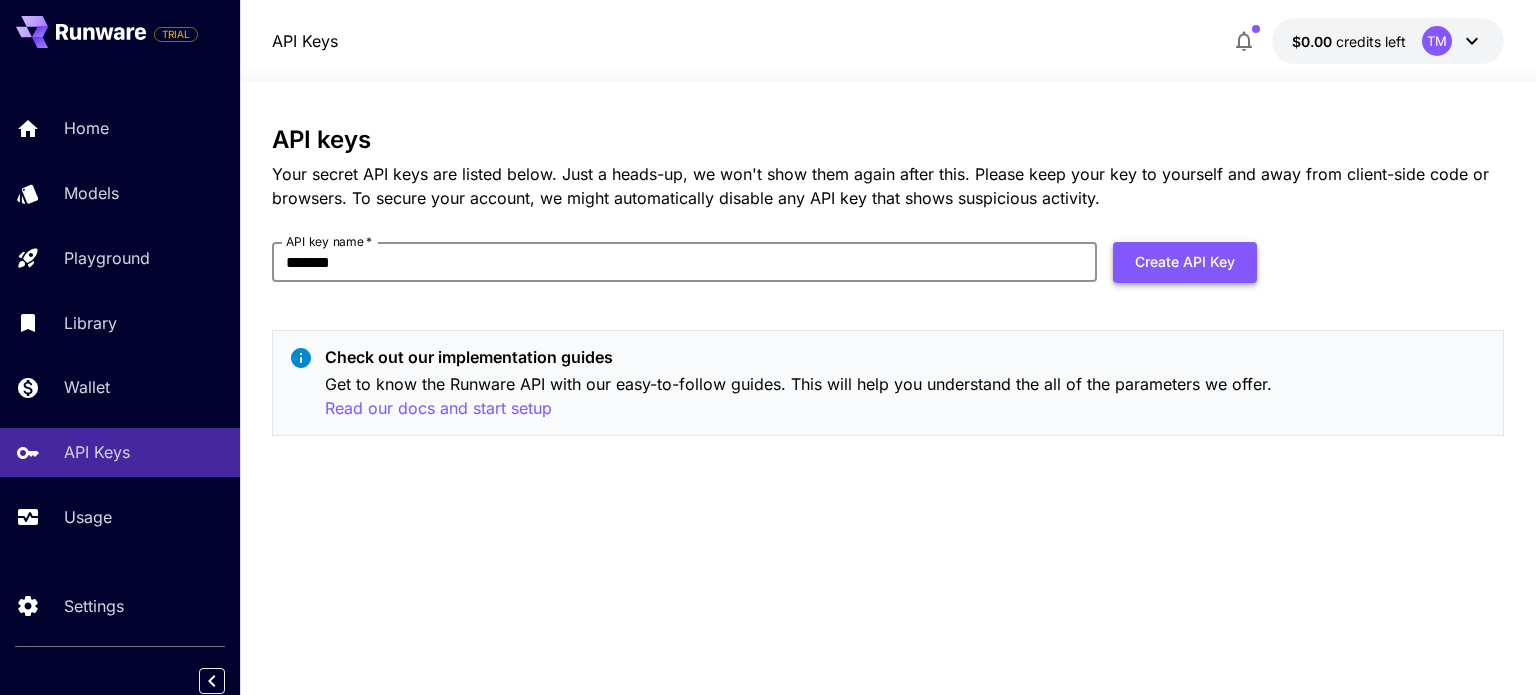 type on "*******" 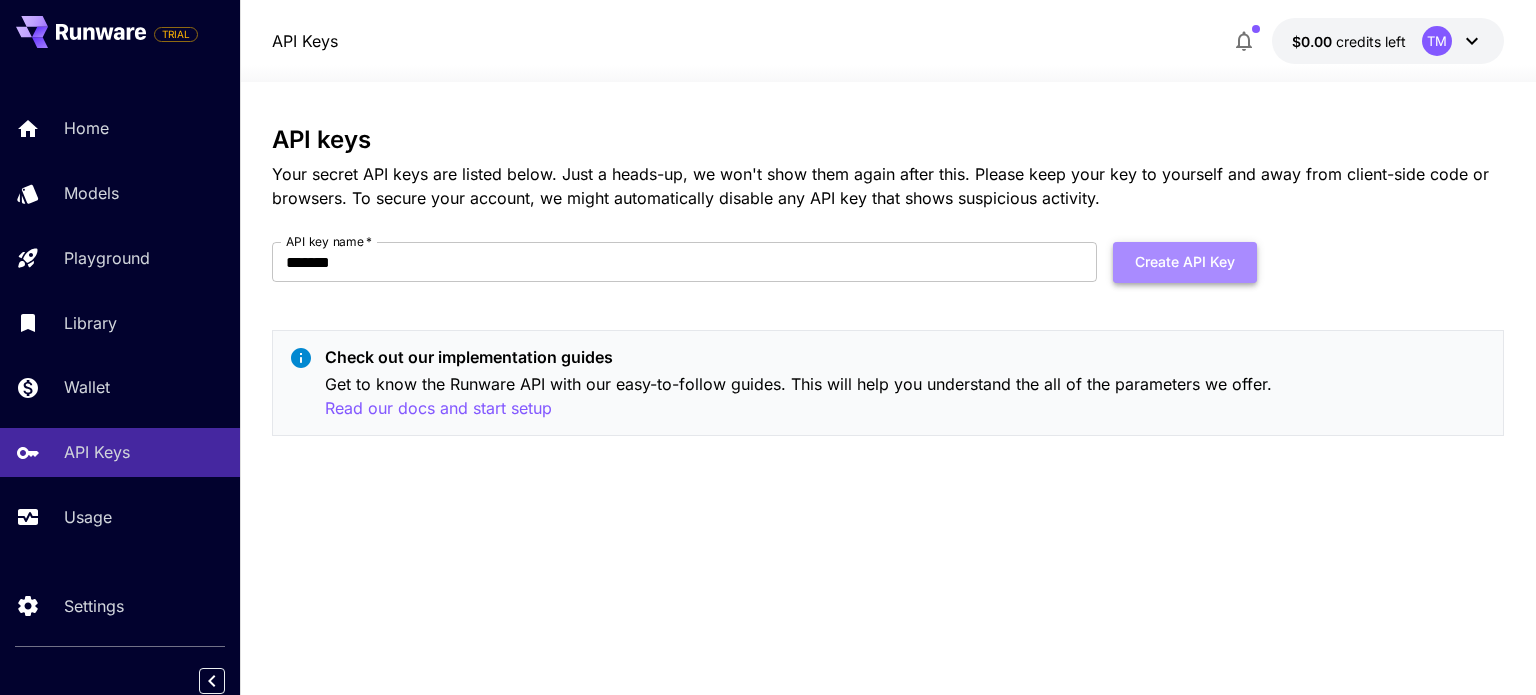 click on "Create API Key" at bounding box center [1185, 262] 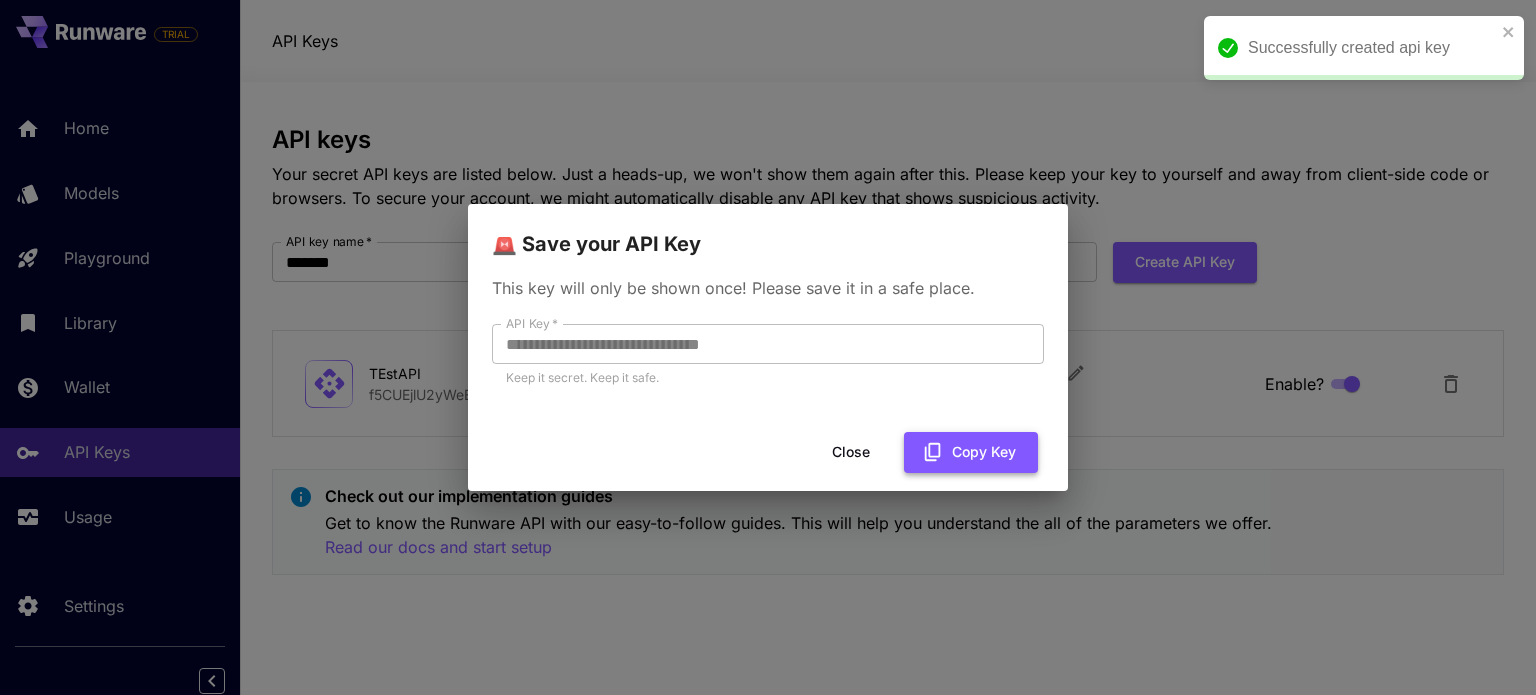 click on "Copy Key" at bounding box center [971, 452] 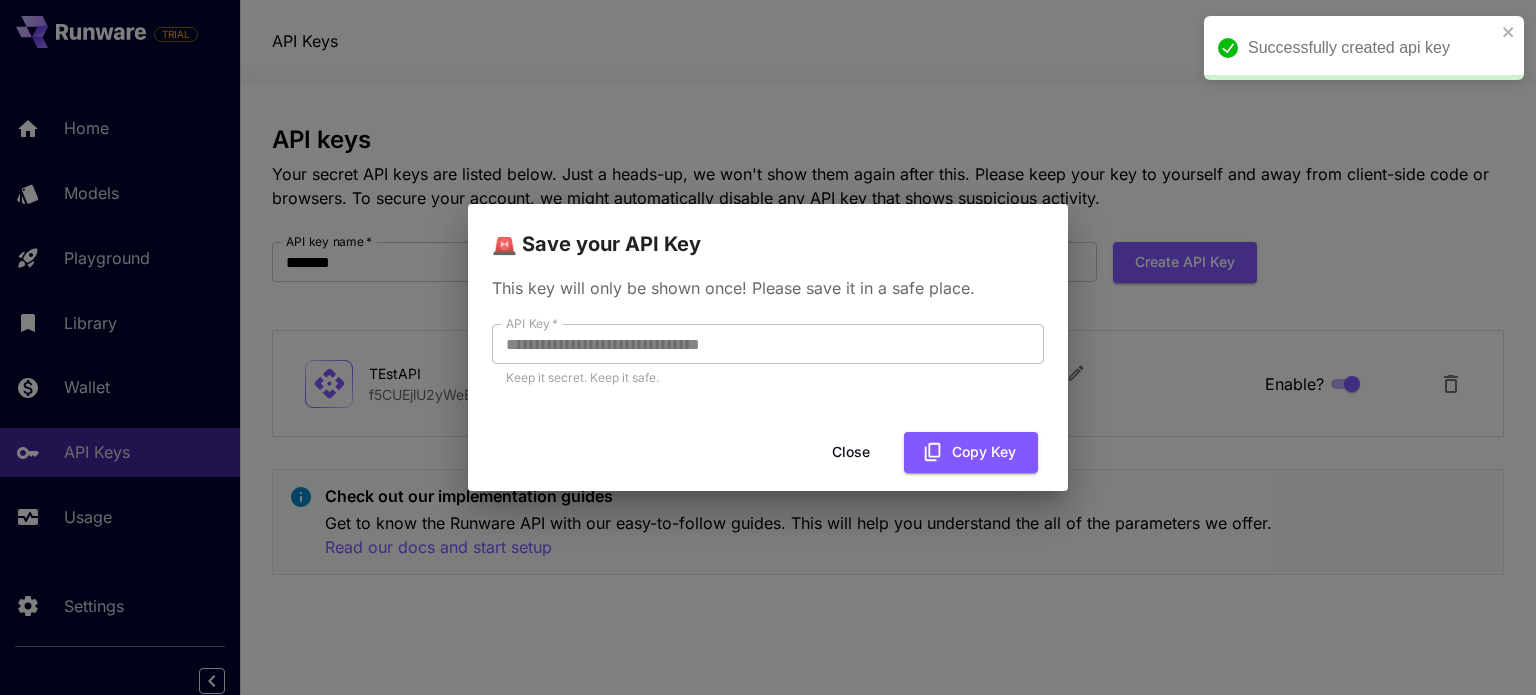 click on "Close" at bounding box center [851, 452] 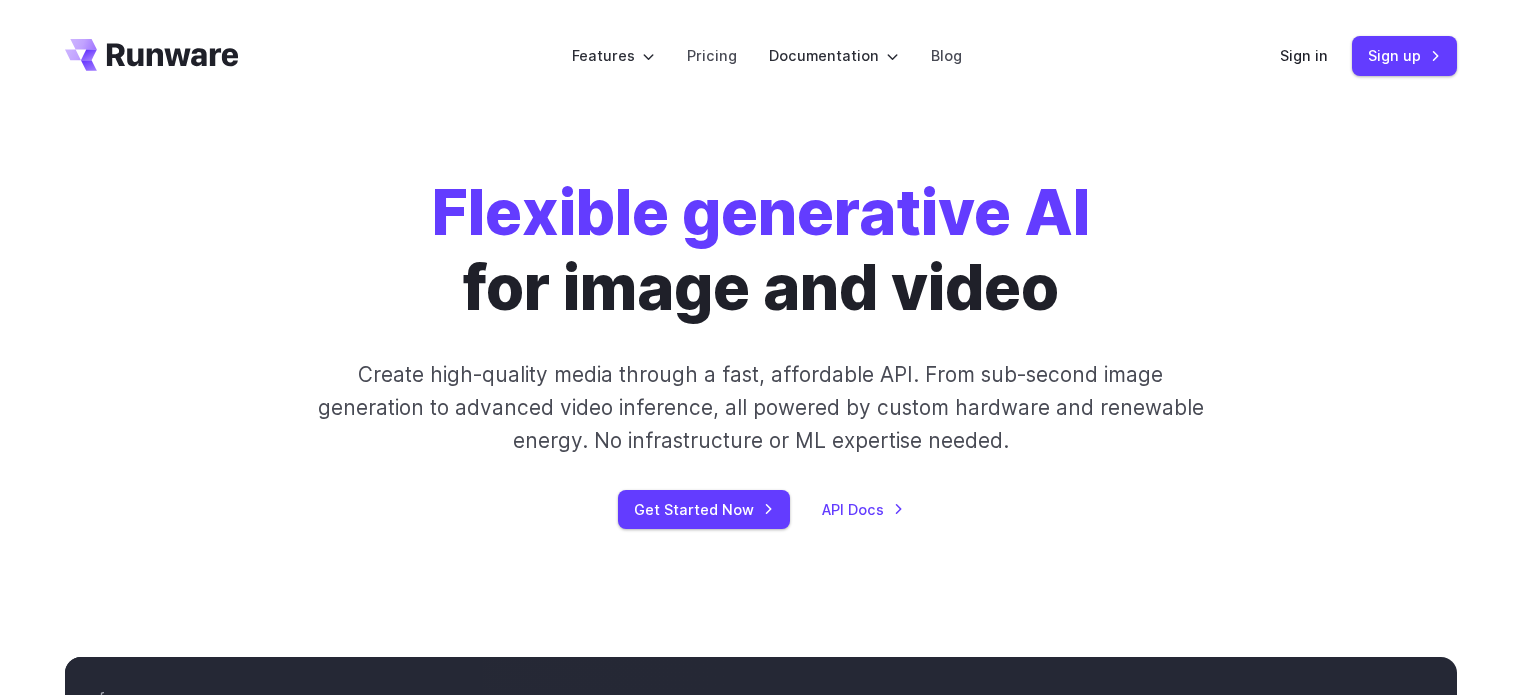 scroll, scrollTop: 0, scrollLeft: 0, axis: both 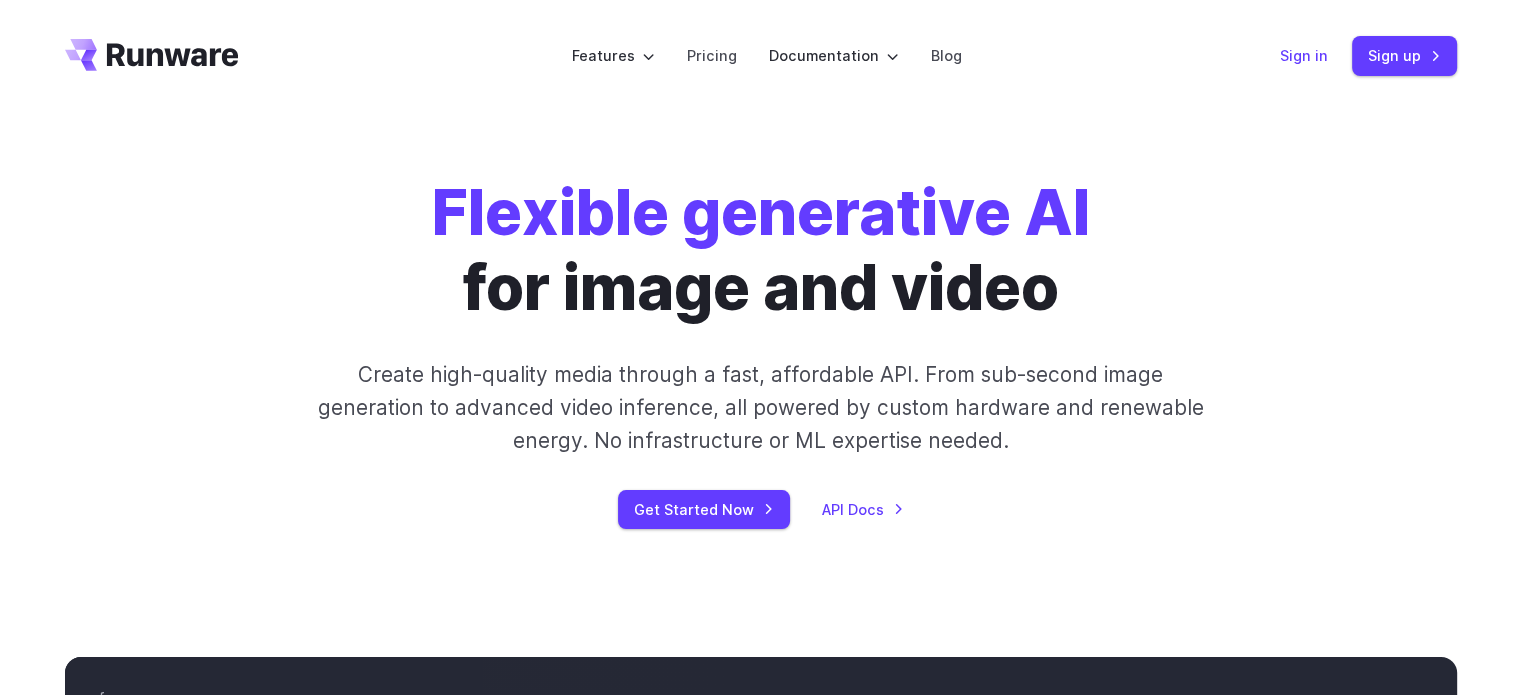 click on "Sign in" at bounding box center [1304, 55] 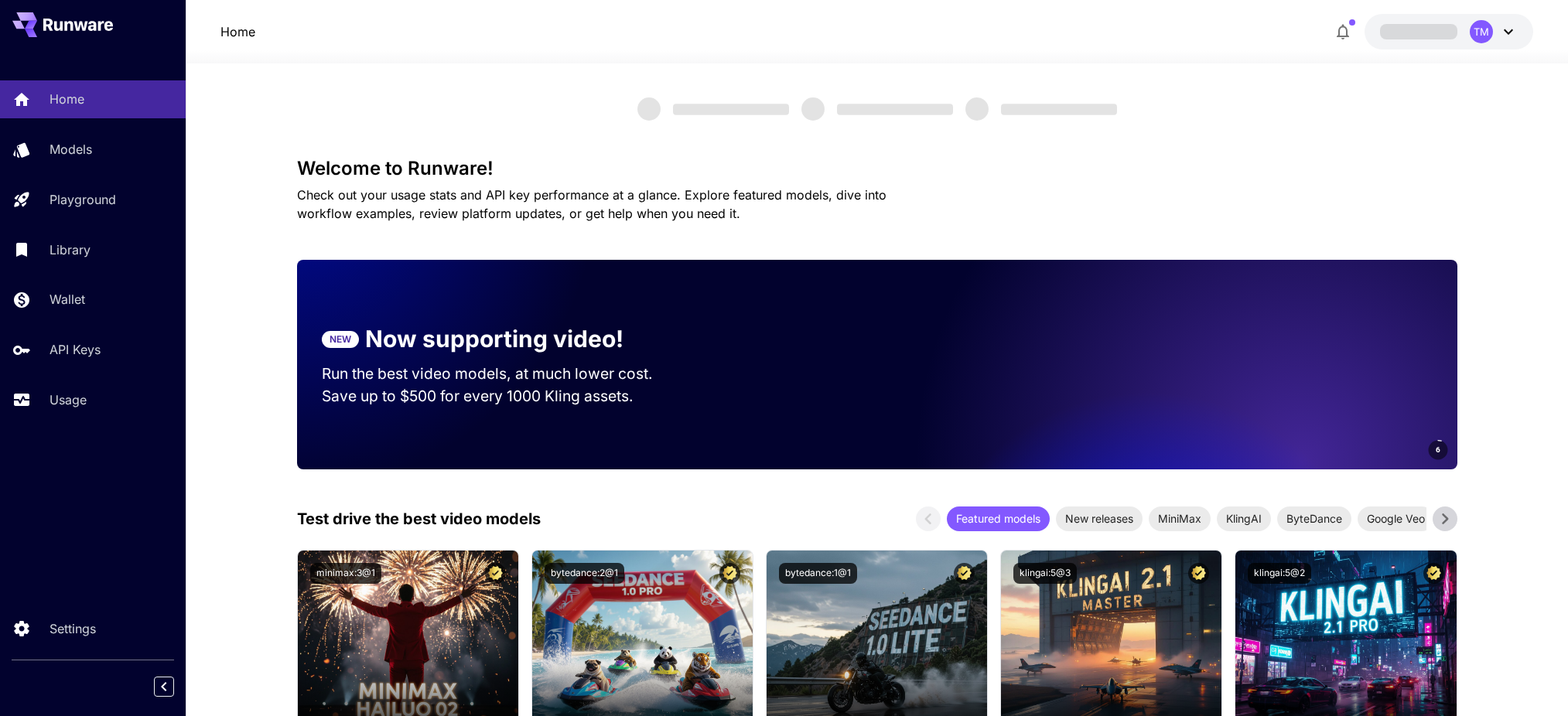 scroll, scrollTop: 0, scrollLeft: 0, axis: both 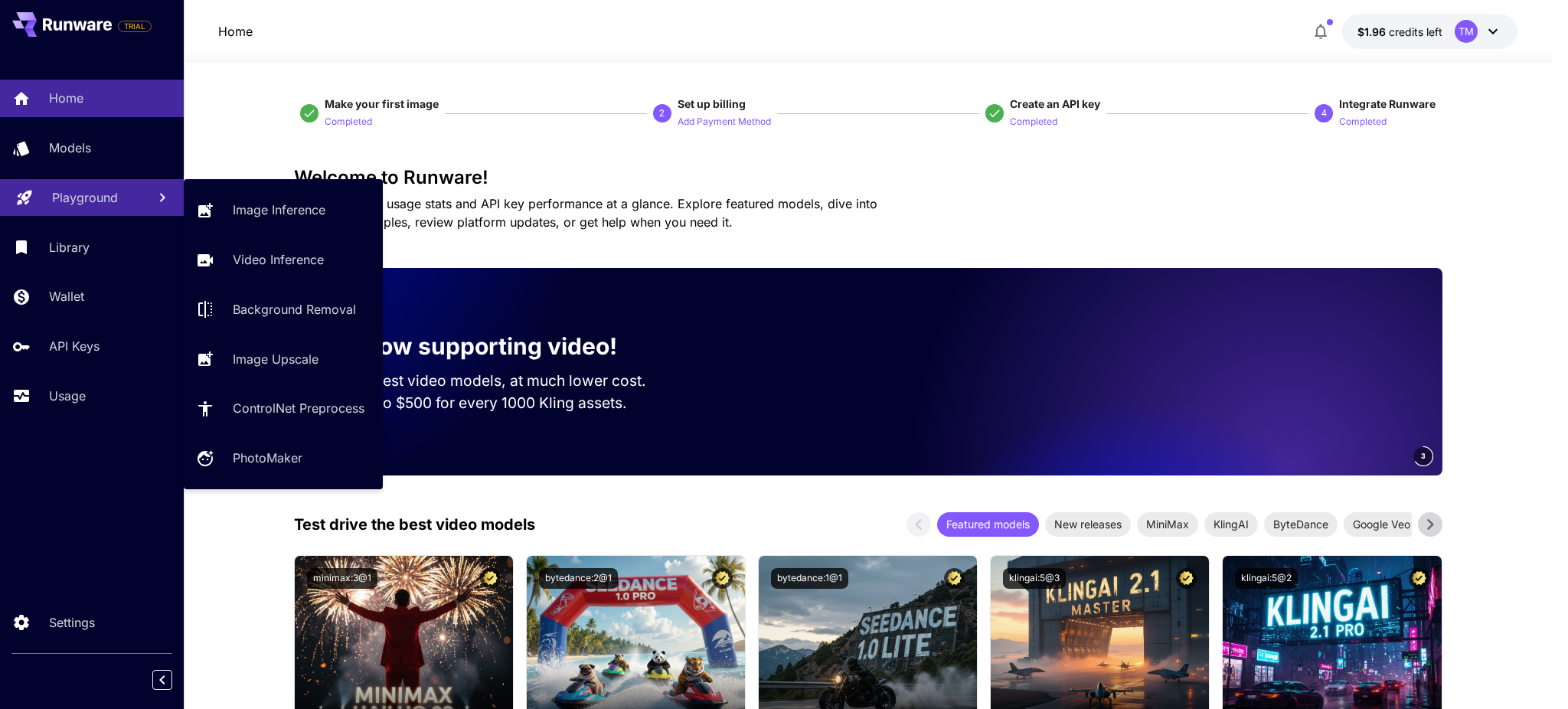 click on "Playground" at bounding box center (85, 198) 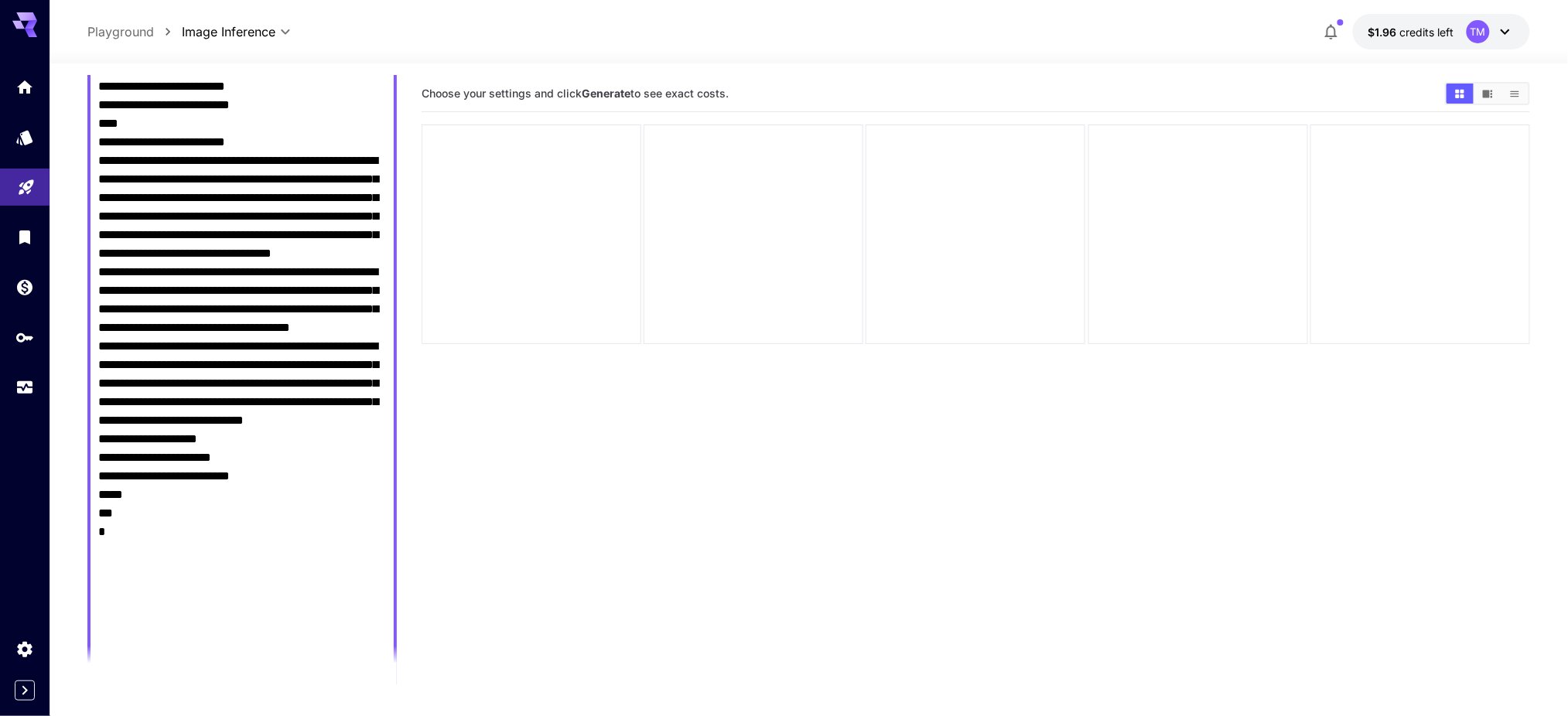 scroll, scrollTop: 1721, scrollLeft: 0, axis: vertical 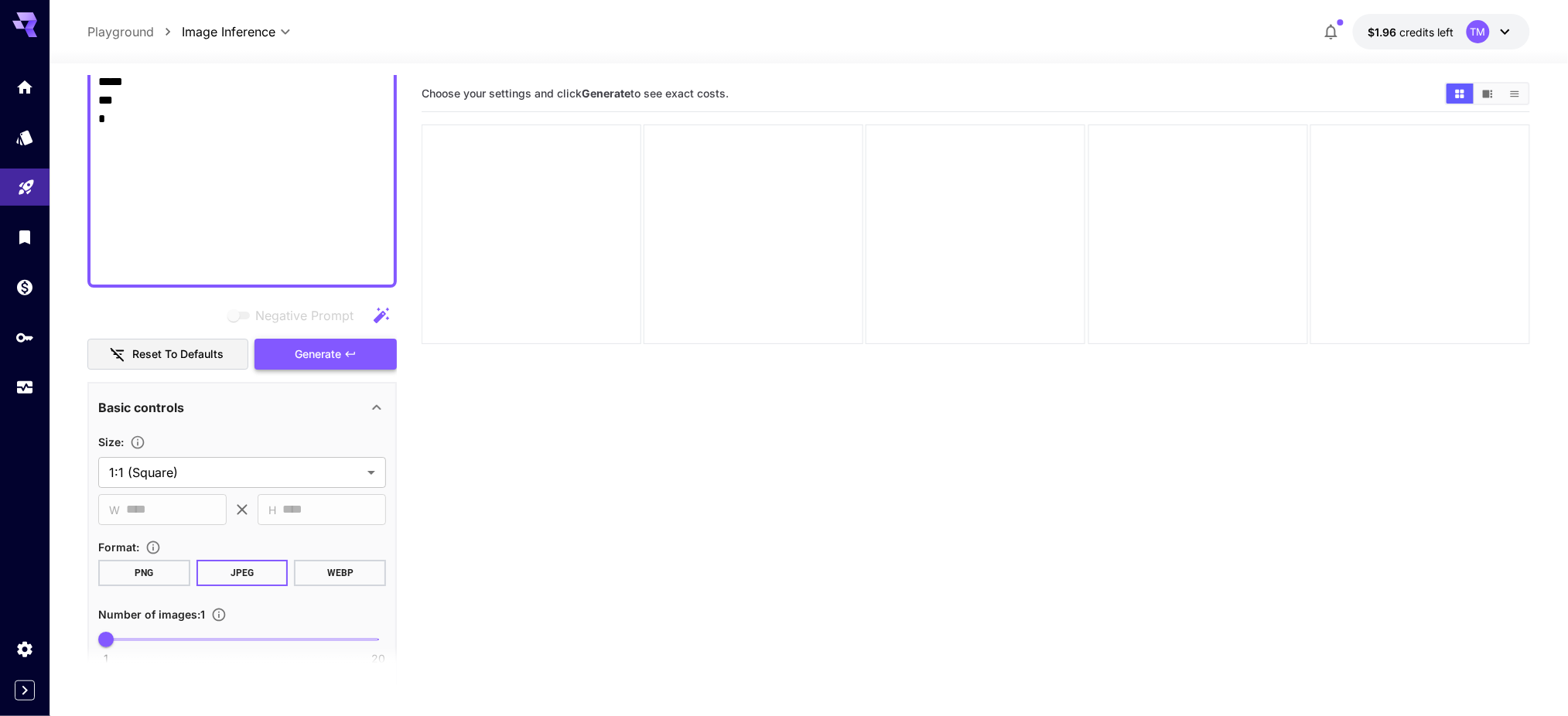 type on "**********" 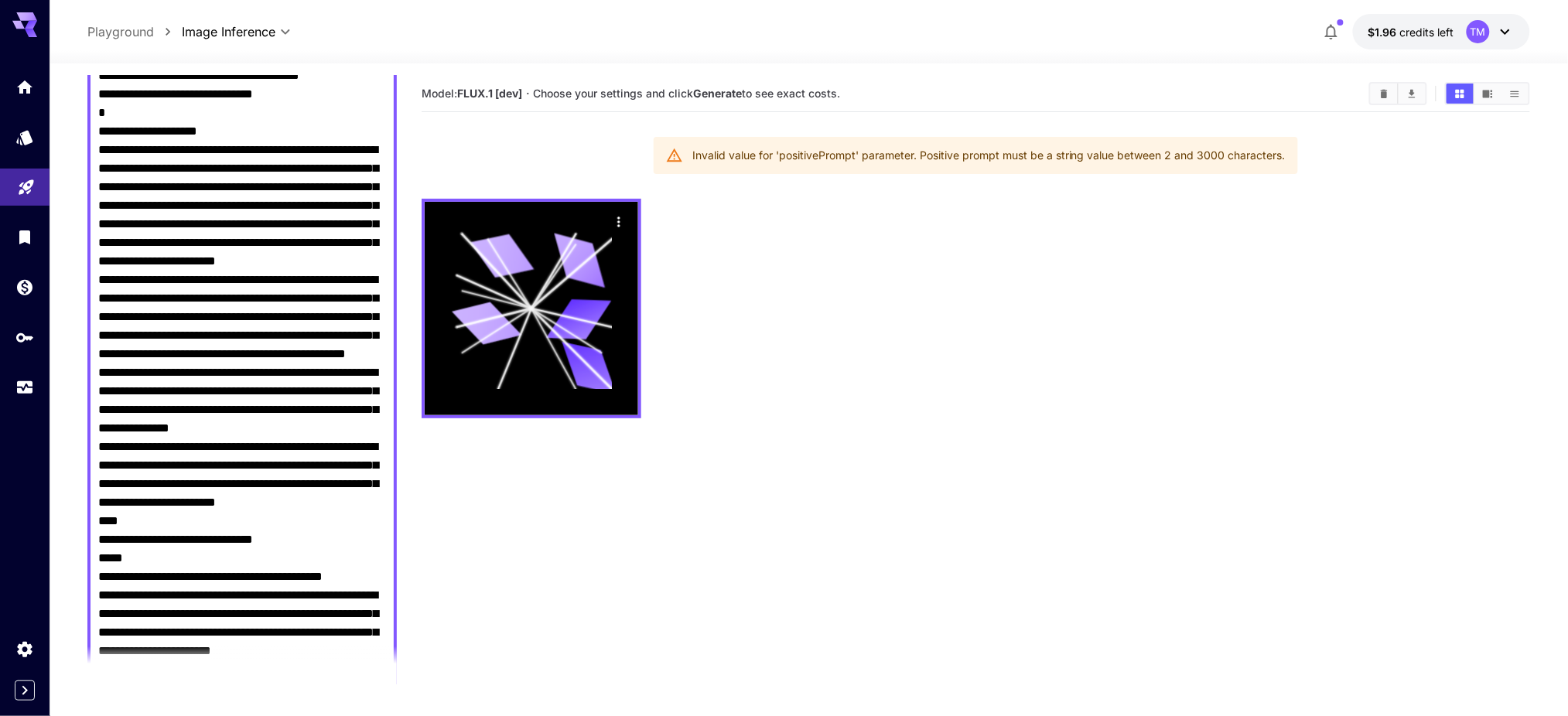 scroll, scrollTop: 0, scrollLeft: 0, axis: both 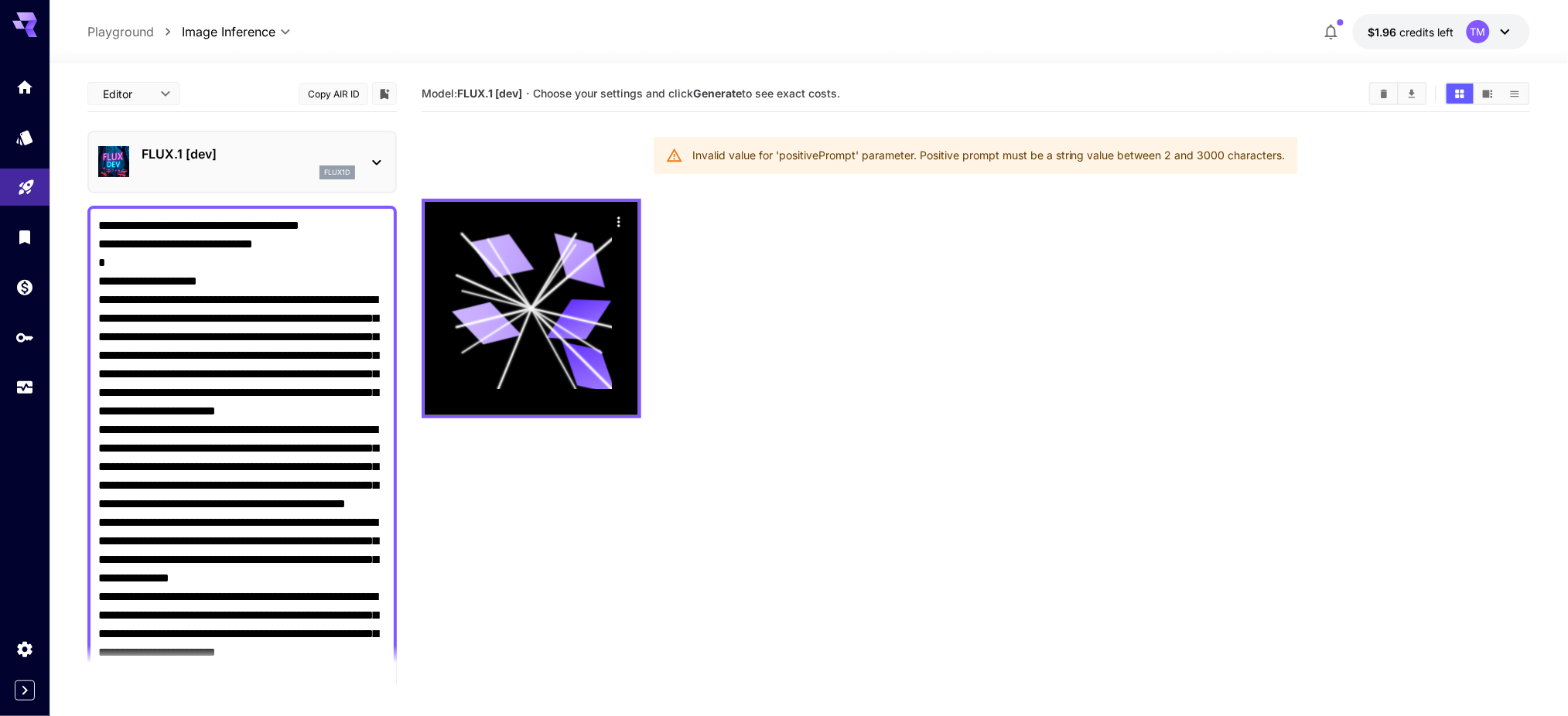 click on "FLUX.1 [dev] flux1d" at bounding box center (242, 162) 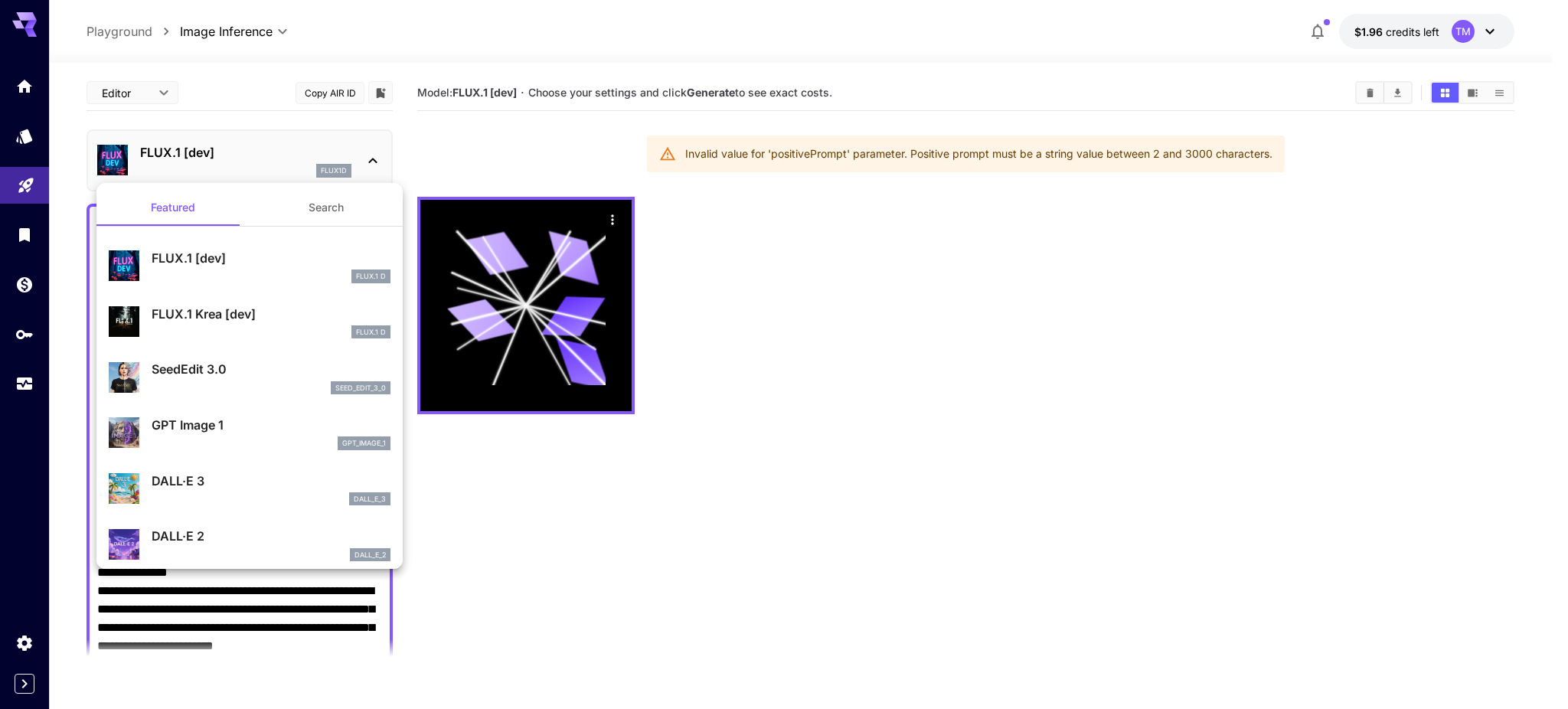 click on "FLUX.1 Krea [dev]" at bounding box center [271, 314] 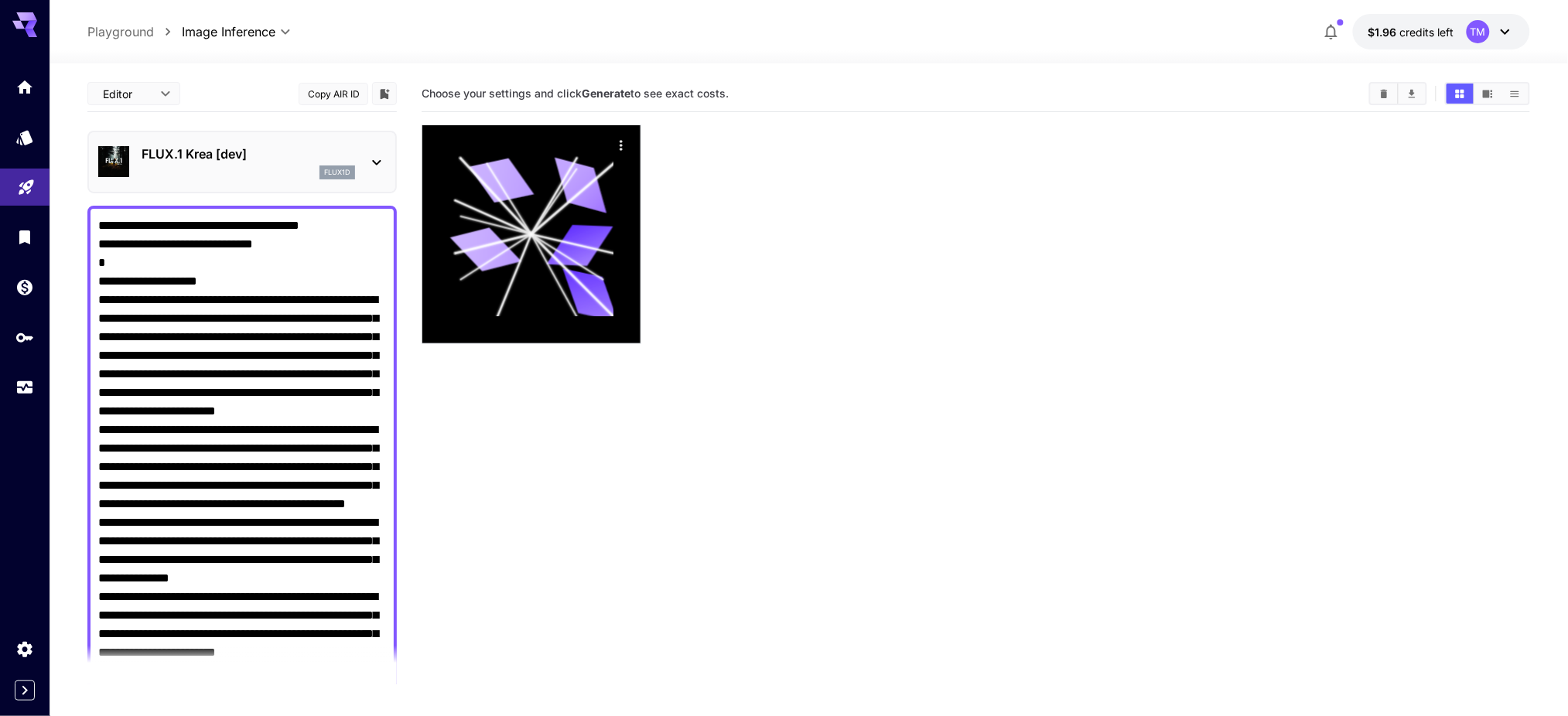 click on "FLUX.1 Krea [dev]" at bounding box center [248, 154] 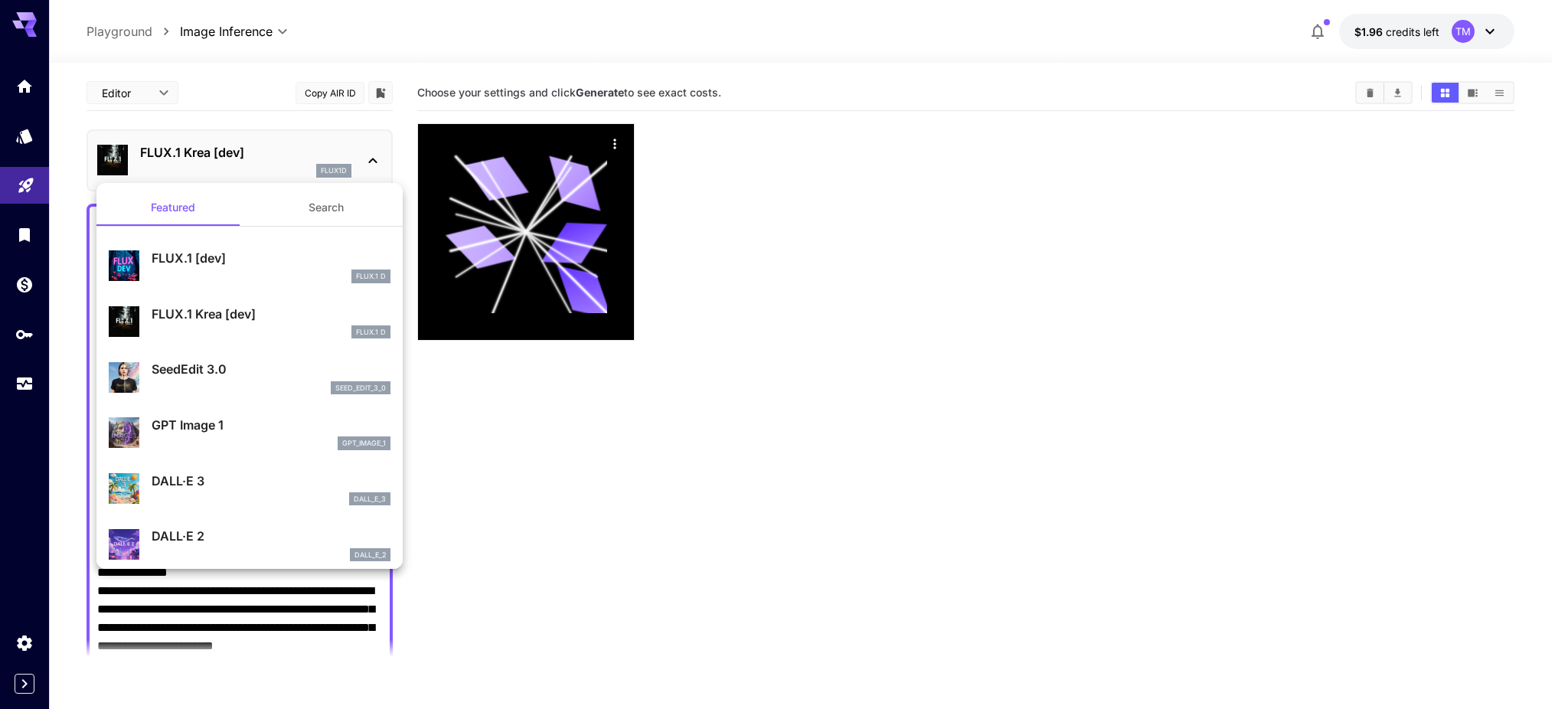 click on "SeedEdit 3.0" at bounding box center (271, 369) 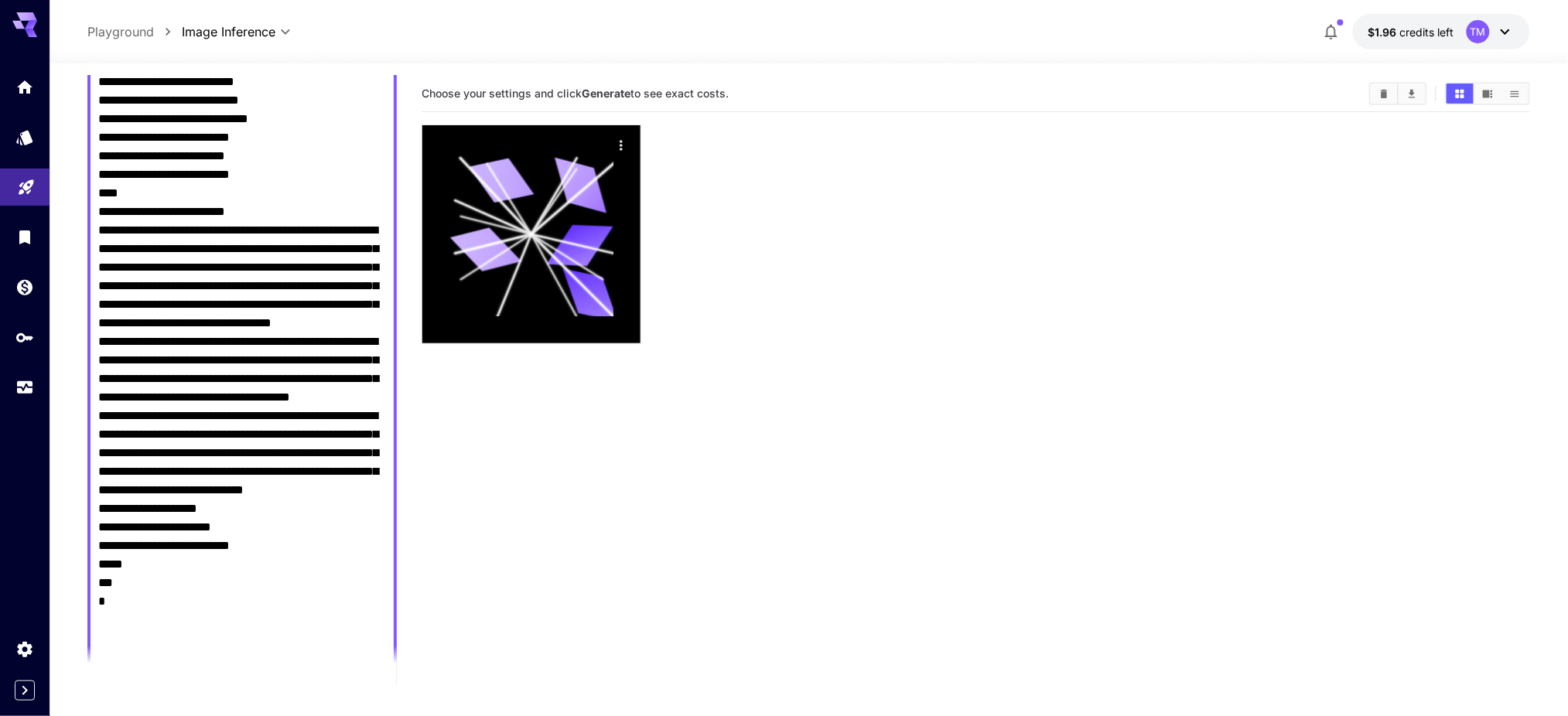 scroll, scrollTop: 1443, scrollLeft: 0, axis: vertical 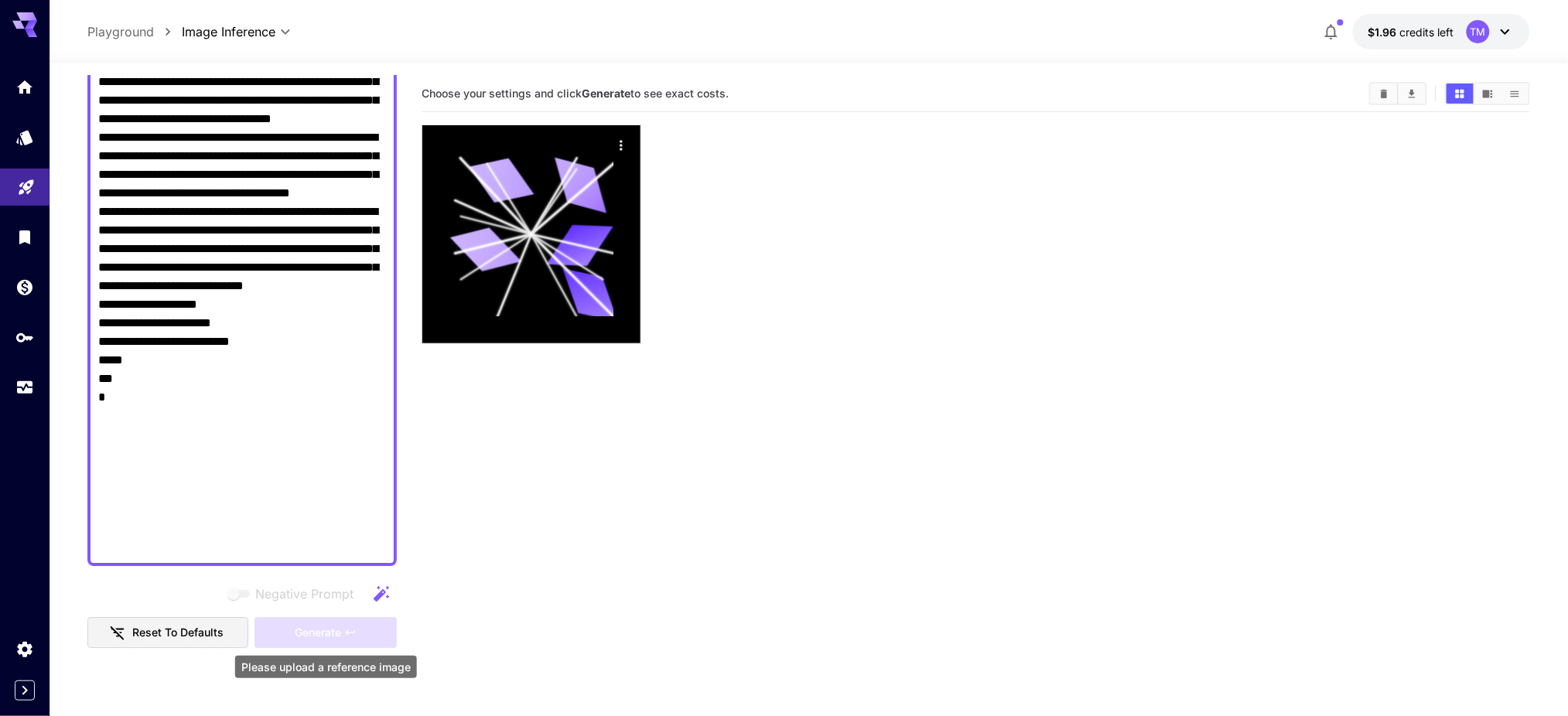 click on "Generate" at bounding box center [326, 632] 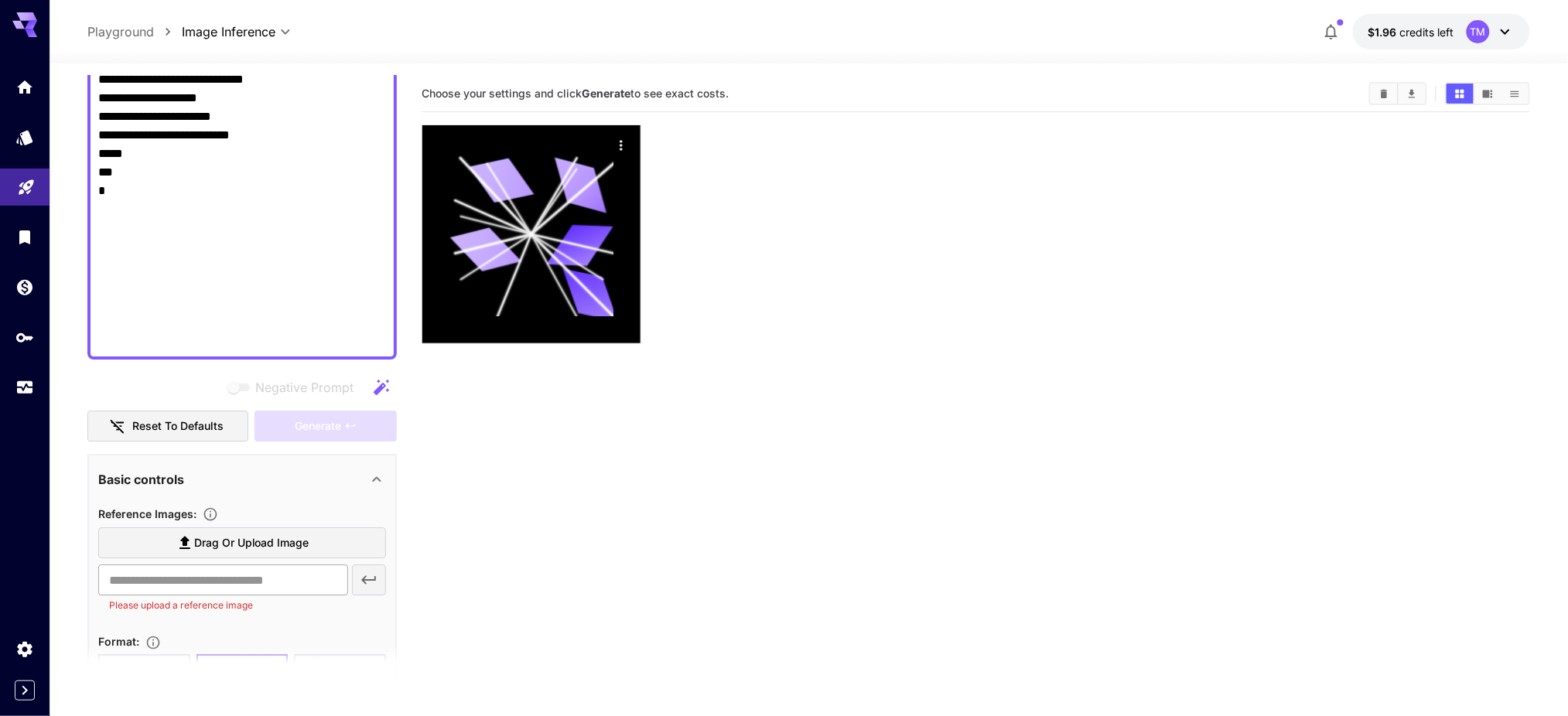 scroll, scrollTop: 1752, scrollLeft: 0, axis: vertical 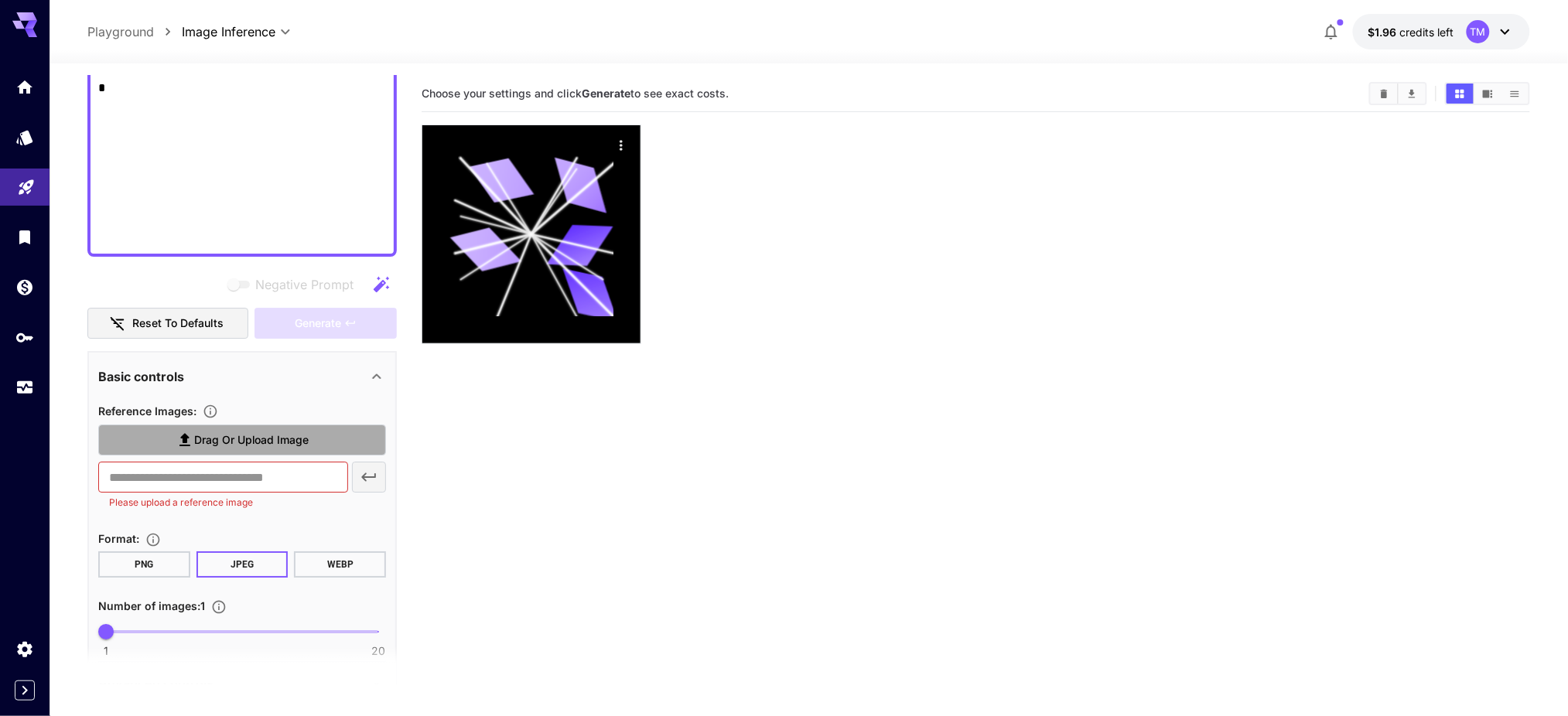 click on "Drag or upload image" at bounding box center (251, 440) 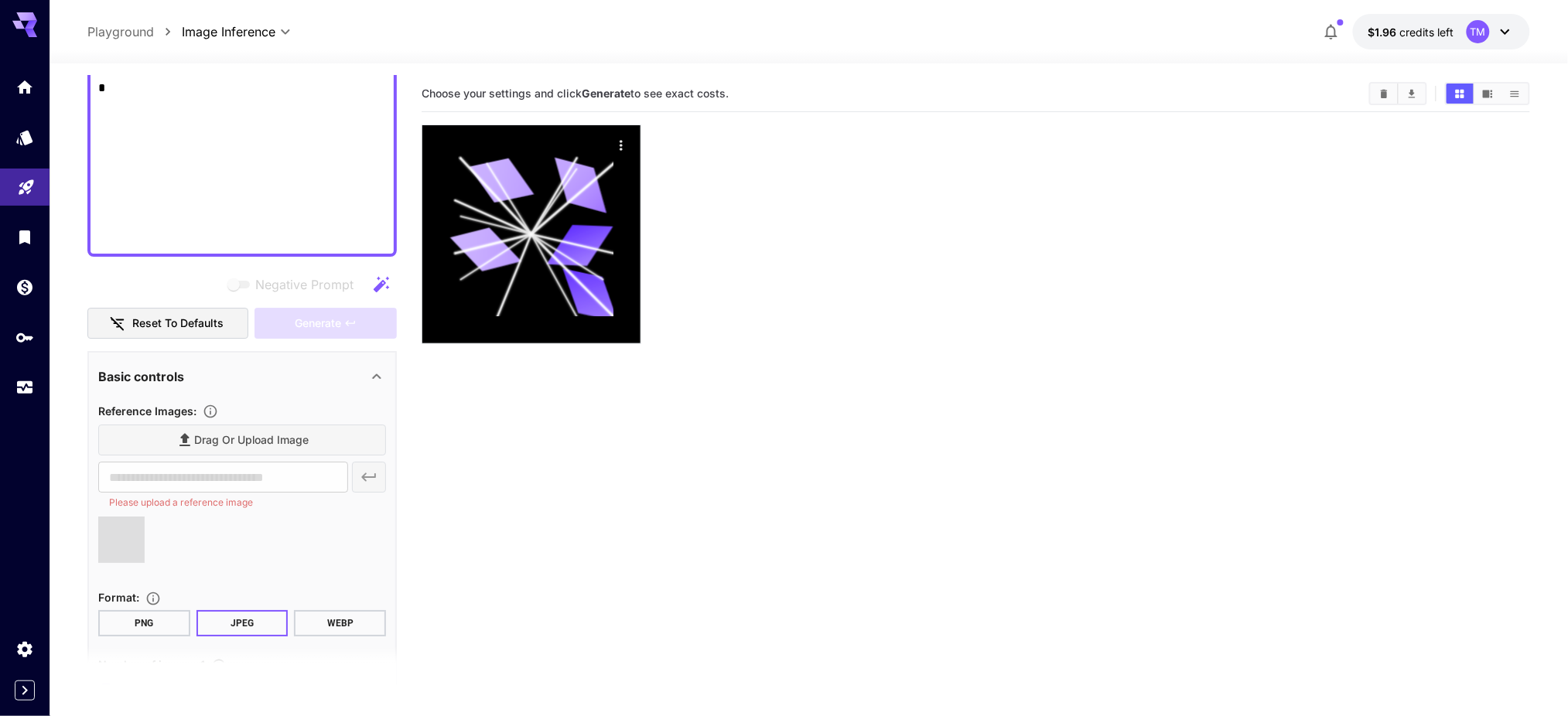type on "**********" 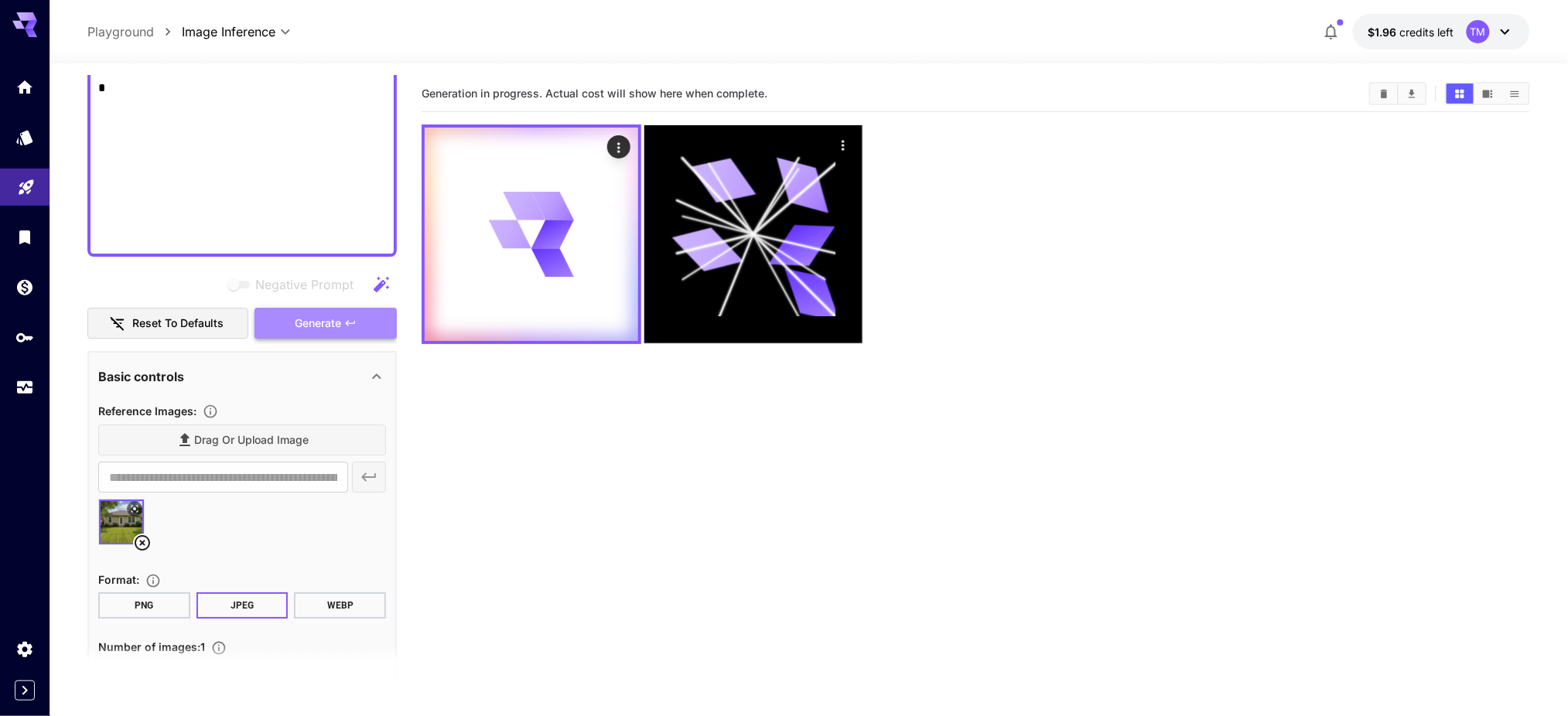 click on "Generate" at bounding box center (318, 323) 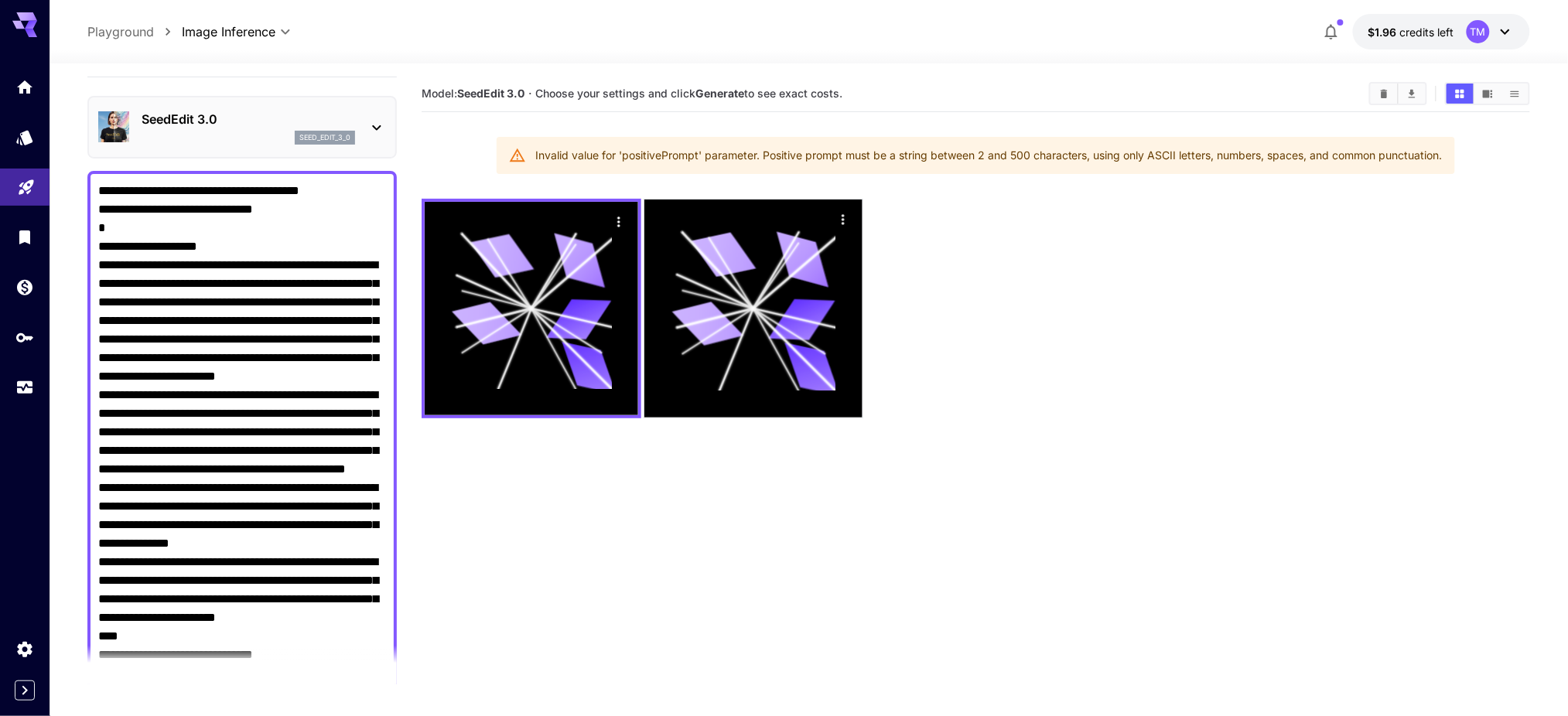scroll, scrollTop: 0, scrollLeft: 0, axis: both 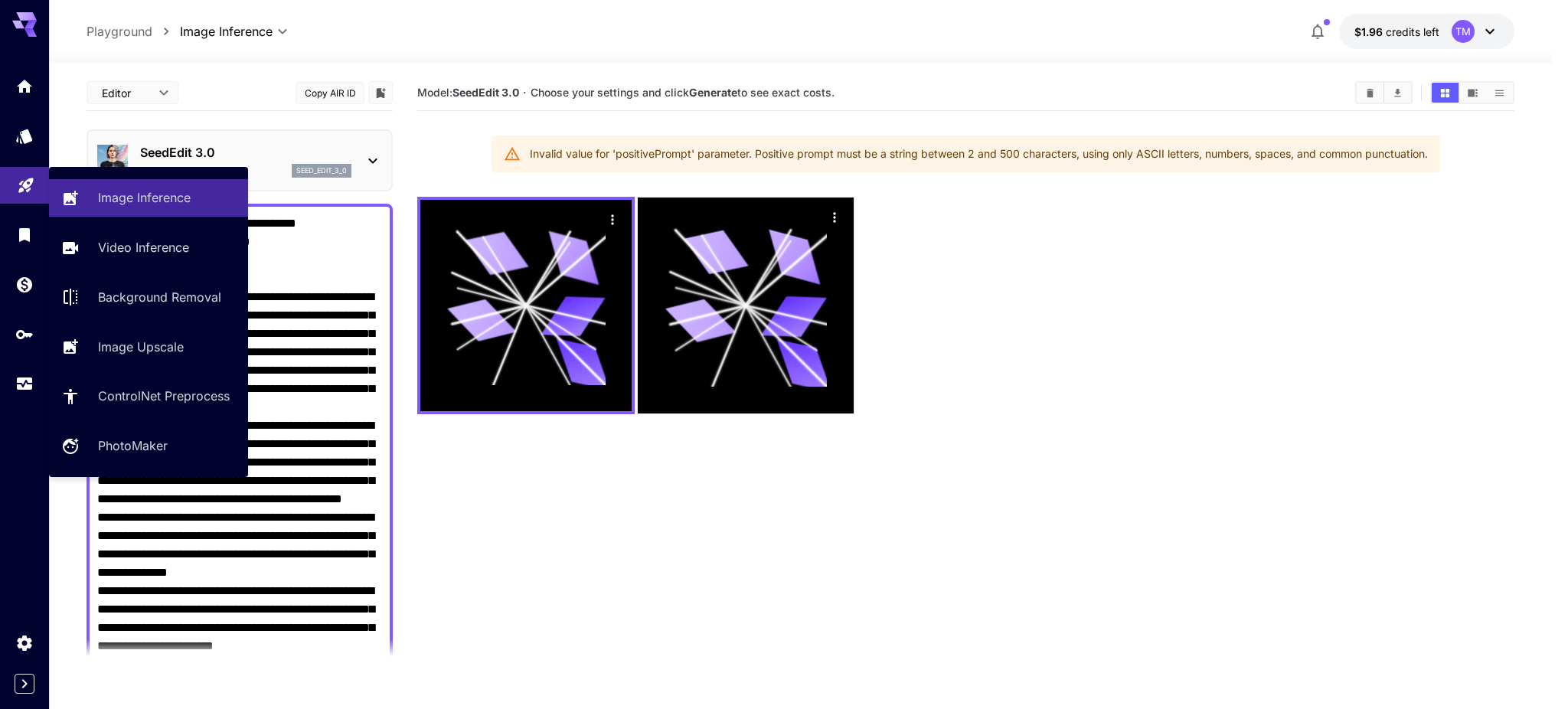 drag, startPoint x: 173, startPoint y: 263, endPoint x: 1, endPoint y: 191, distance: 186.46179 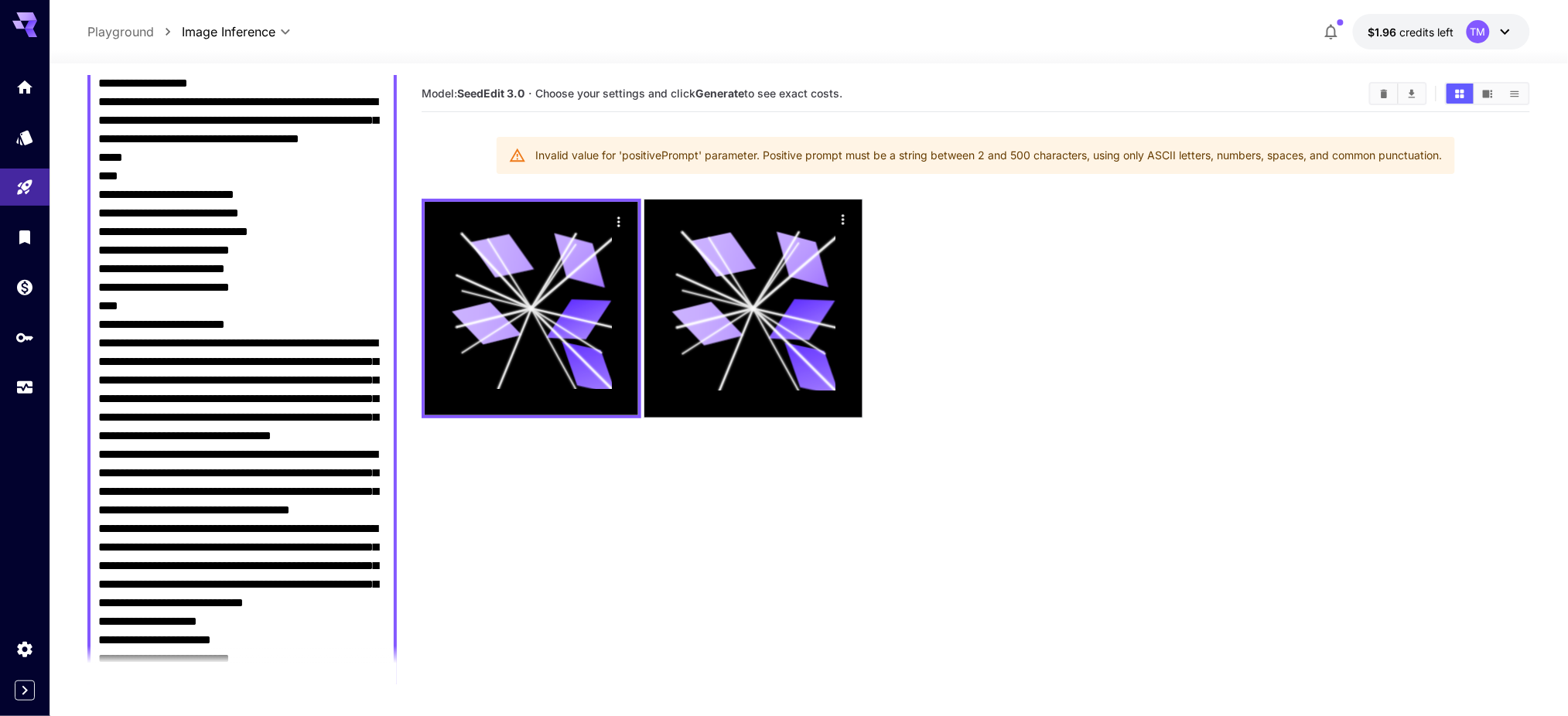 scroll, scrollTop: 1340, scrollLeft: 0, axis: vertical 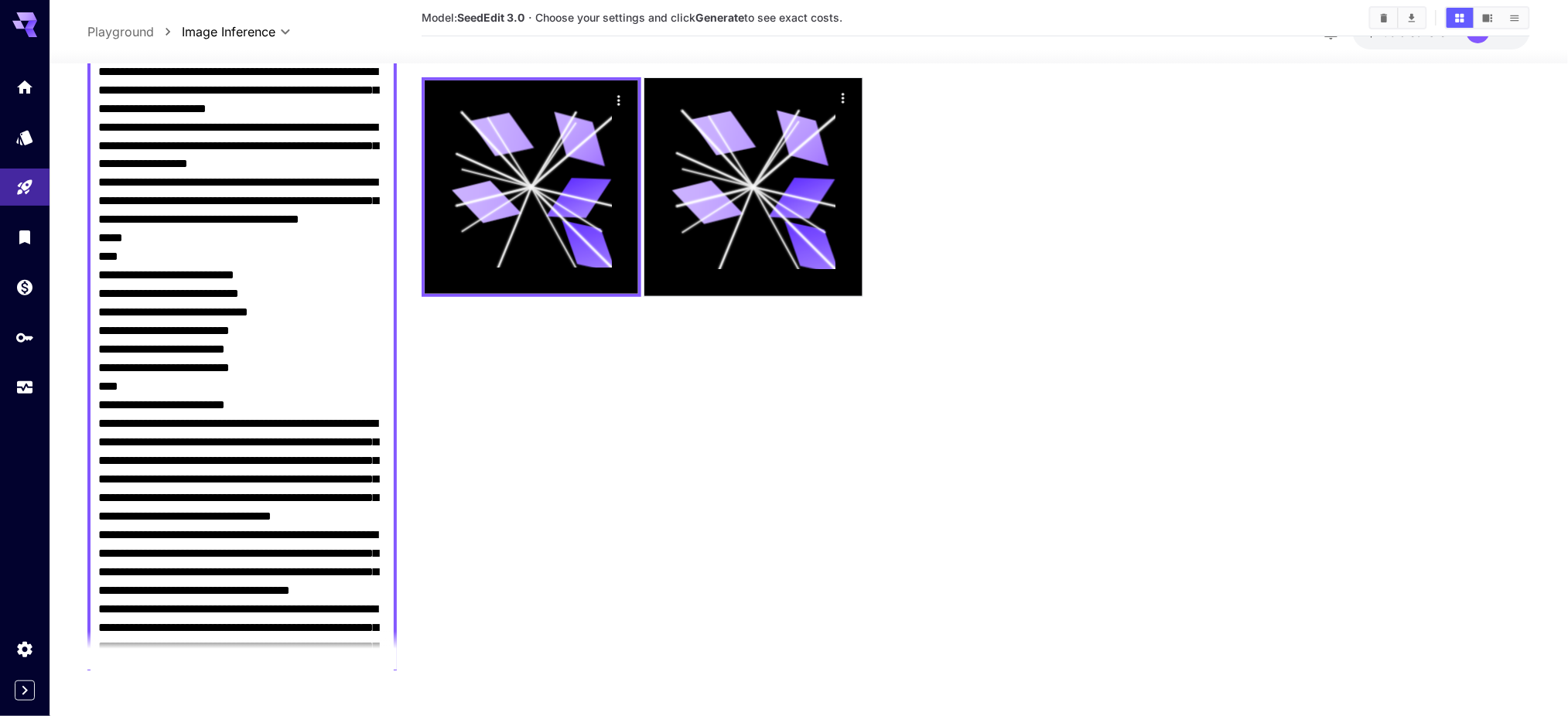 drag, startPoint x: 163, startPoint y: 610, endPoint x: 70, endPoint y: 348, distance: 278.0162 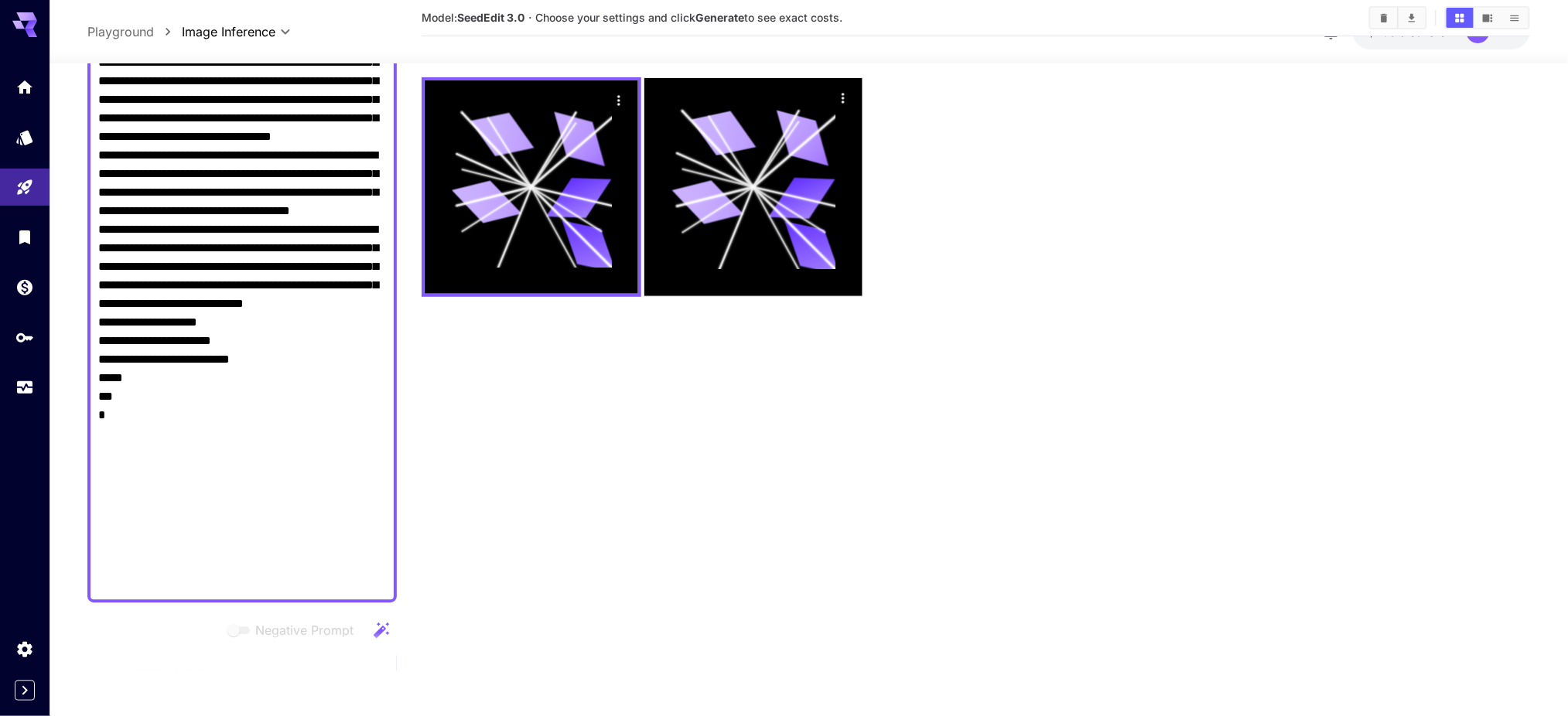 scroll, scrollTop: 1278, scrollLeft: 0, axis: vertical 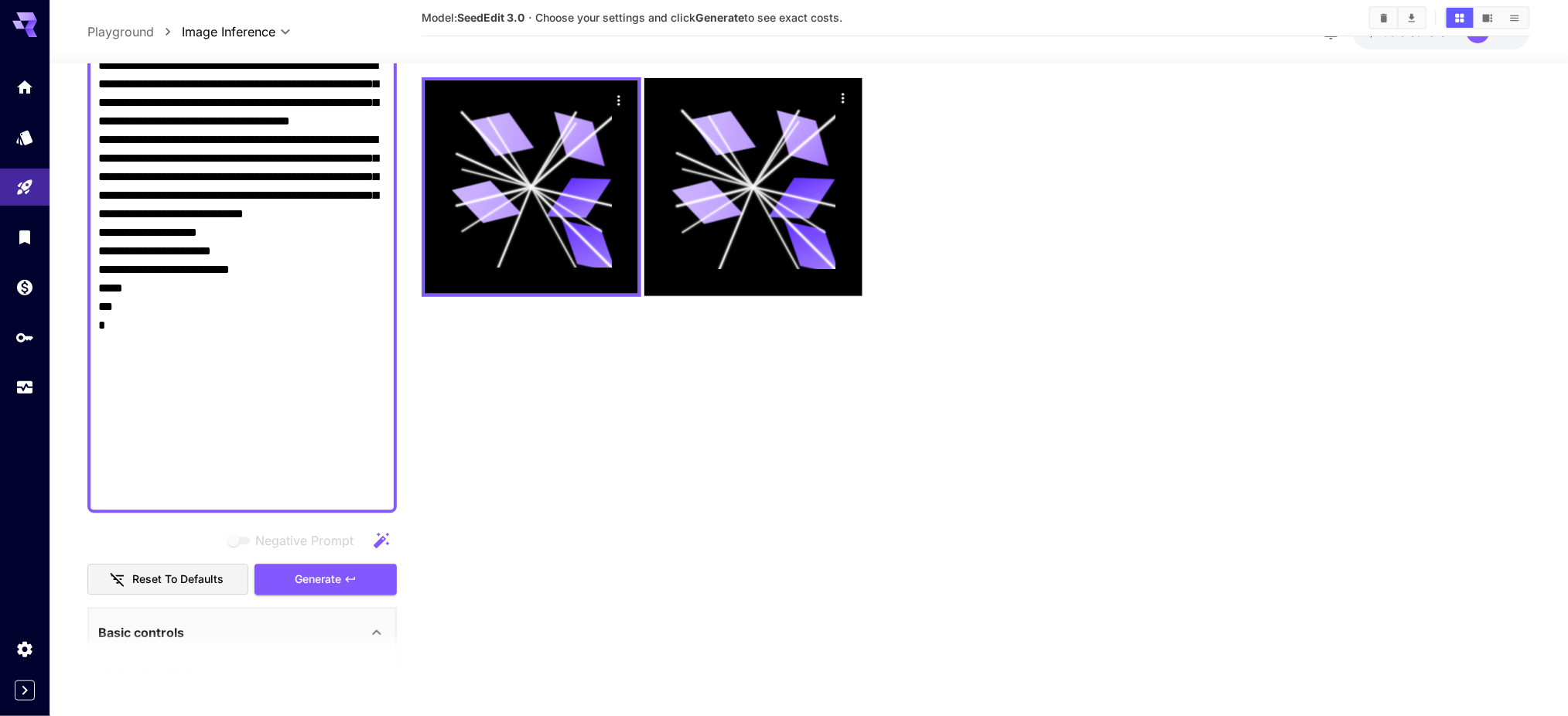 drag, startPoint x: 114, startPoint y: 494, endPoint x: 50, endPoint y: 403, distance: 111.25197 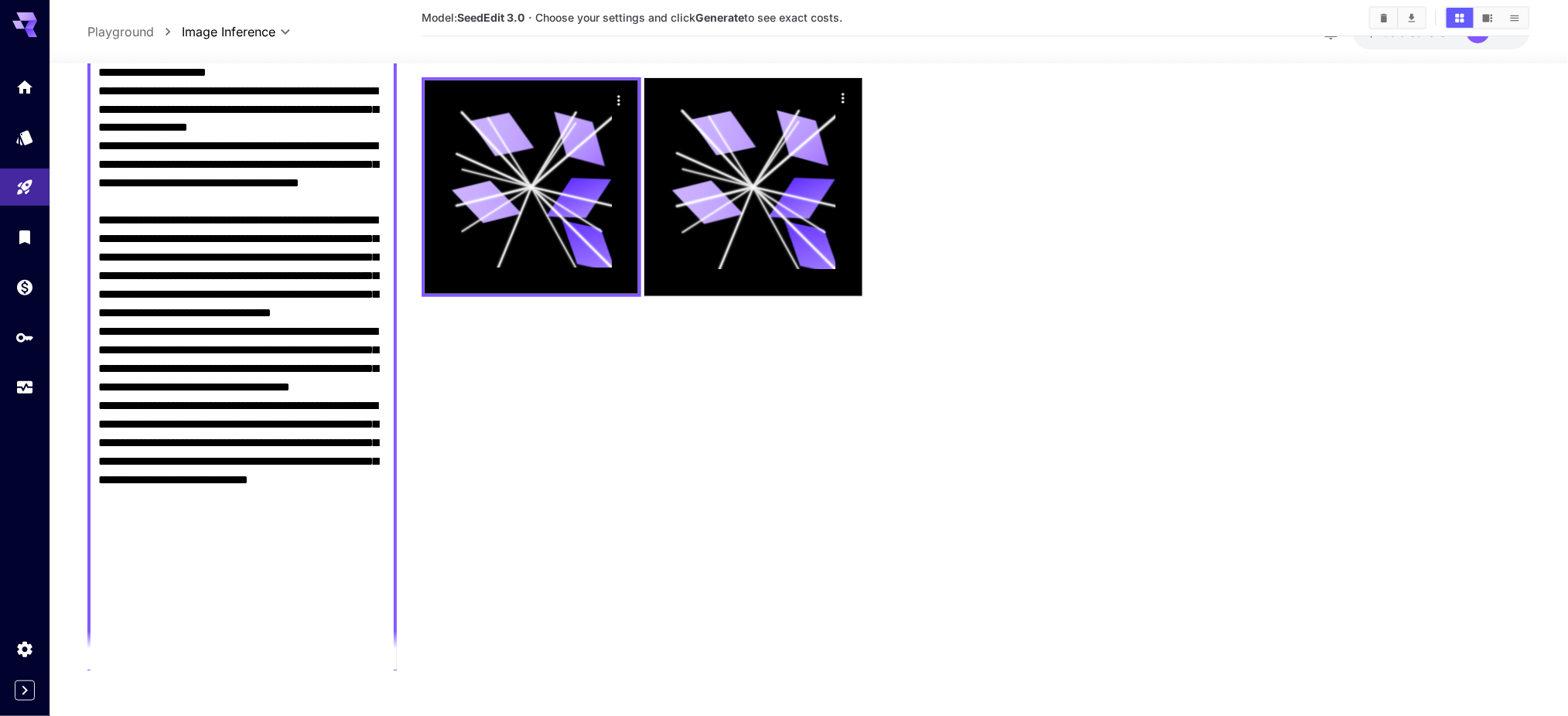 scroll, scrollTop: 1527, scrollLeft: 0, axis: vertical 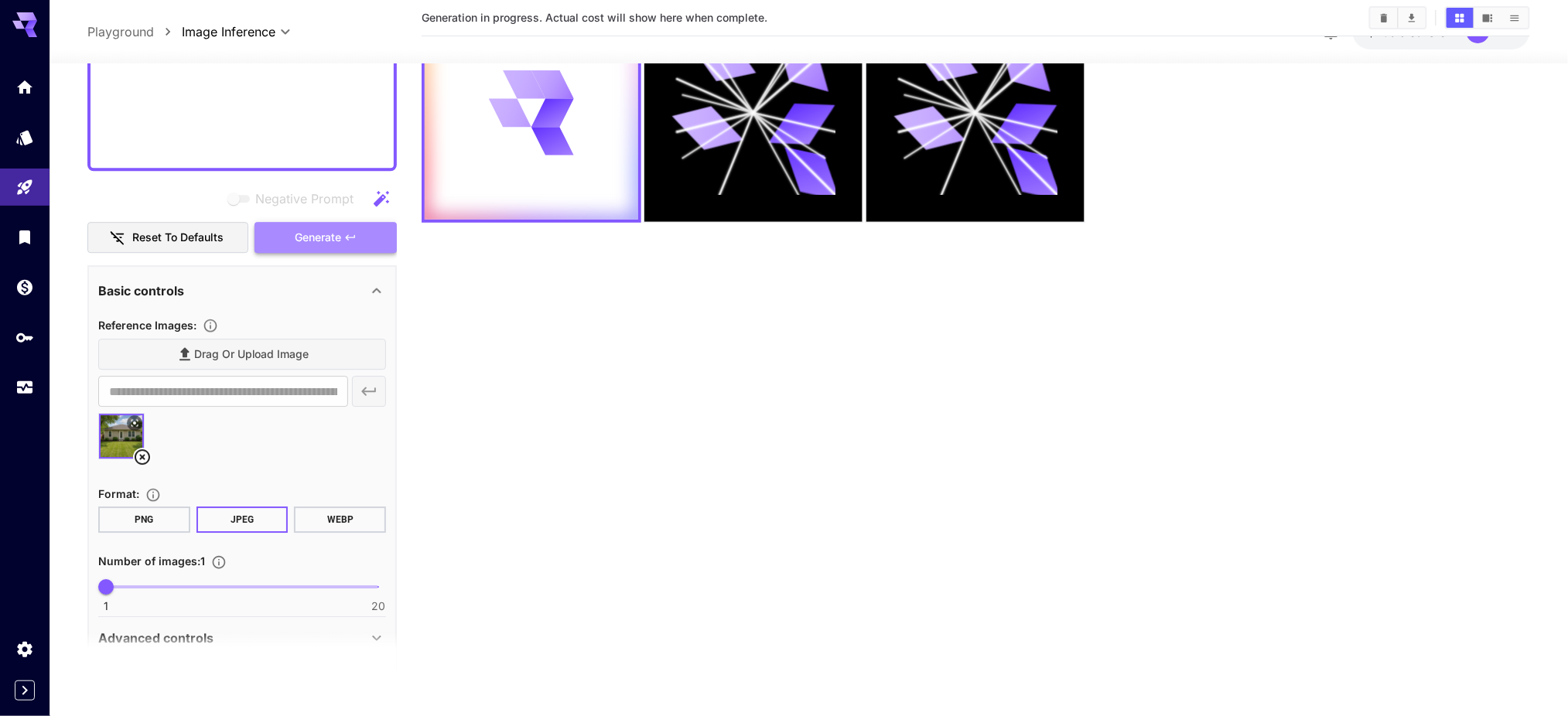 click on "Generate" at bounding box center [326, 237] 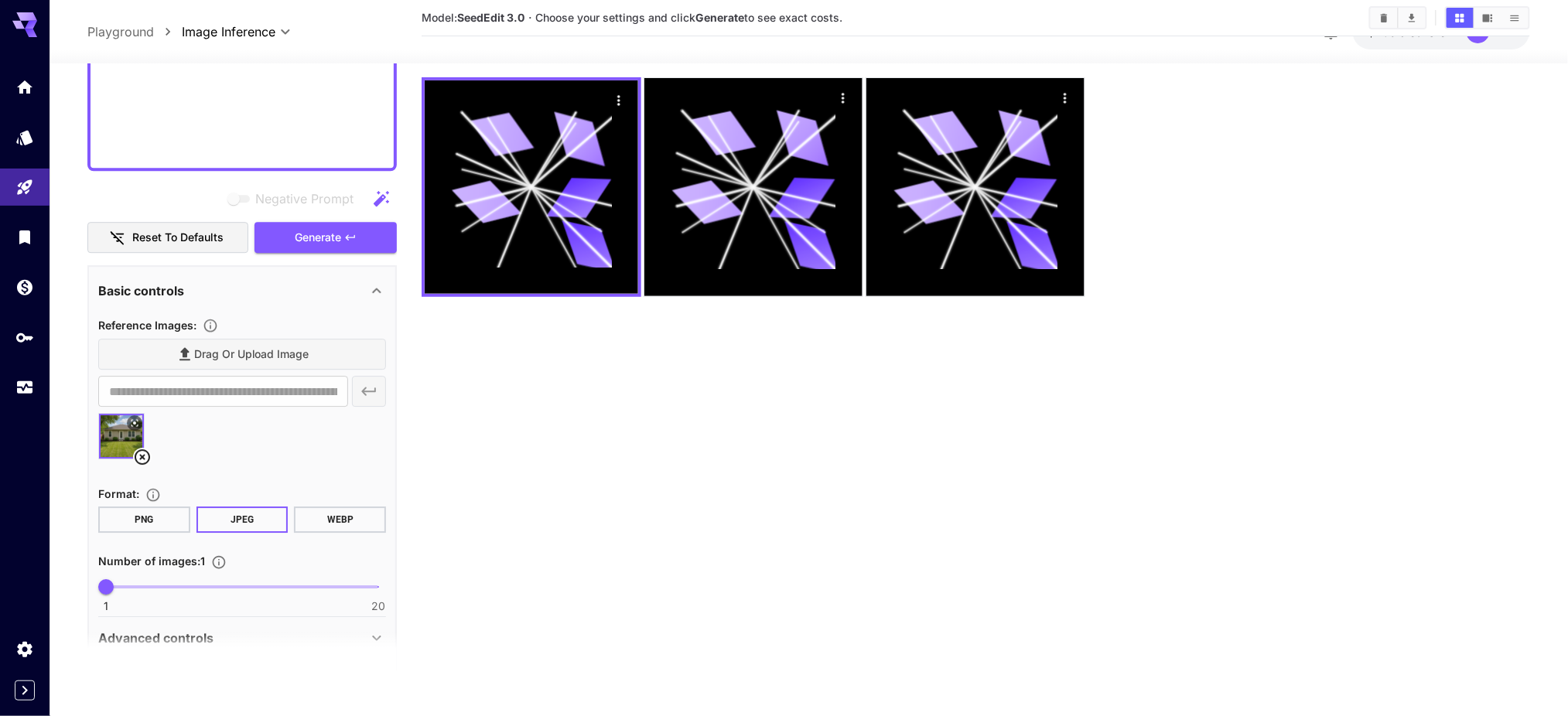 scroll, scrollTop: 0, scrollLeft: 0, axis: both 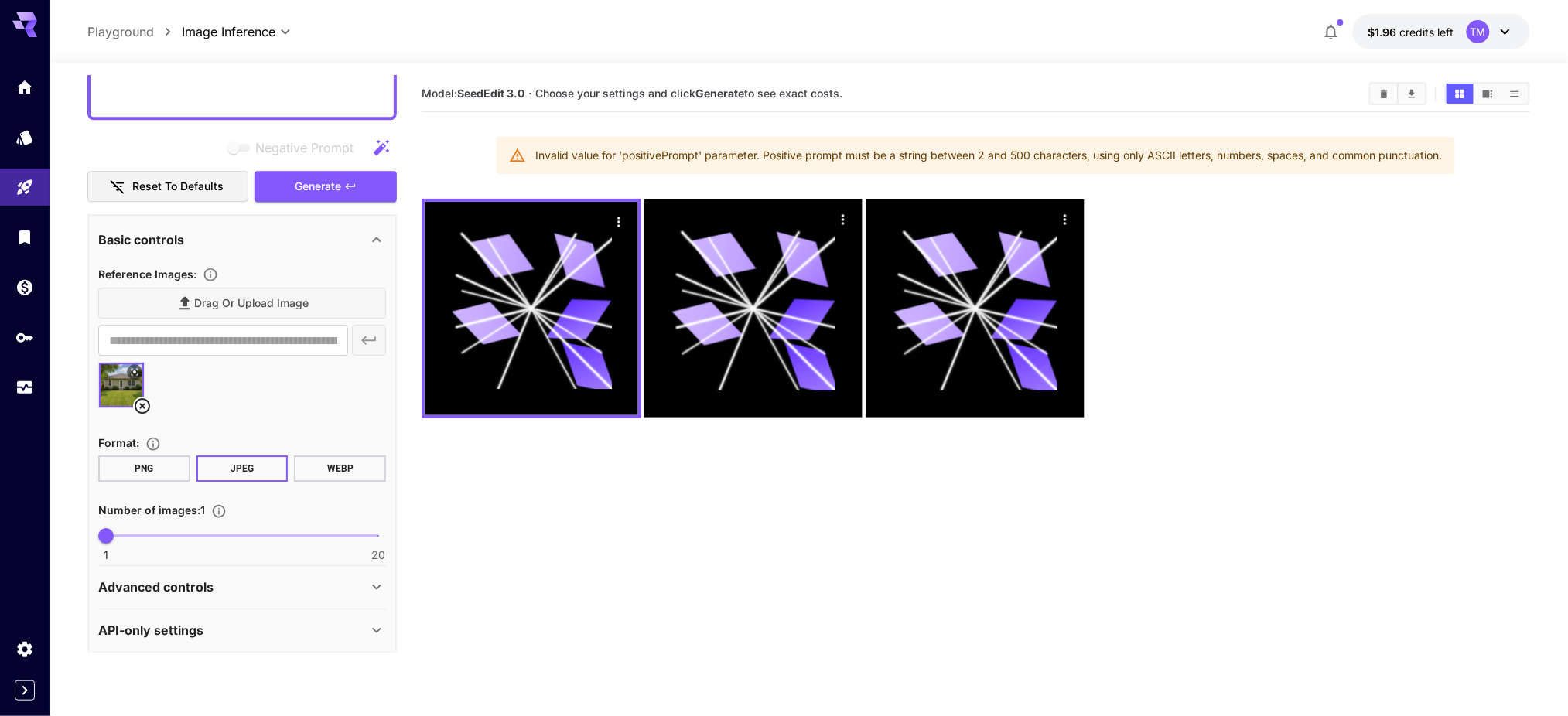 click 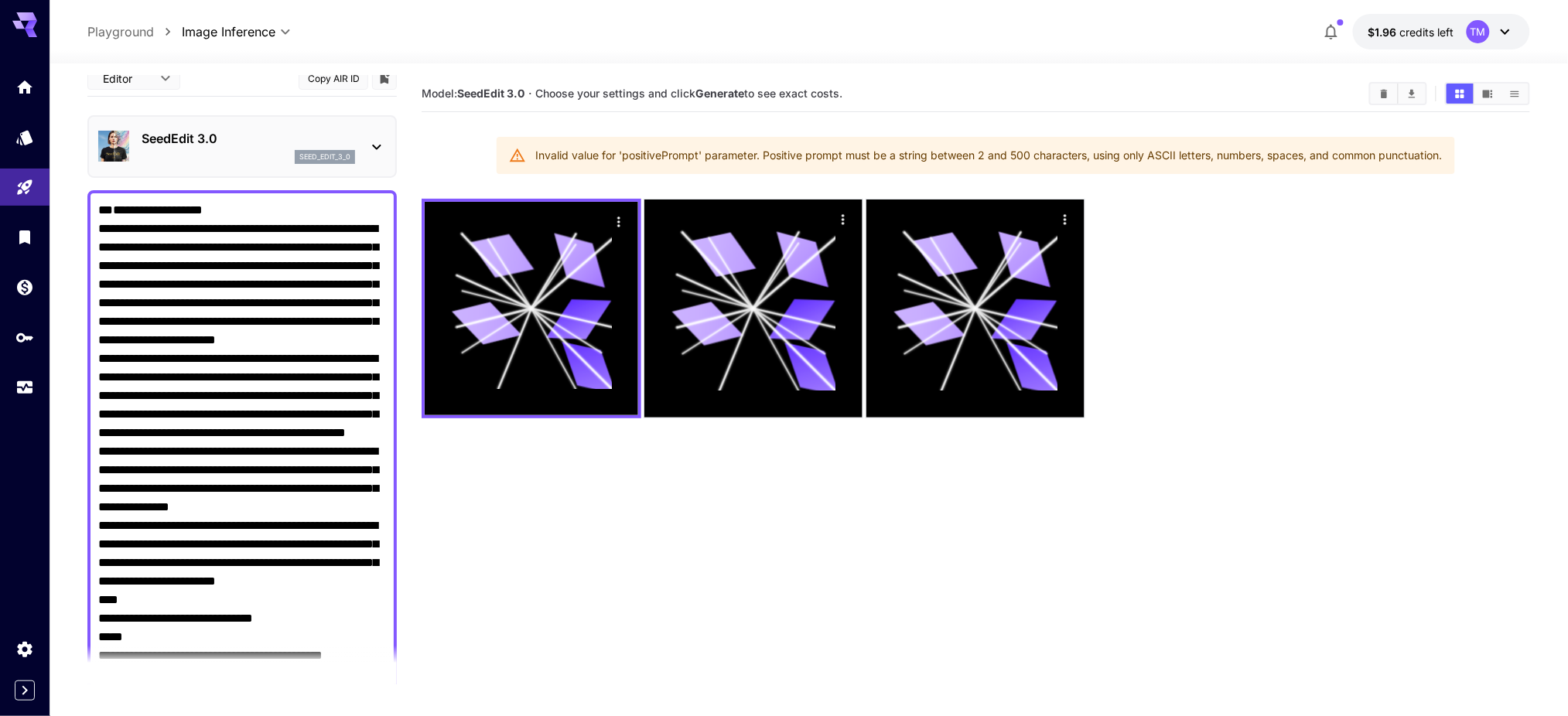 scroll, scrollTop: 0, scrollLeft: 0, axis: both 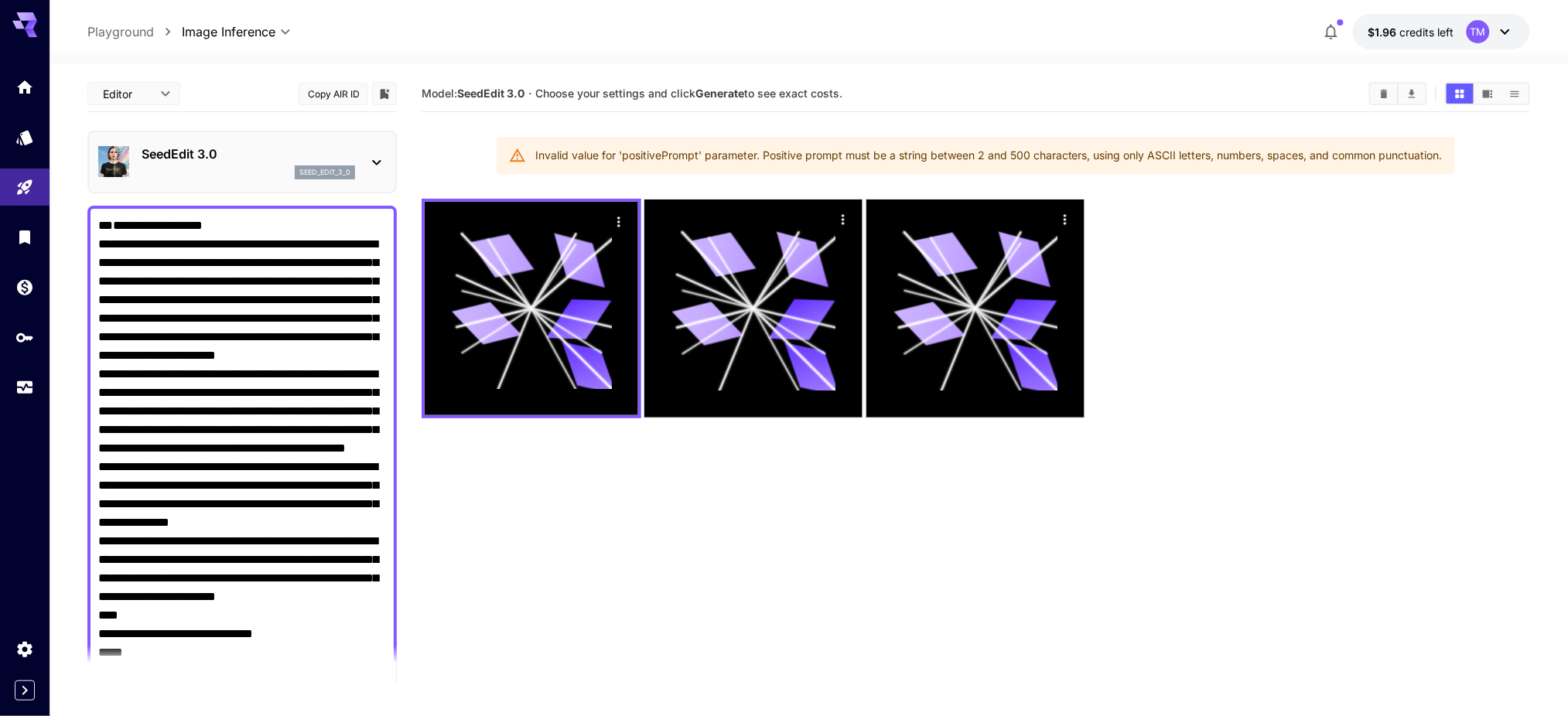 drag, startPoint x: 233, startPoint y: 259, endPoint x: 90, endPoint y: 247, distance: 143.50261 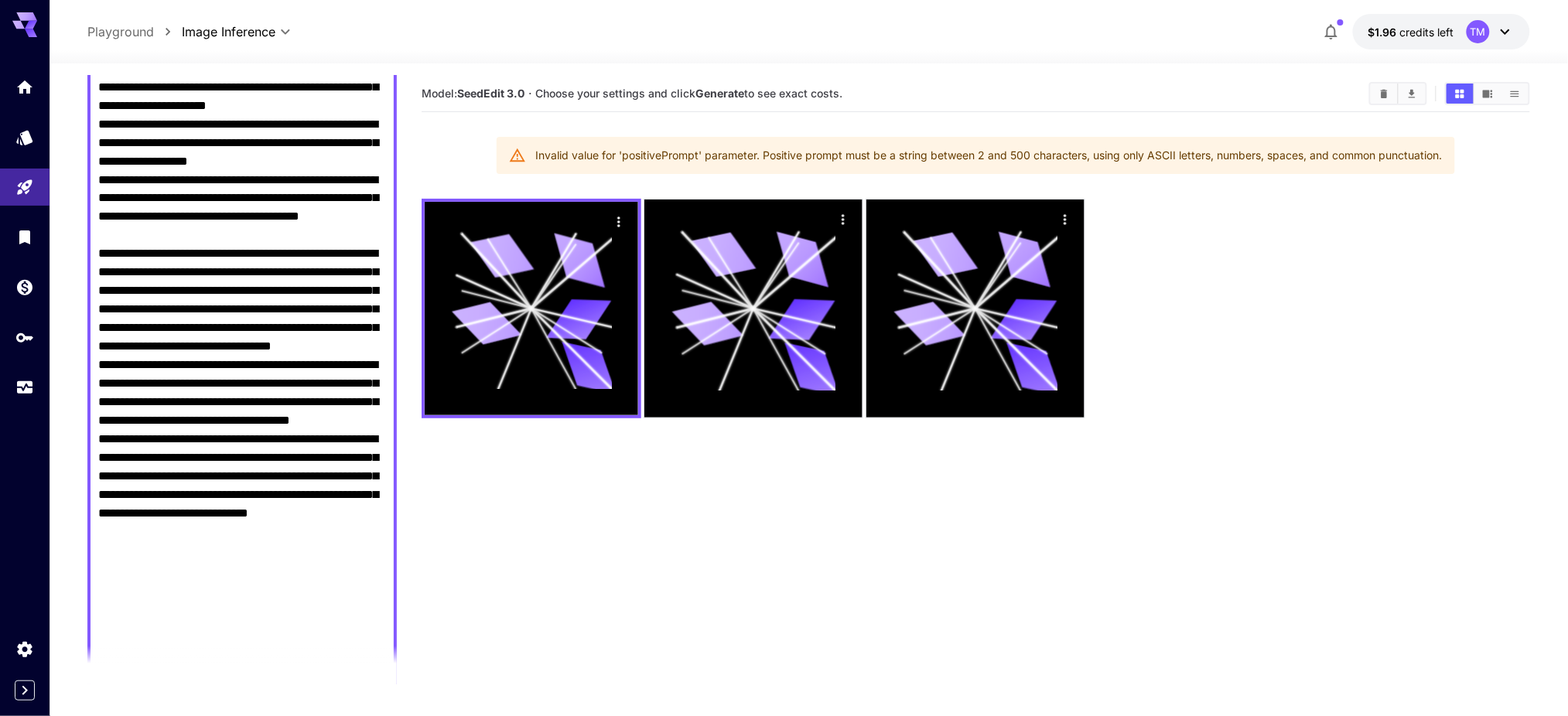 scroll, scrollTop: 1340, scrollLeft: 0, axis: vertical 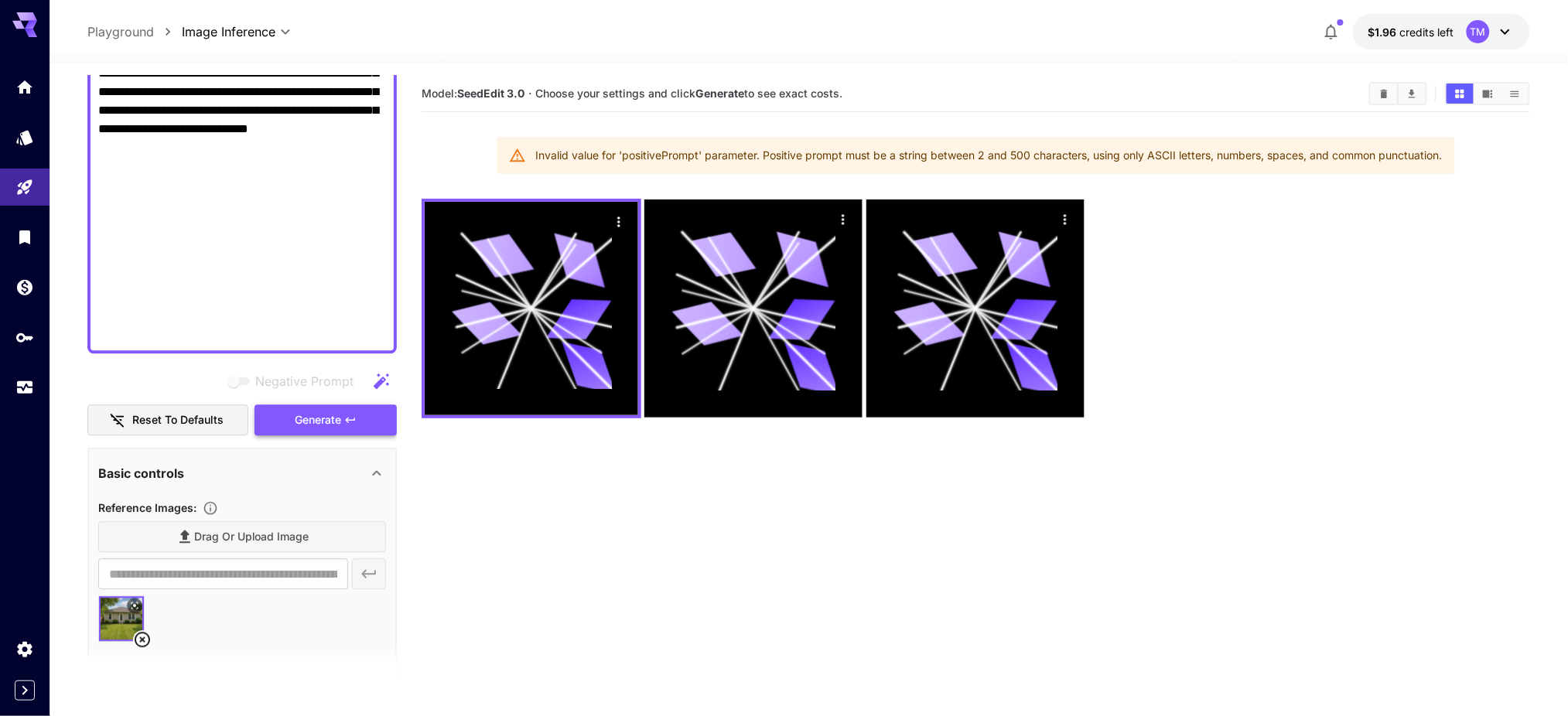 click 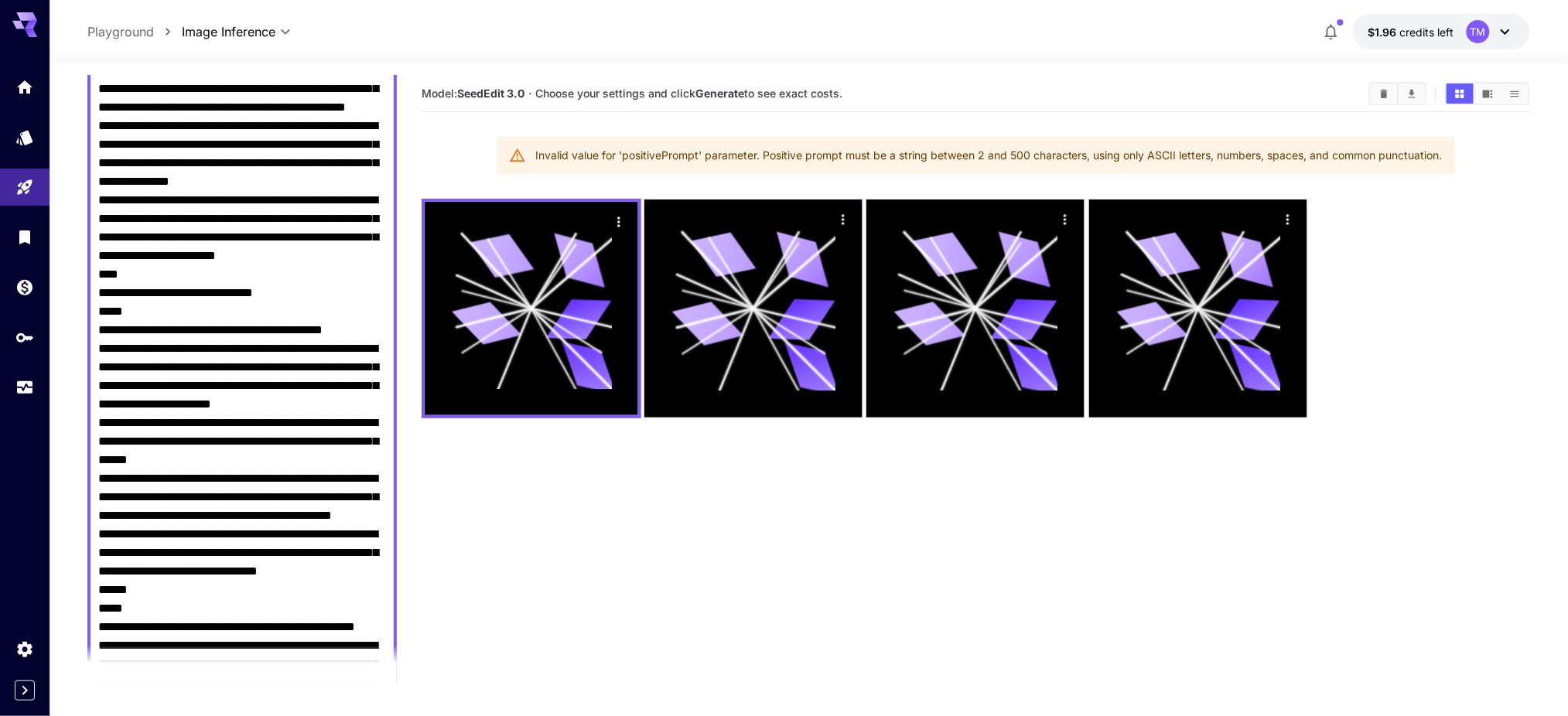 scroll, scrollTop: 0, scrollLeft: 0, axis: both 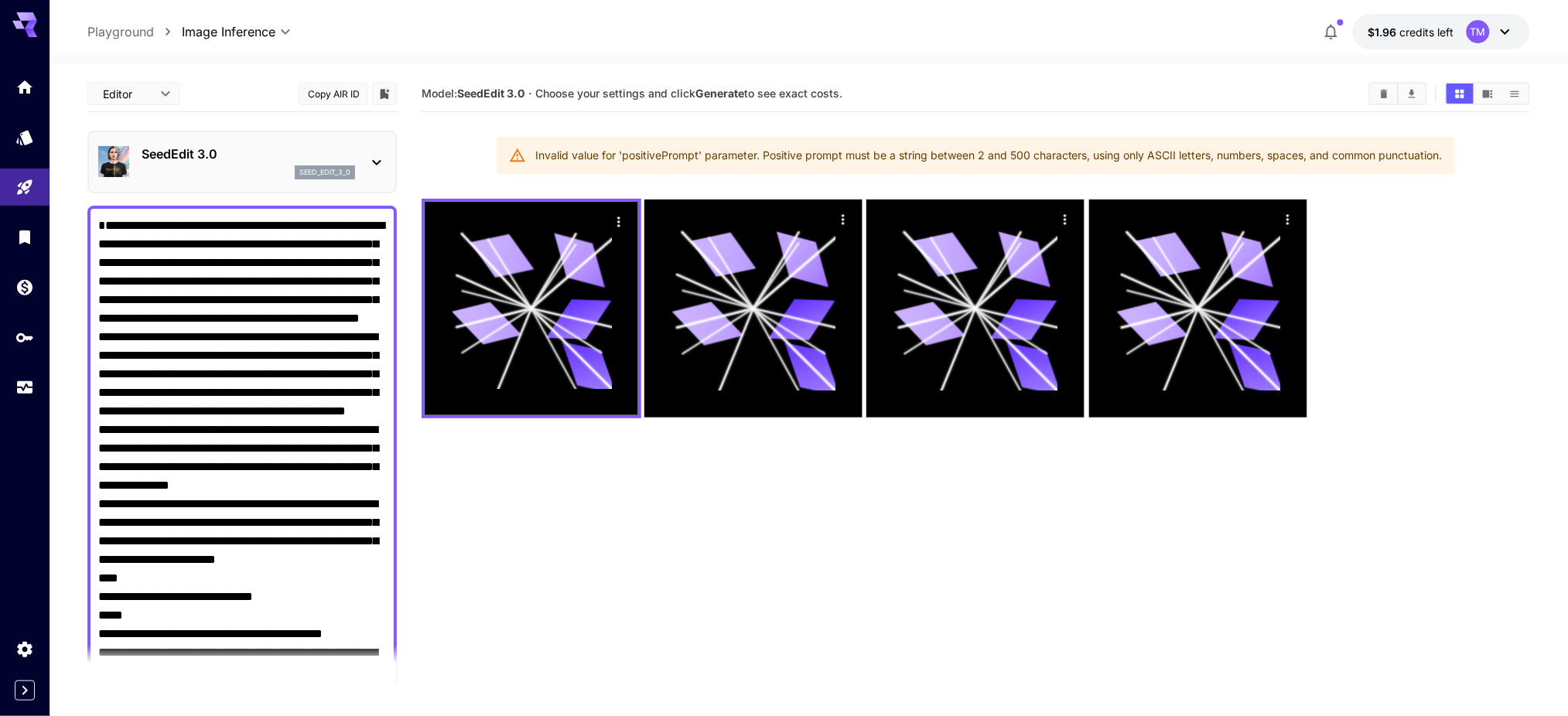 drag, startPoint x: 173, startPoint y: 318, endPoint x: 94, endPoint y: 390, distance: 106.8878 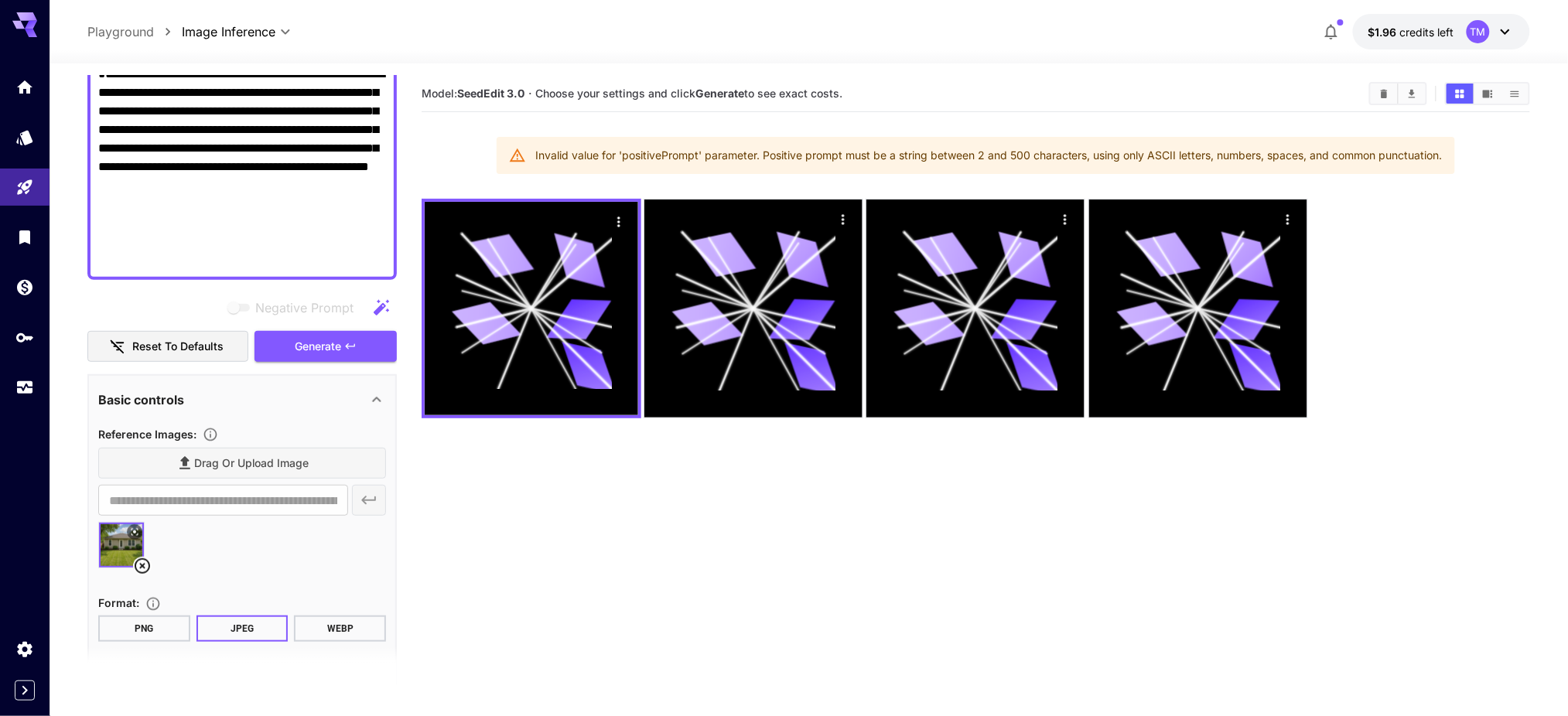 scroll, scrollTop: 309, scrollLeft: 0, axis: vertical 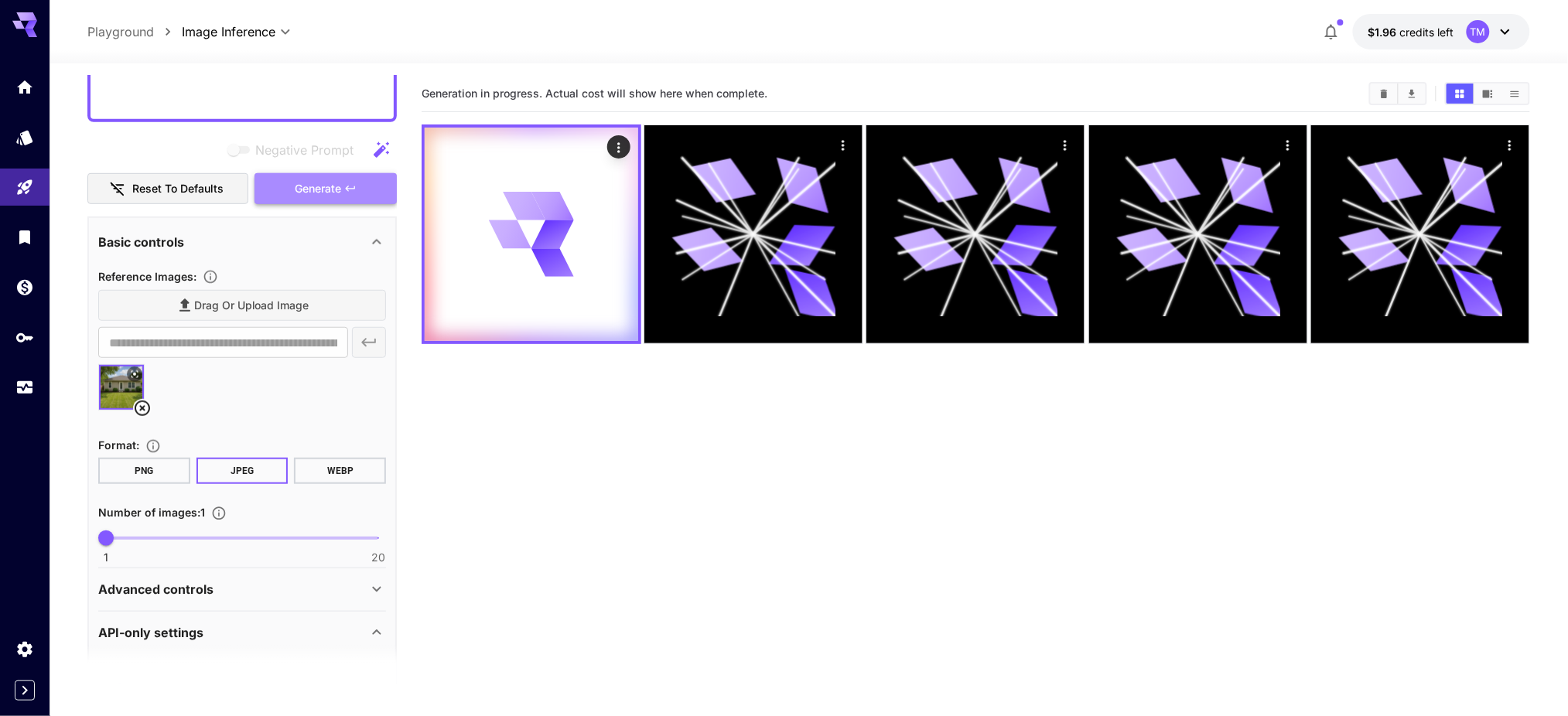 click on "Generate" at bounding box center [318, 189] 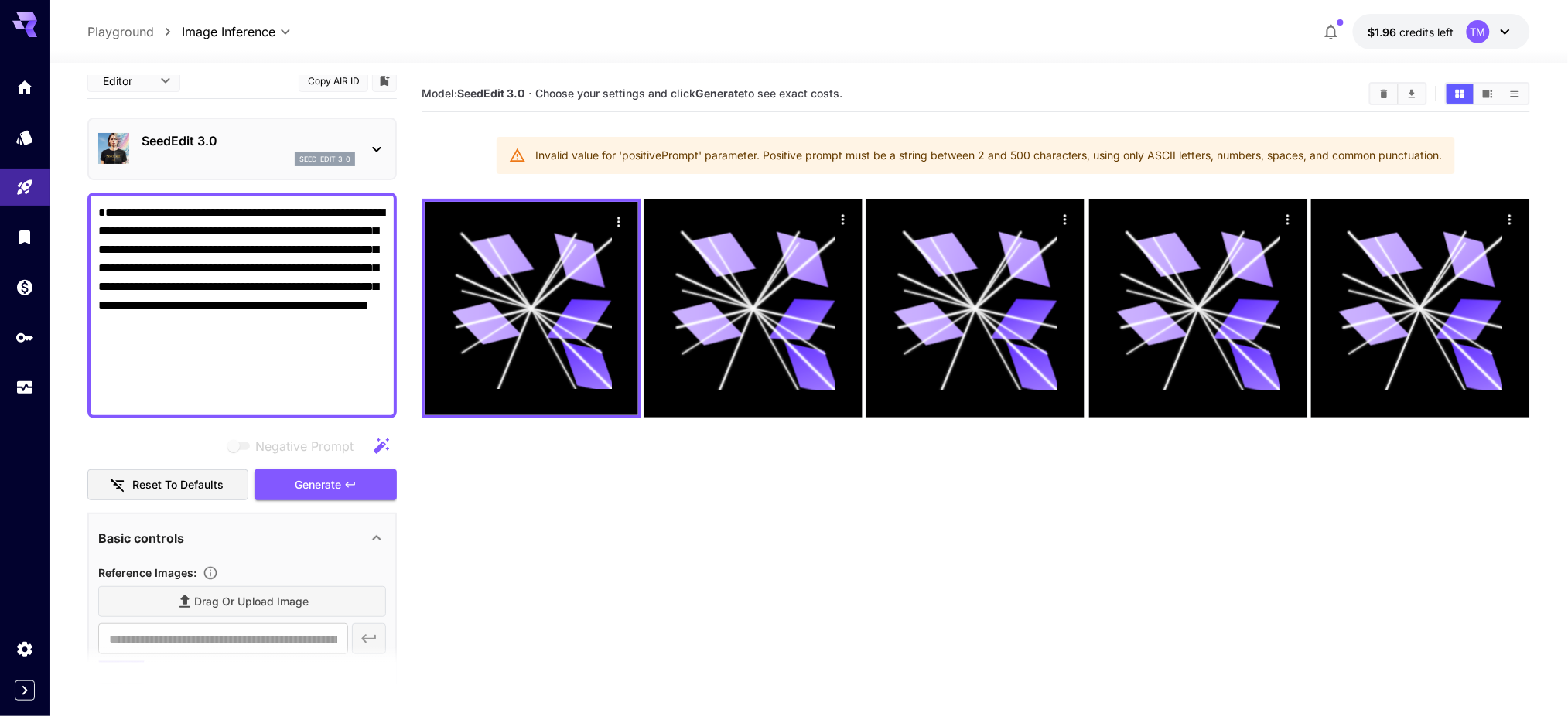 scroll, scrollTop: 0, scrollLeft: 0, axis: both 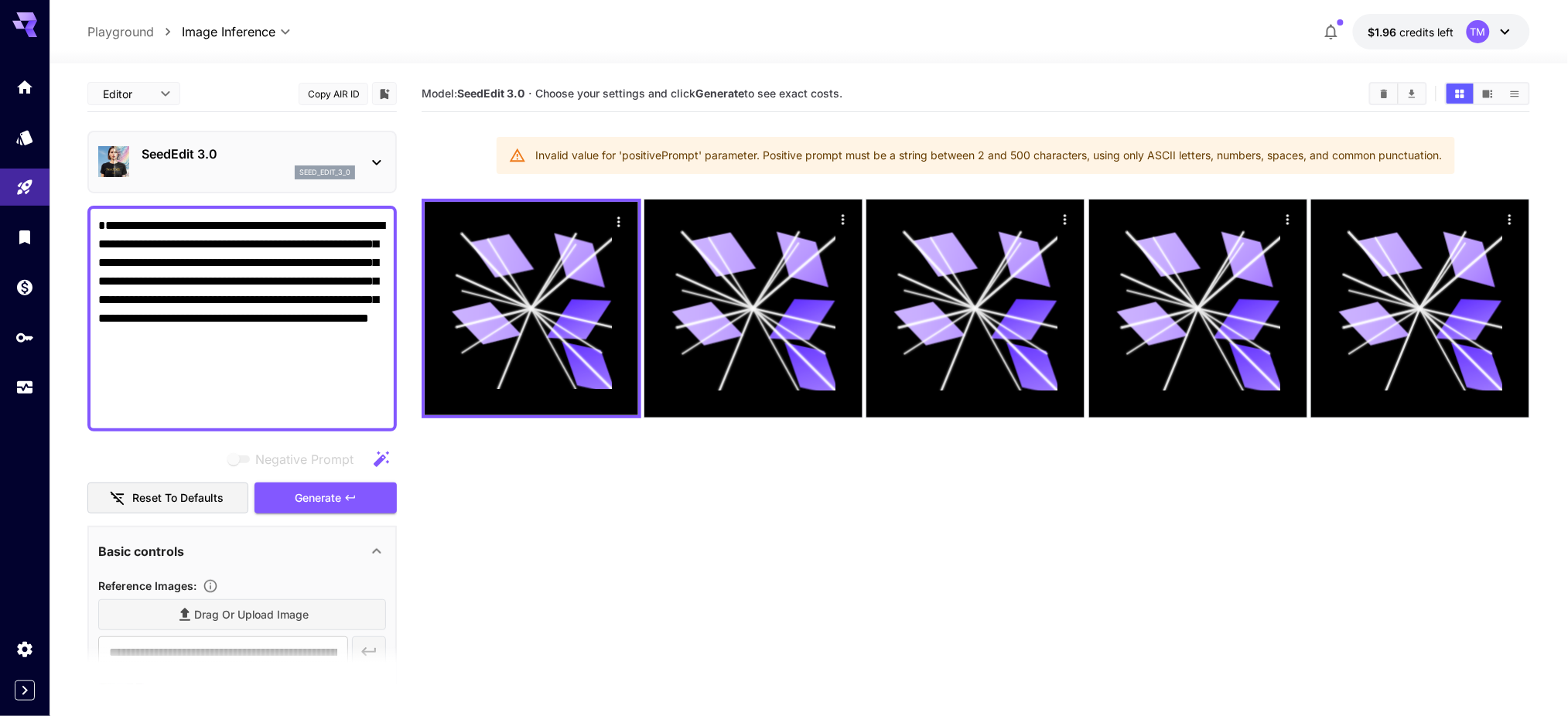 click on "**********" at bounding box center [243, 319] 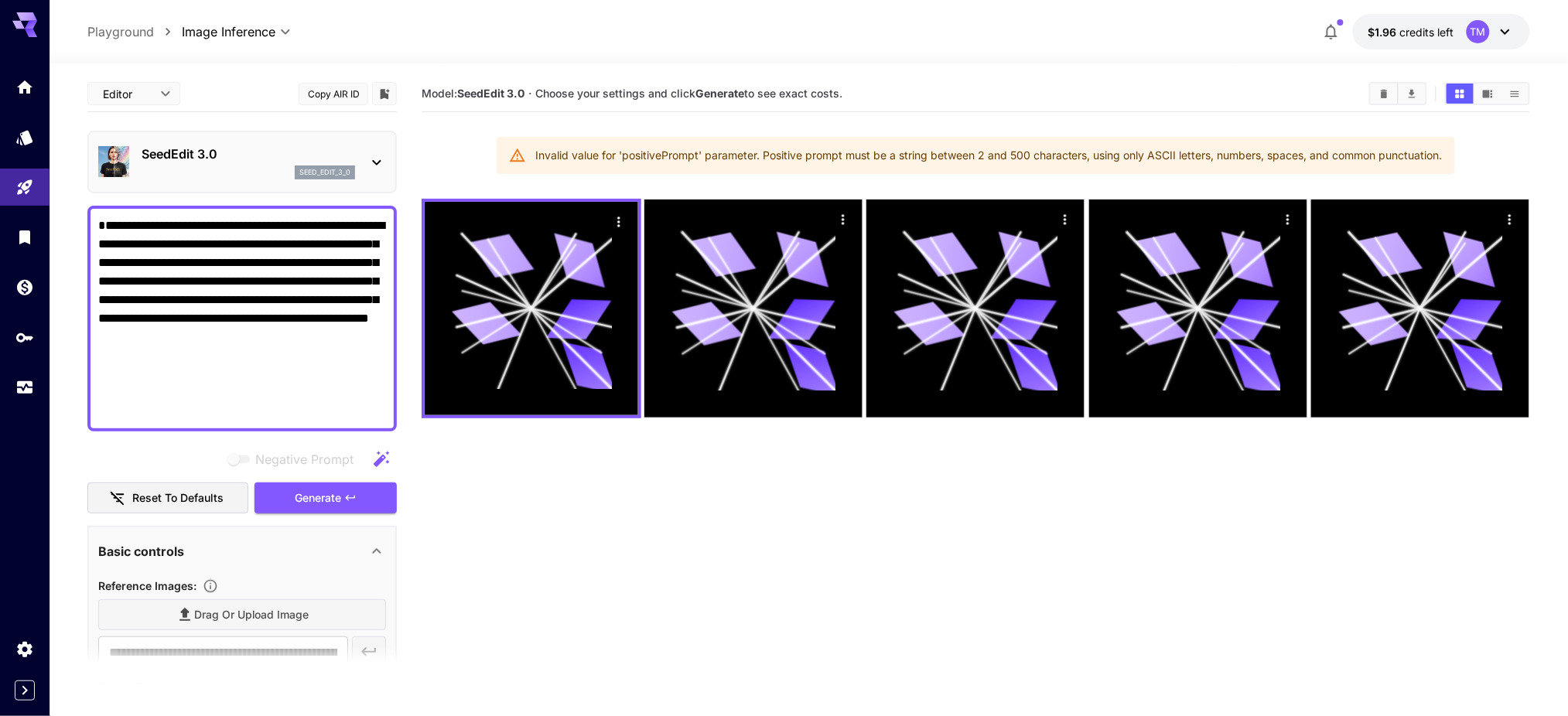 click on "**********" at bounding box center [243, 319] 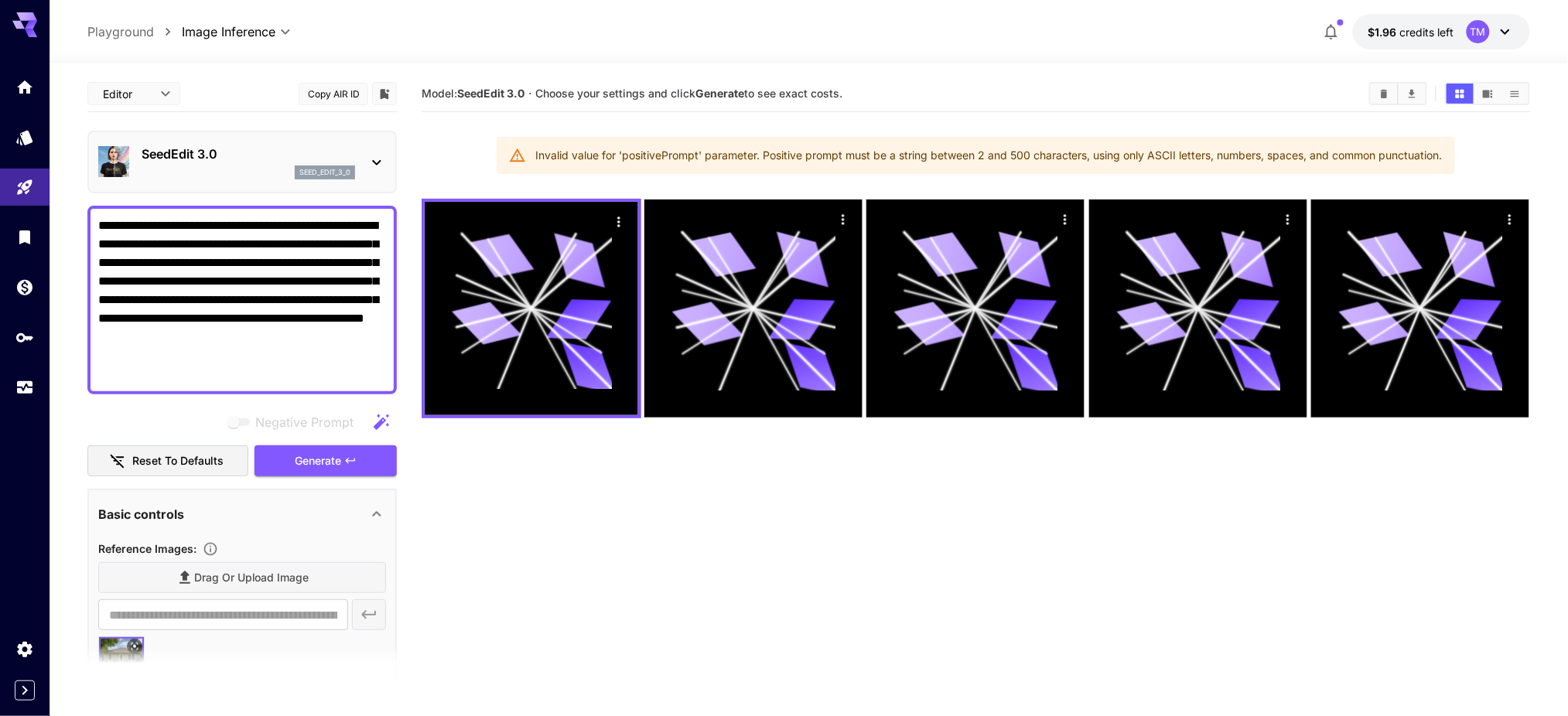 click on "**********" at bounding box center [243, 300] 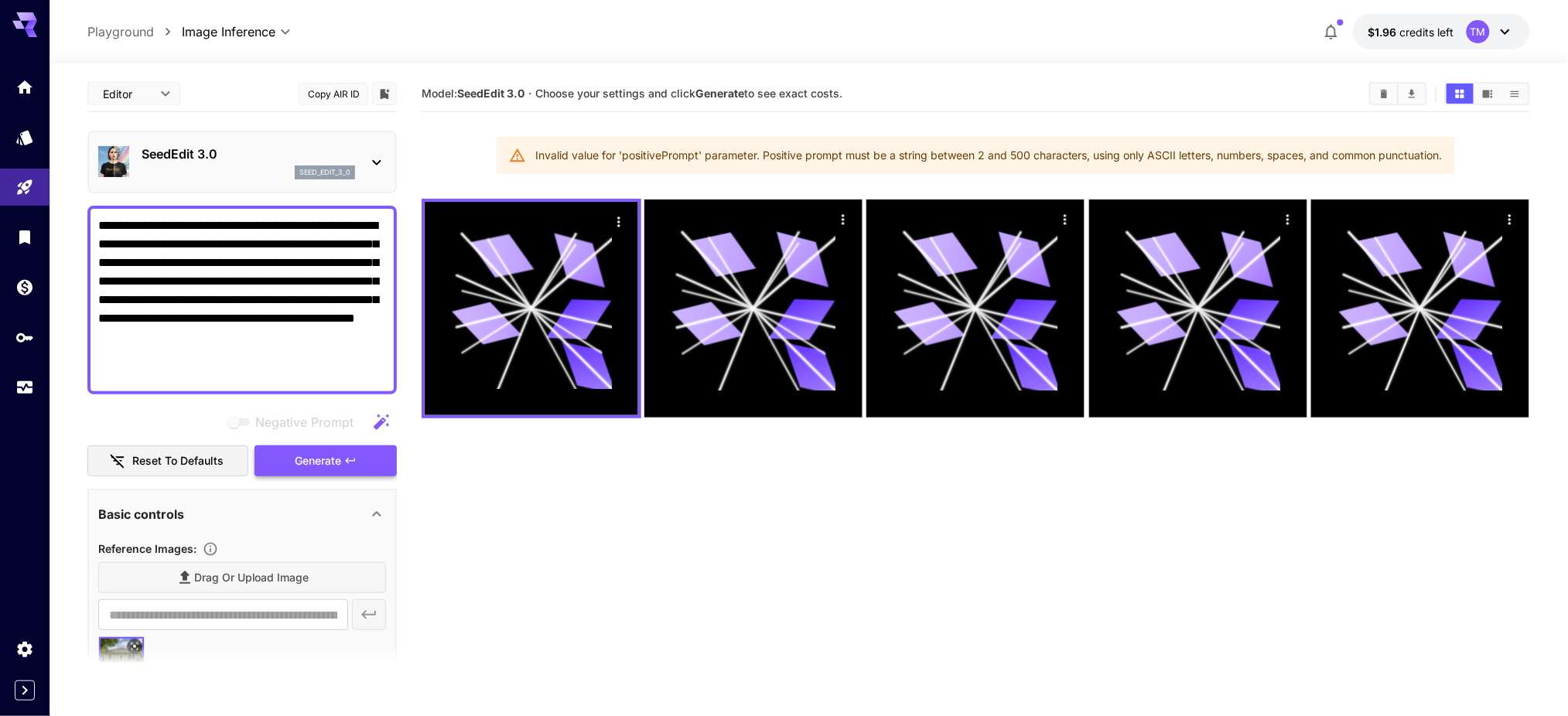 click on "Generate" at bounding box center (318, 461) 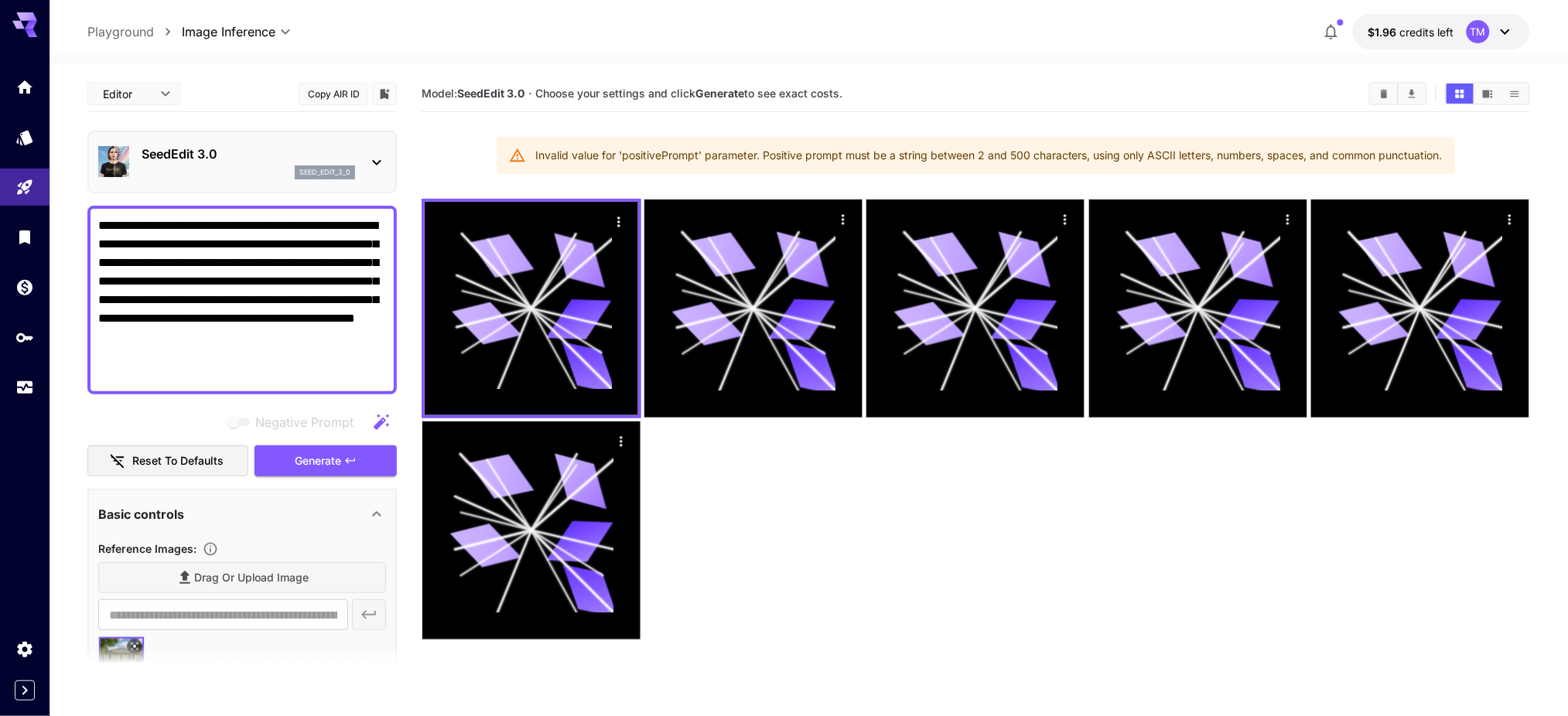 drag, startPoint x: 347, startPoint y: 339, endPoint x: -244, endPoint y: 121, distance: 629.9246 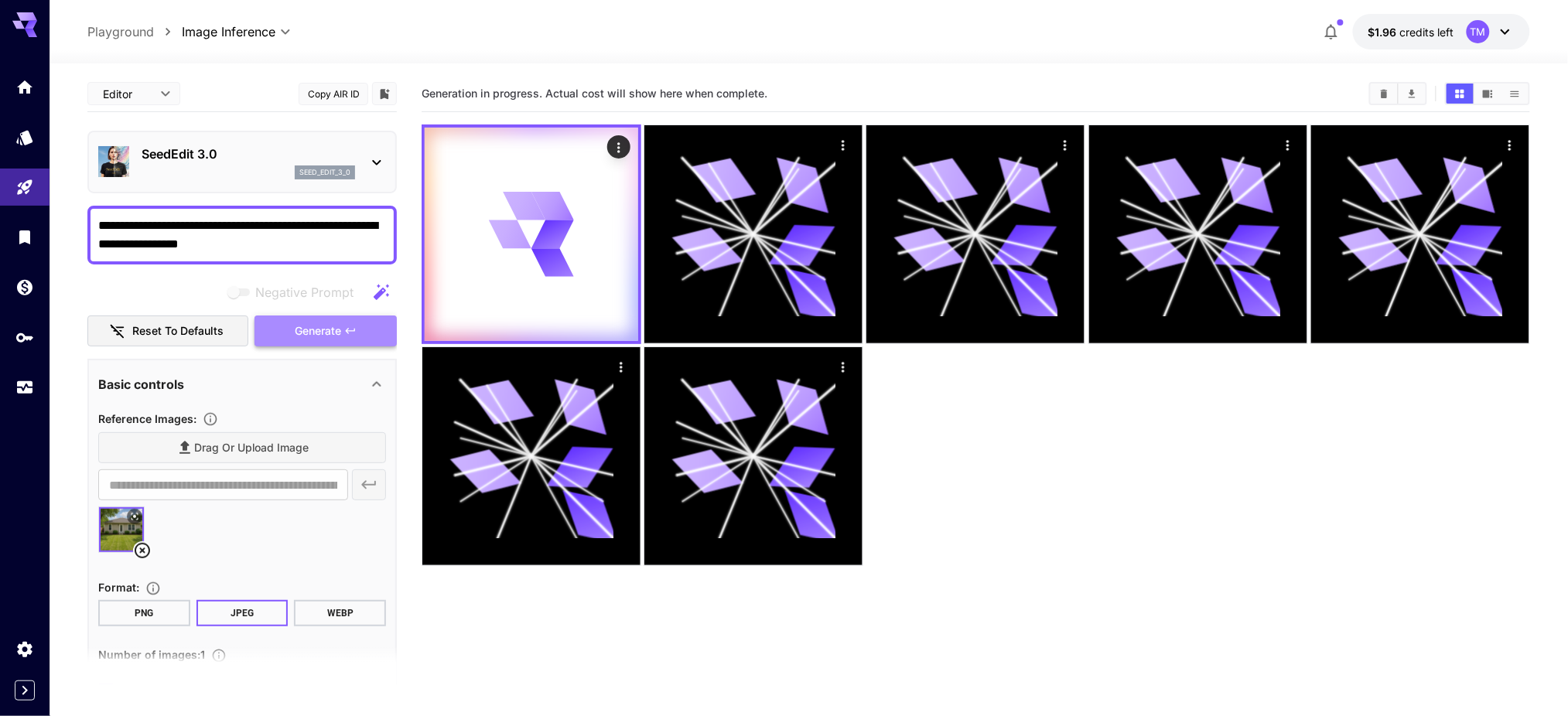 click 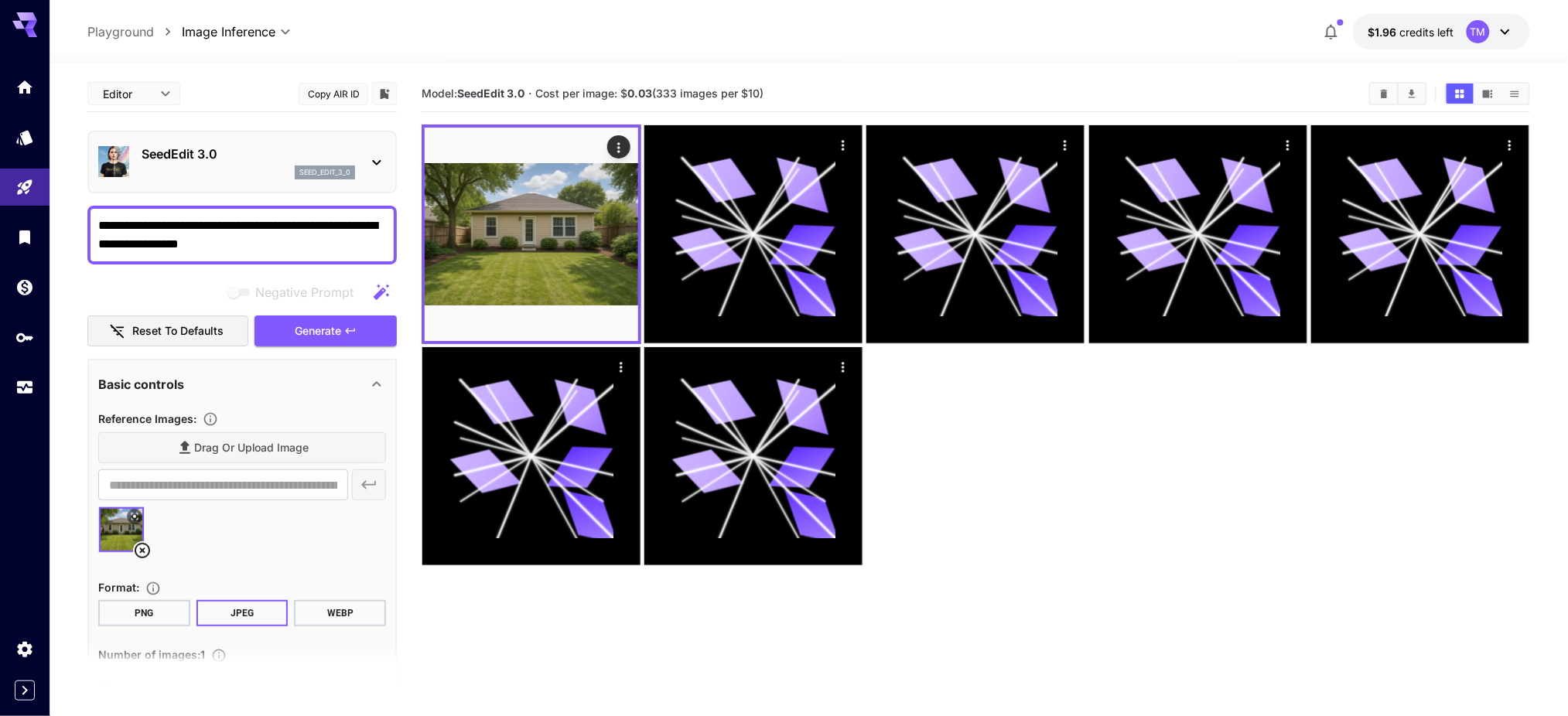 click on "**********" at bounding box center [243, 235] 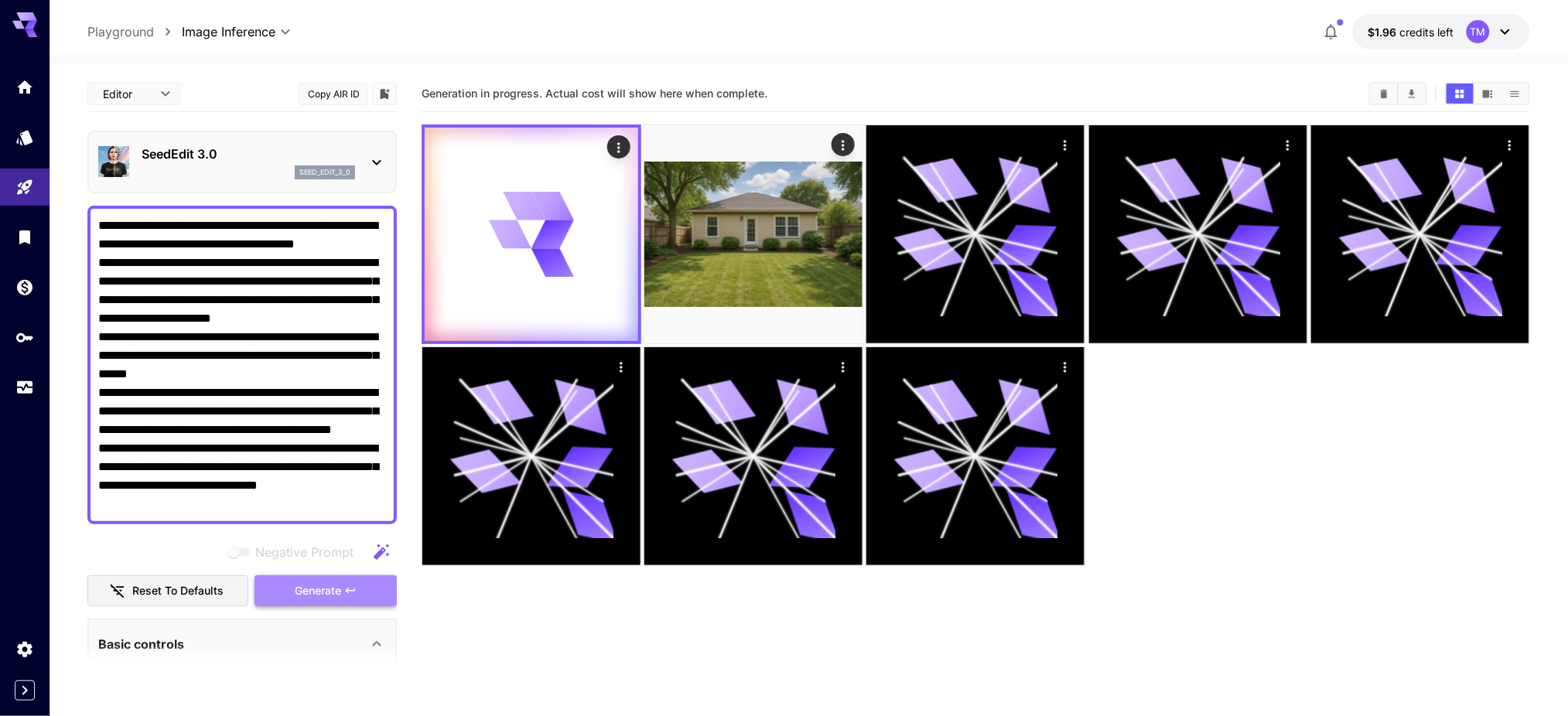 click on "Generate" at bounding box center (318, 591) 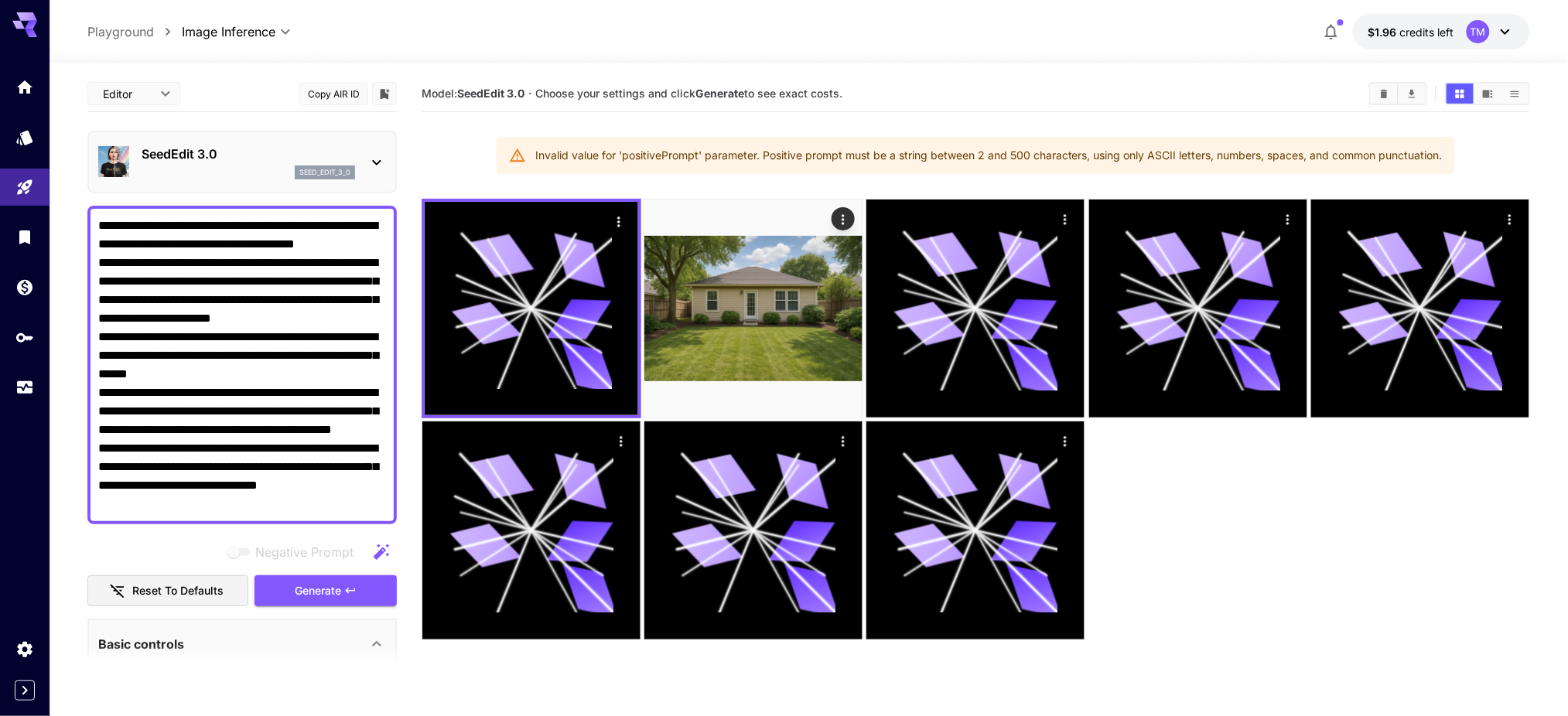 click on "**********" at bounding box center [243, 365] 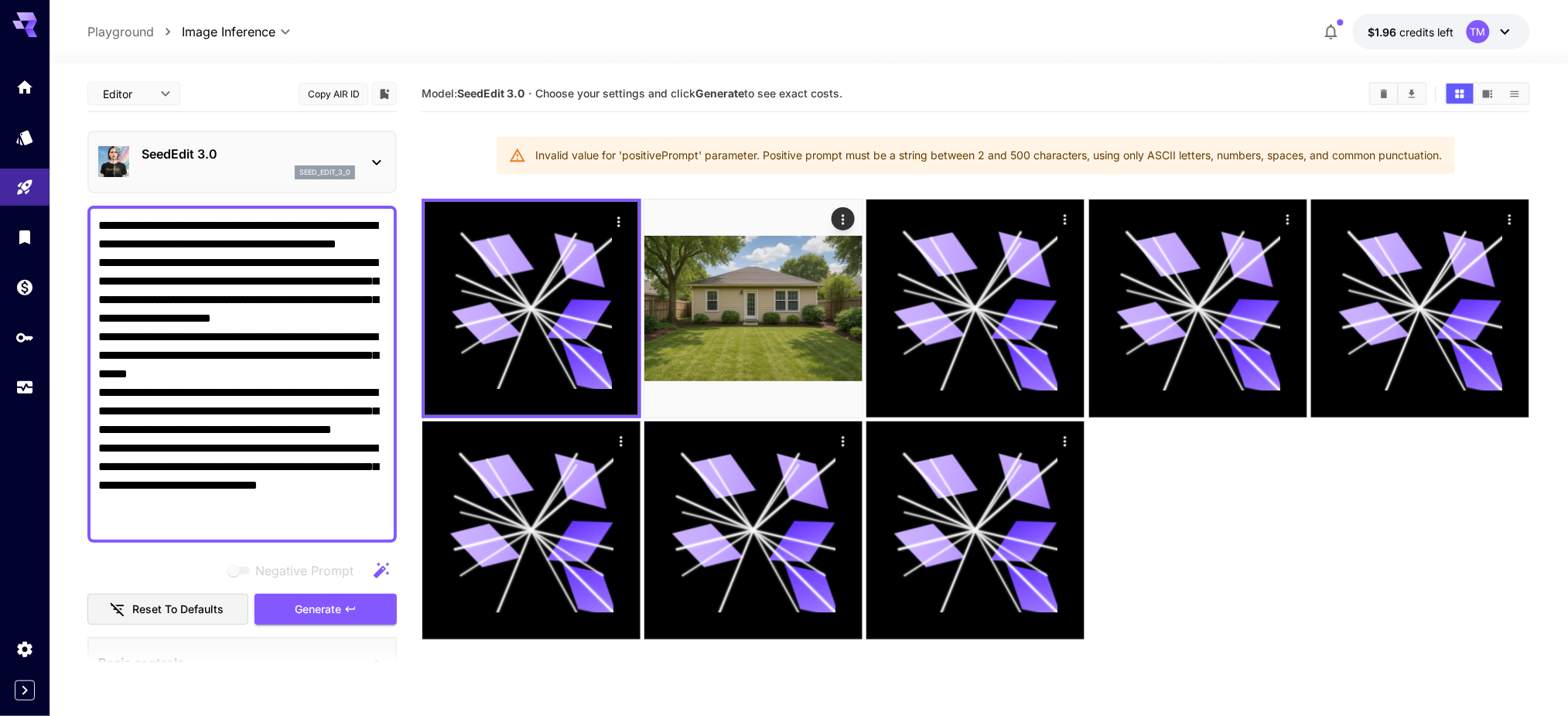 click on "**********" at bounding box center [243, 374] 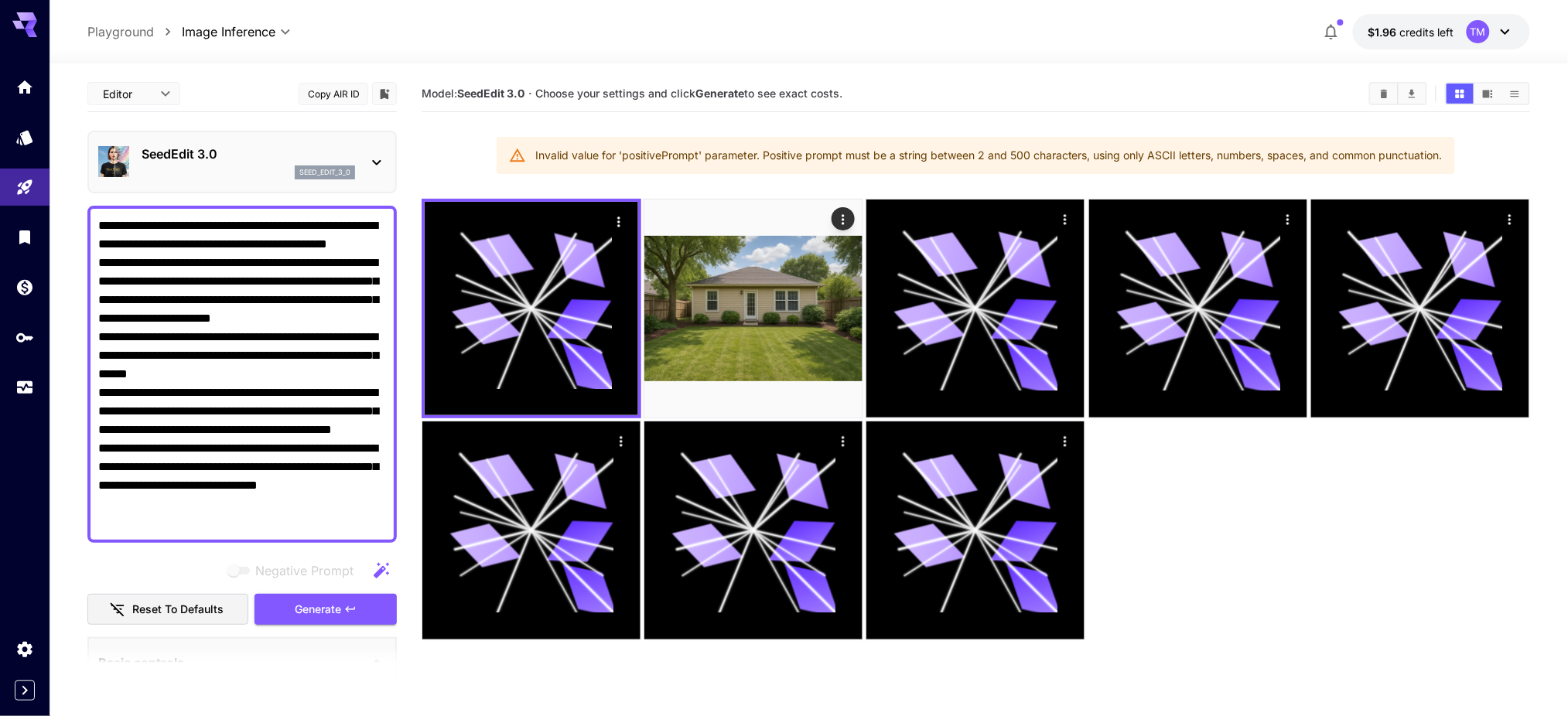 drag, startPoint x: 230, startPoint y: 274, endPoint x: 91, endPoint y: 278, distance: 139.05754 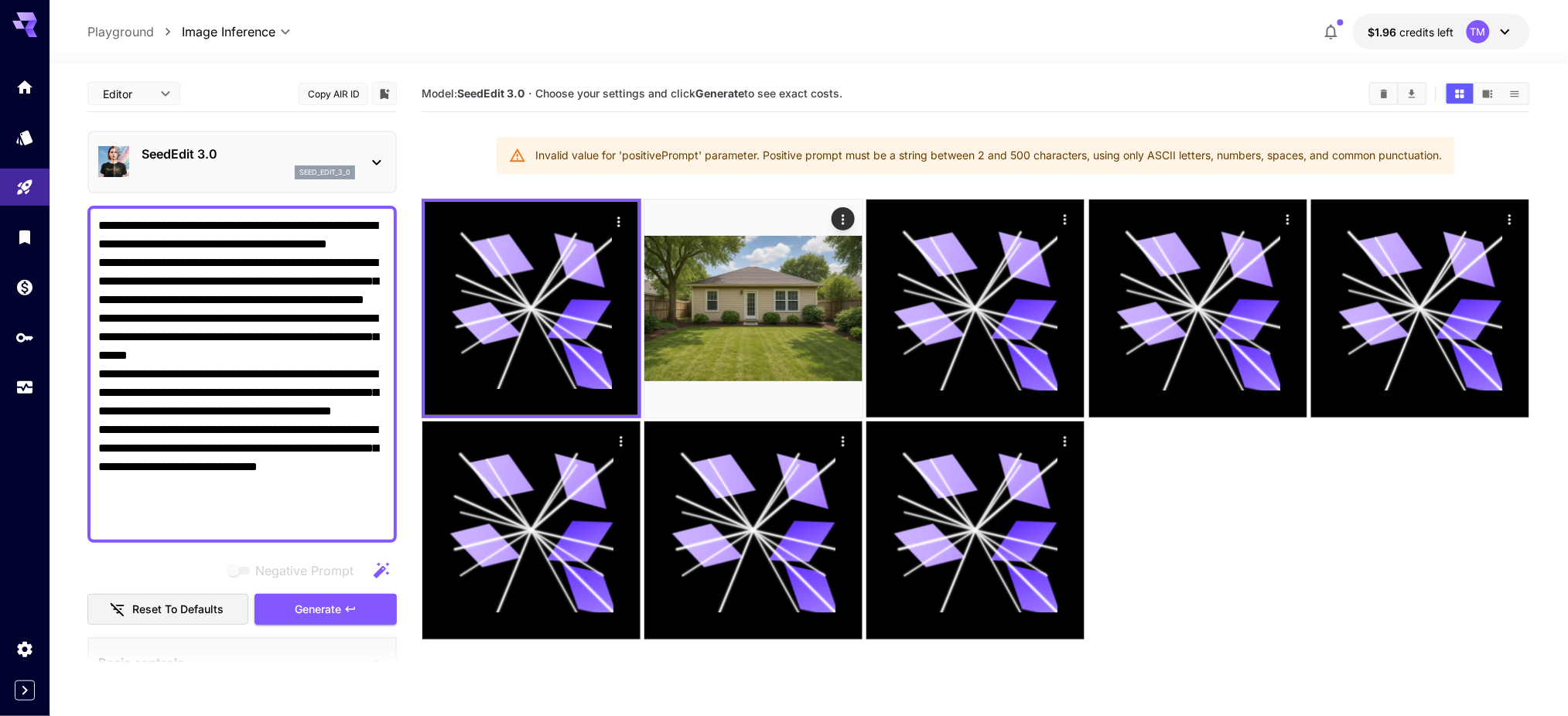 drag, startPoint x: 227, startPoint y: 331, endPoint x: 301, endPoint y: 335, distance: 74.108029 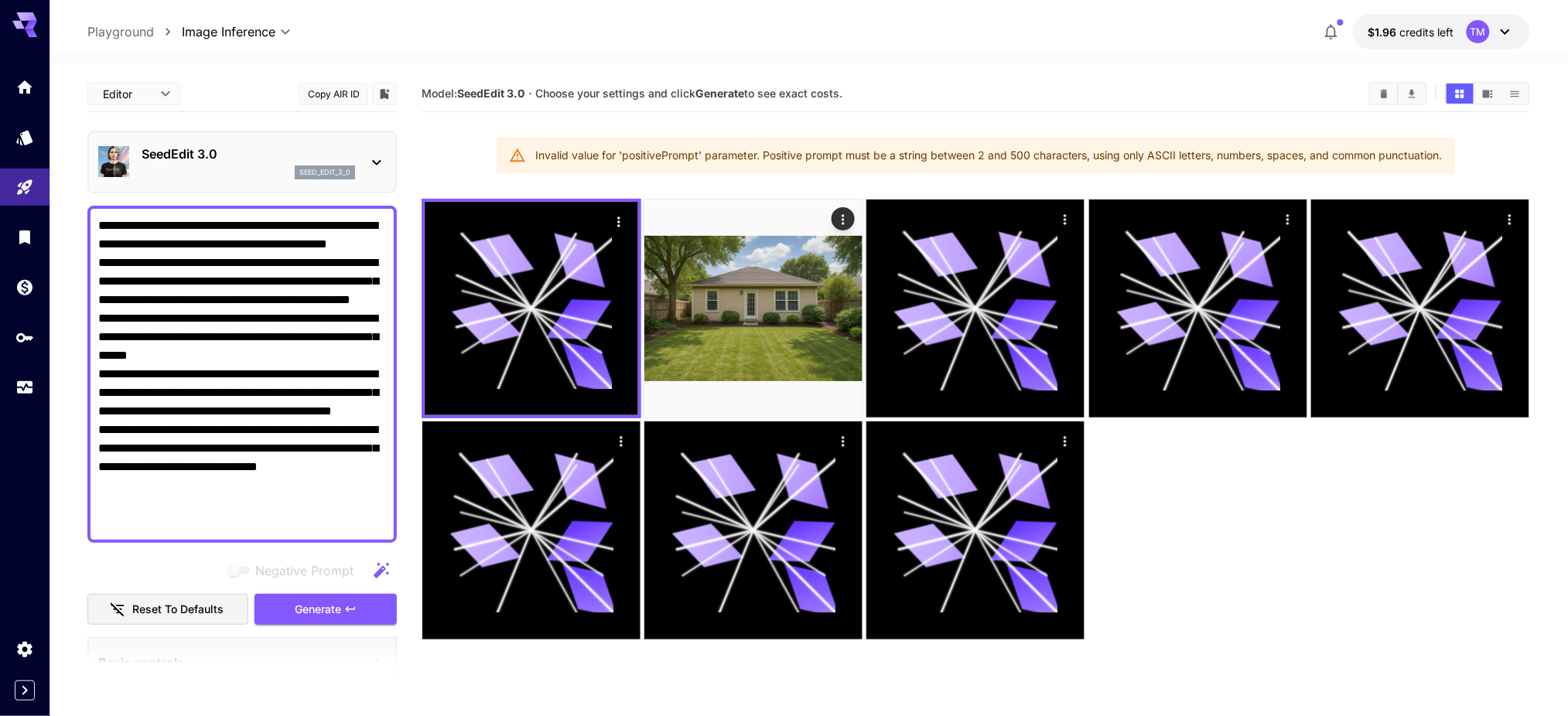 drag, startPoint x: 264, startPoint y: 347, endPoint x: 92, endPoint y: 353, distance: 172.10462 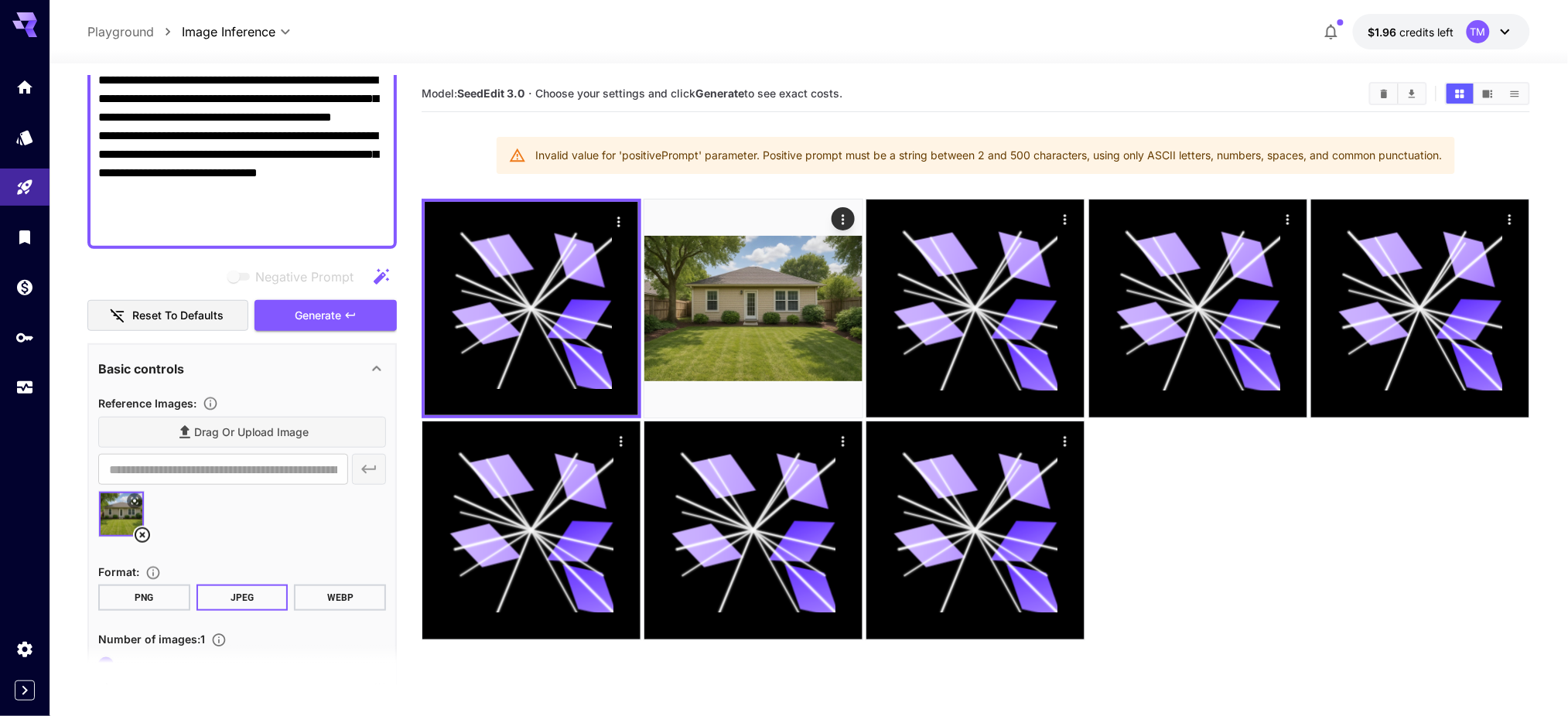 drag, startPoint x: 285, startPoint y: 371, endPoint x: 406, endPoint y: 677, distance: 329.0547 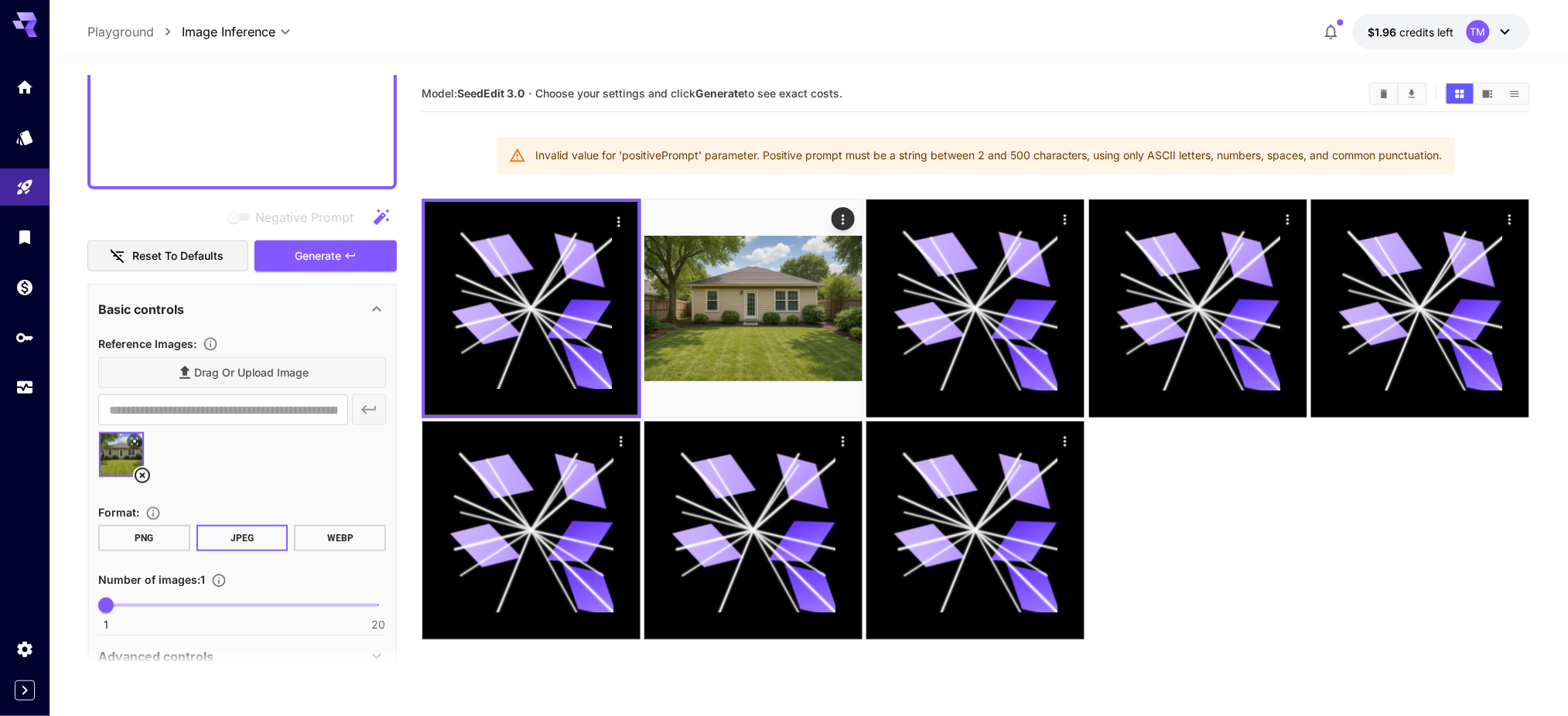 scroll, scrollTop: 288, scrollLeft: 0, axis: vertical 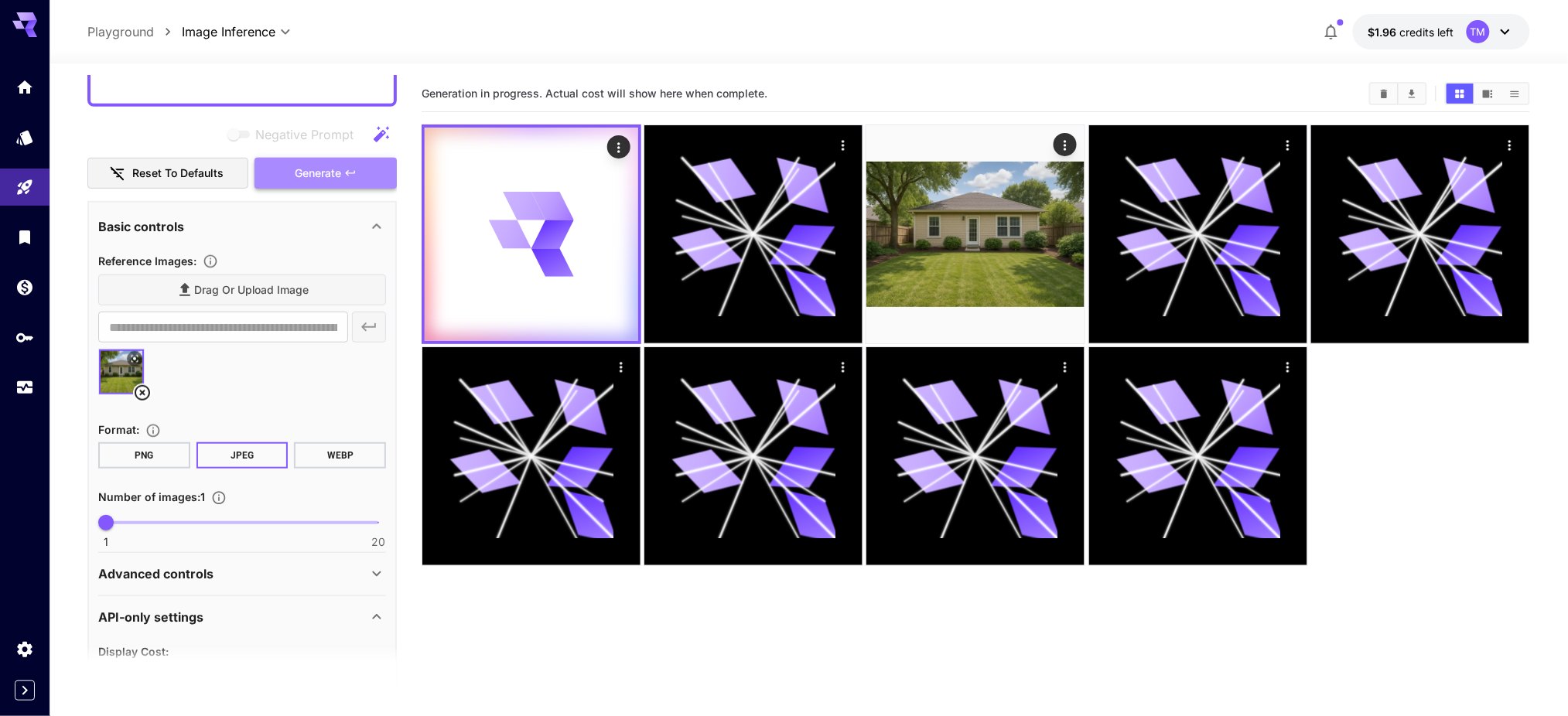 click on "Generate" at bounding box center (326, 173) 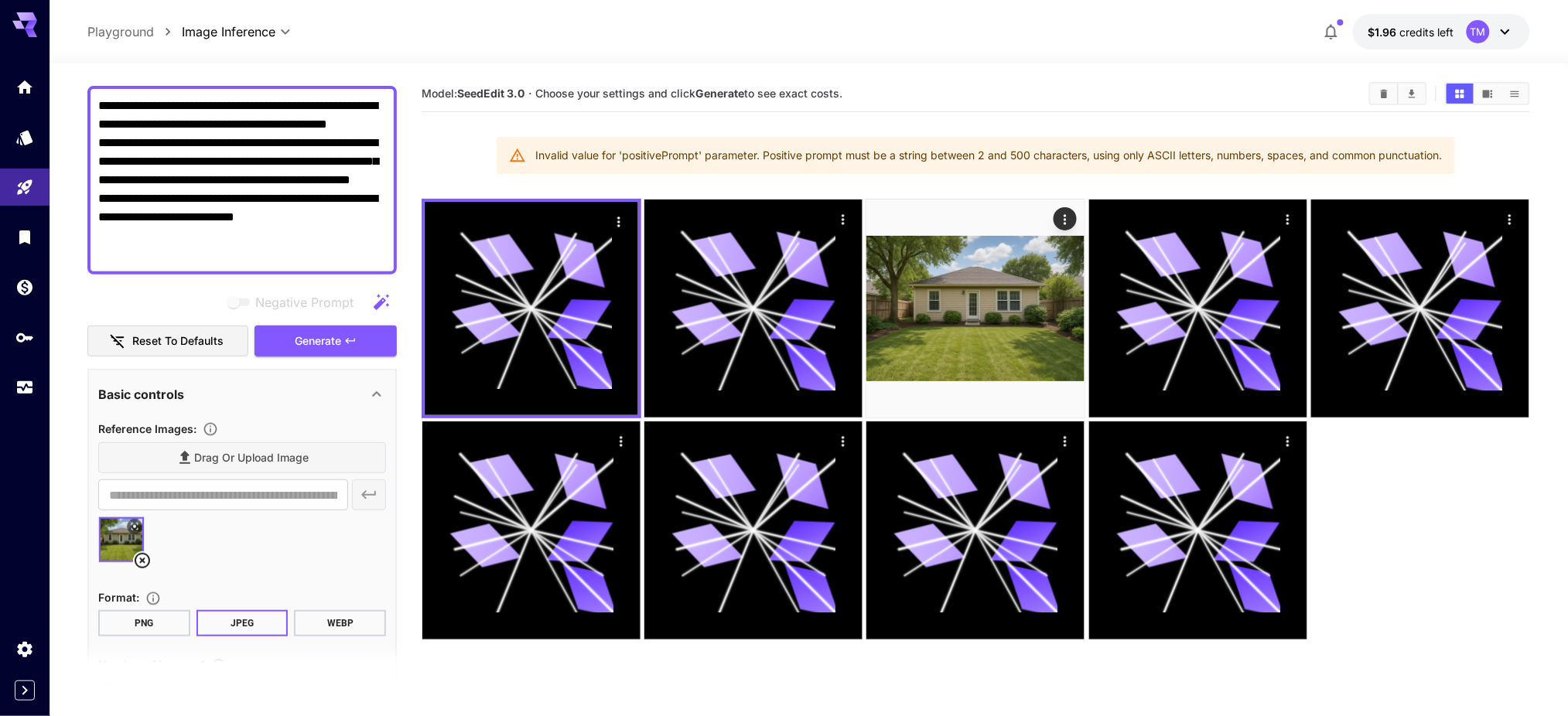 scroll, scrollTop: 0, scrollLeft: 0, axis: both 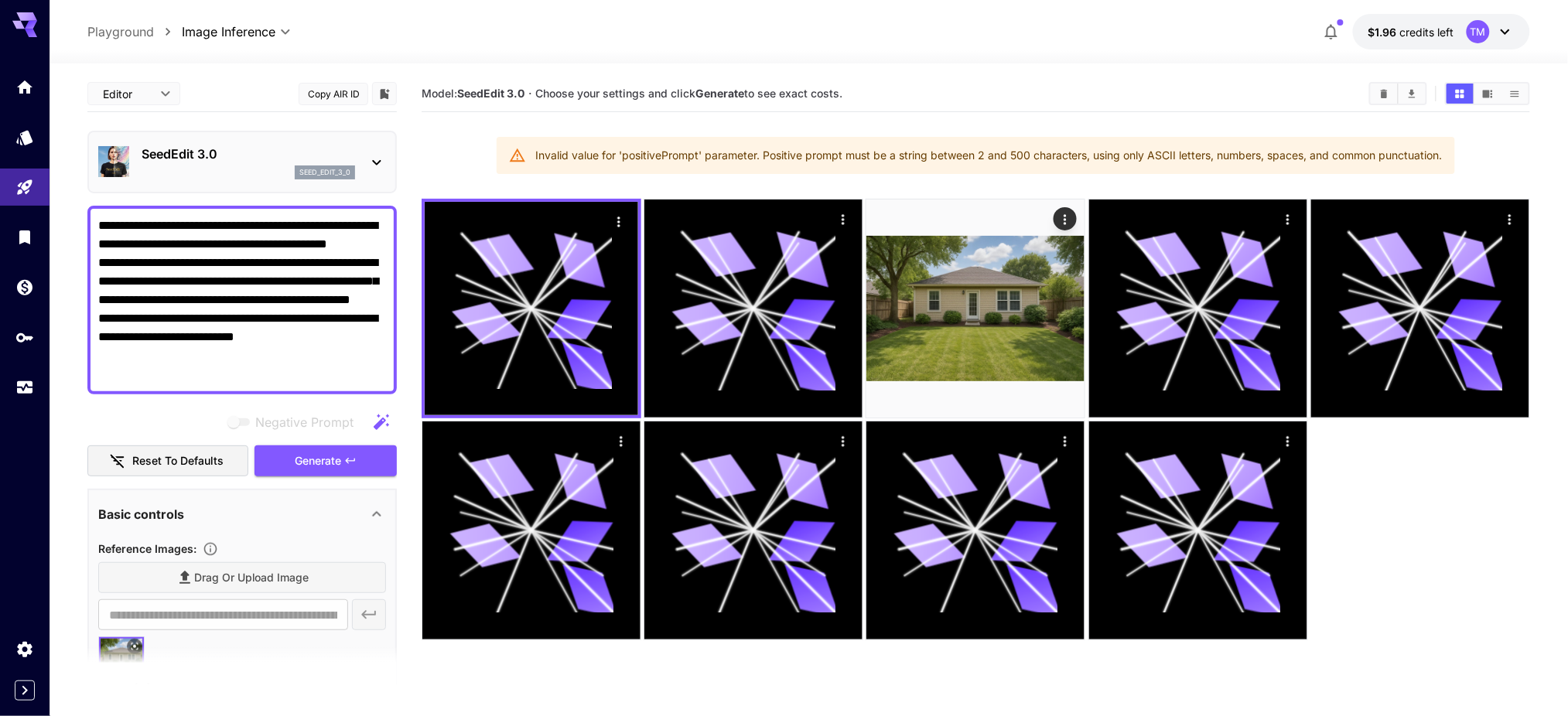 drag, startPoint x: 332, startPoint y: 274, endPoint x: 274, endPoint y: 280, distance: 58.30952 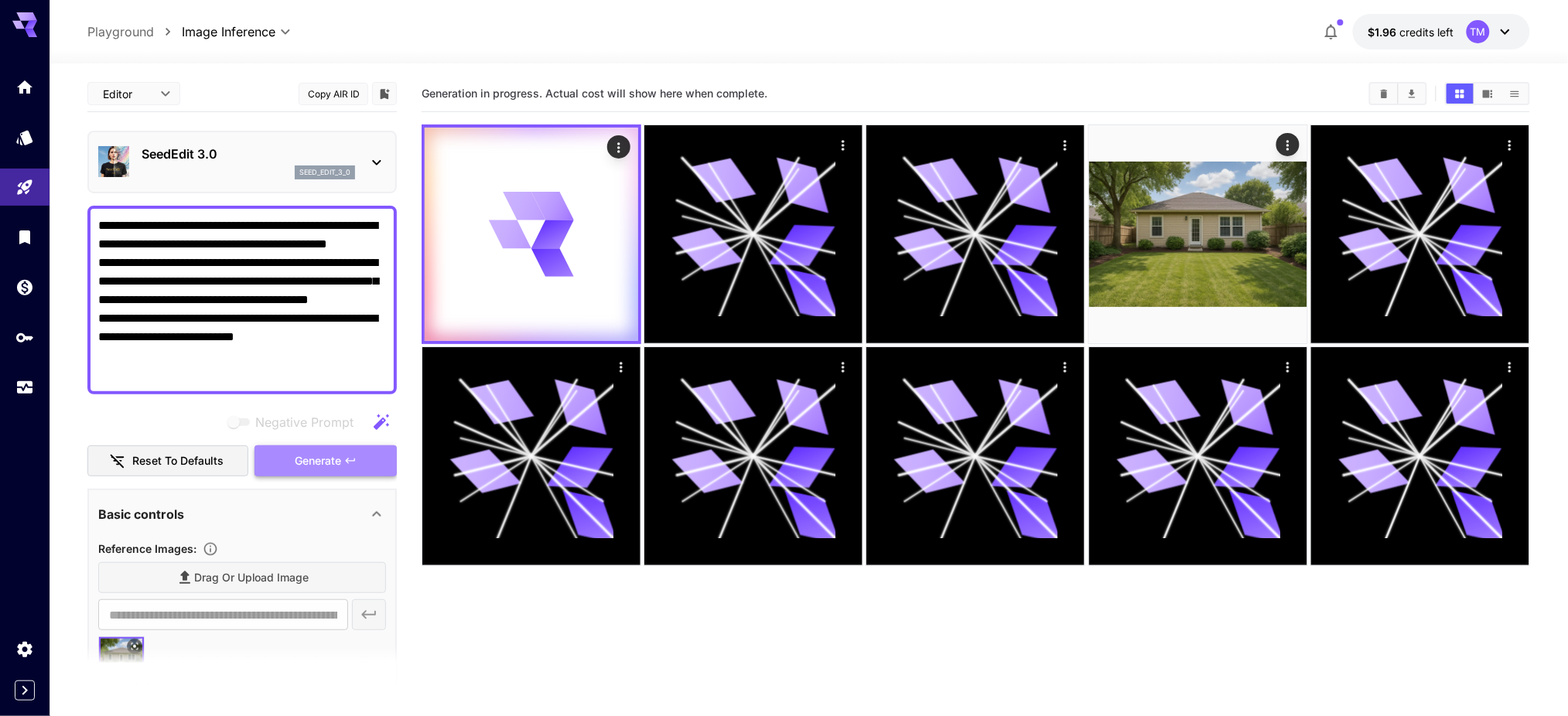 click on "Generate" at bounding box center (318, 461) 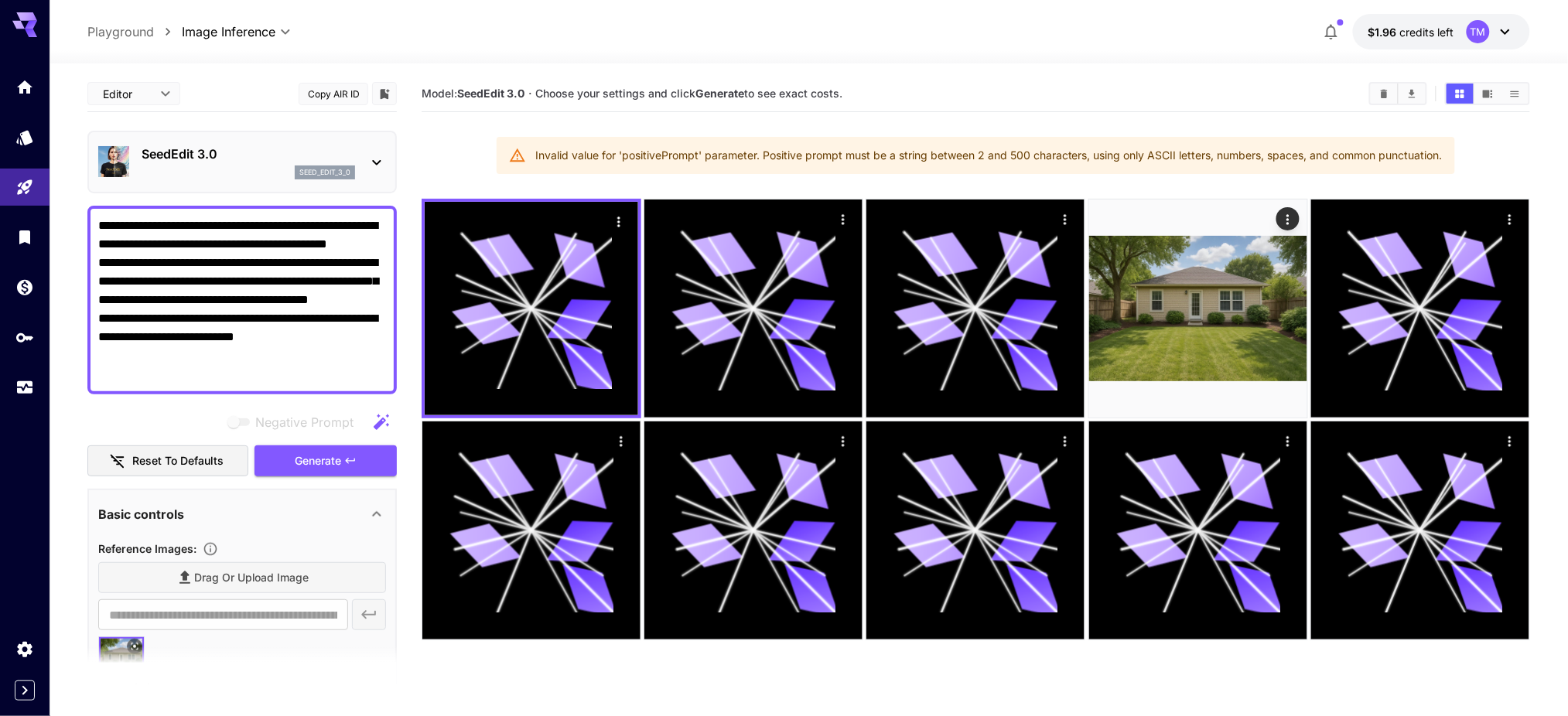 drag, startPoint x: 308, startPoint y: 372, endPoint x: 56, endPoint y: 273, distance: 270.749 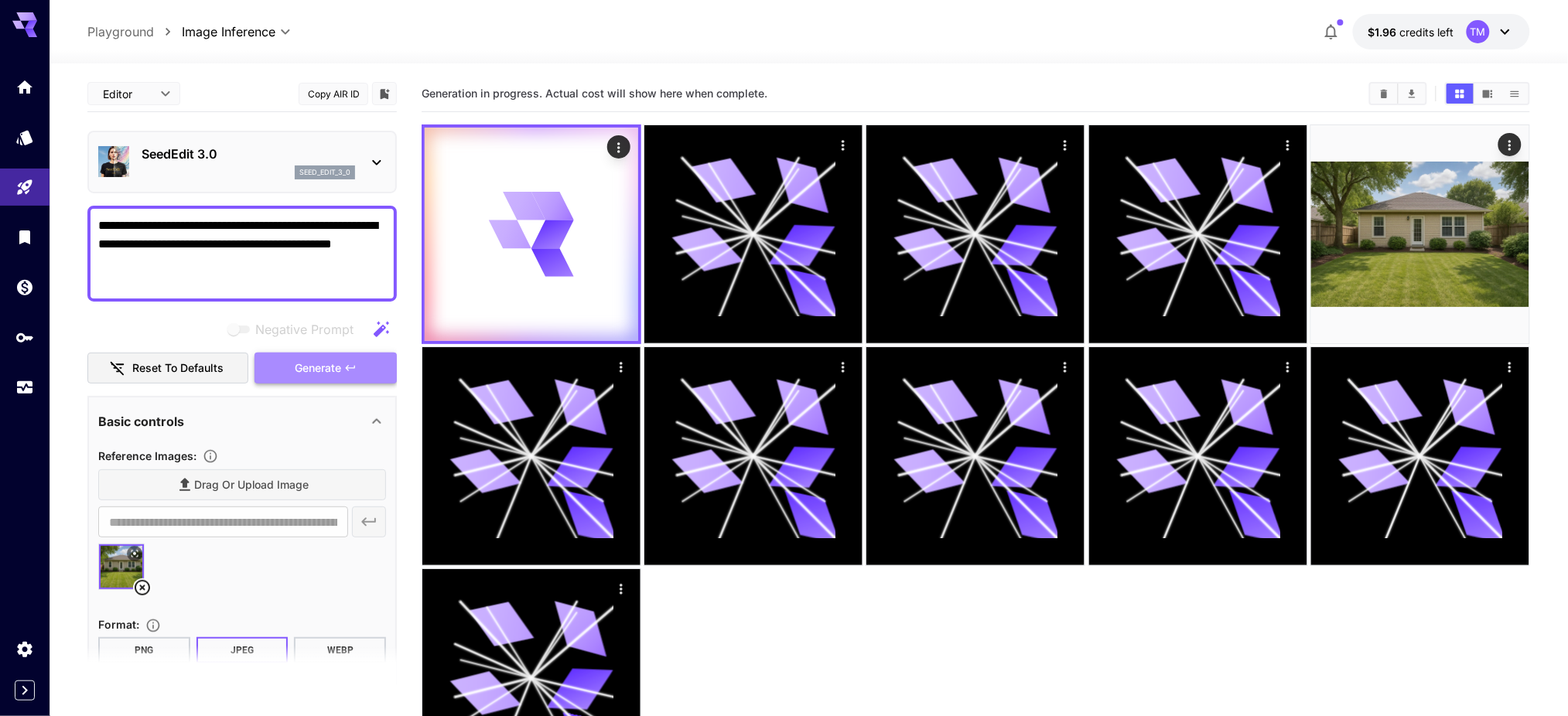 click on "Generate" at bounding box center (318, 368) 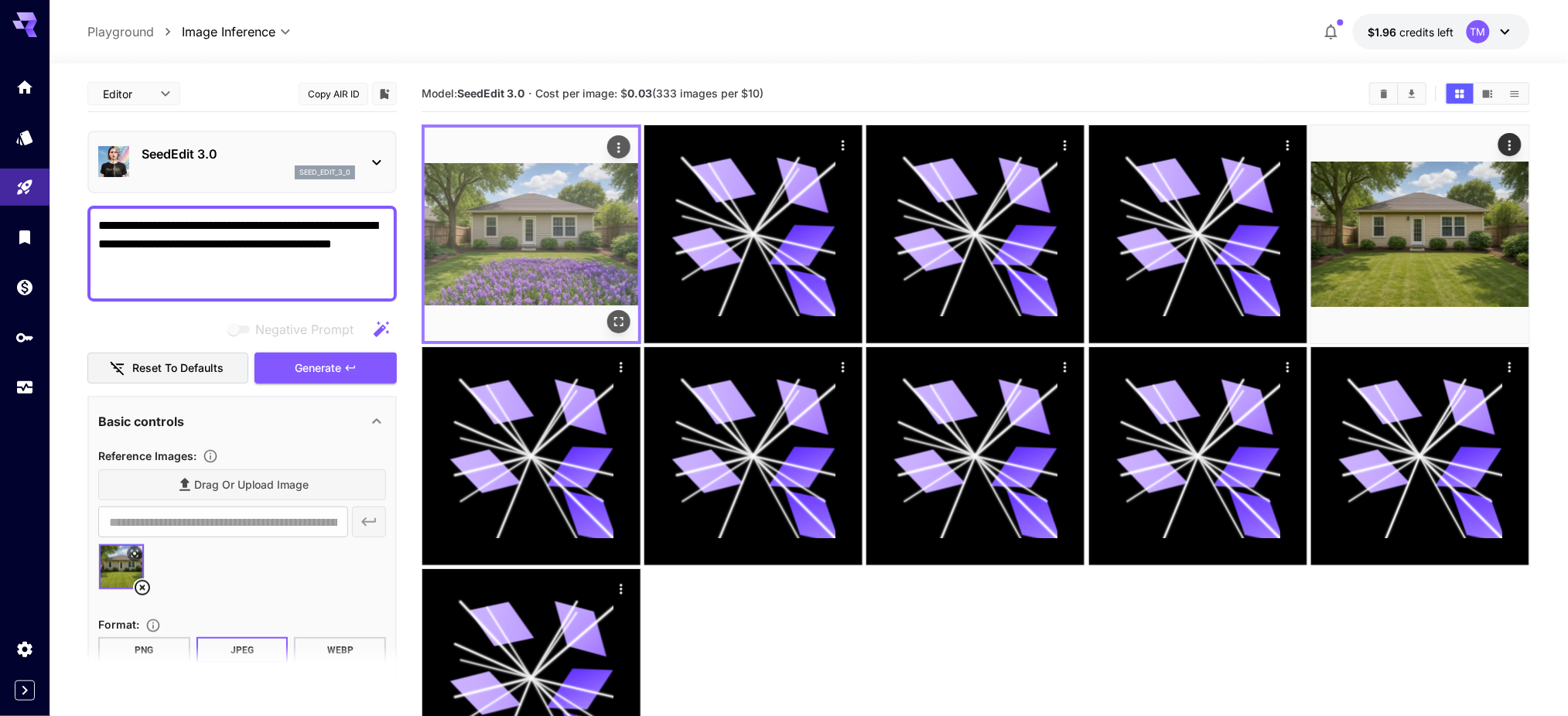 click at bounding box center (531, 234) 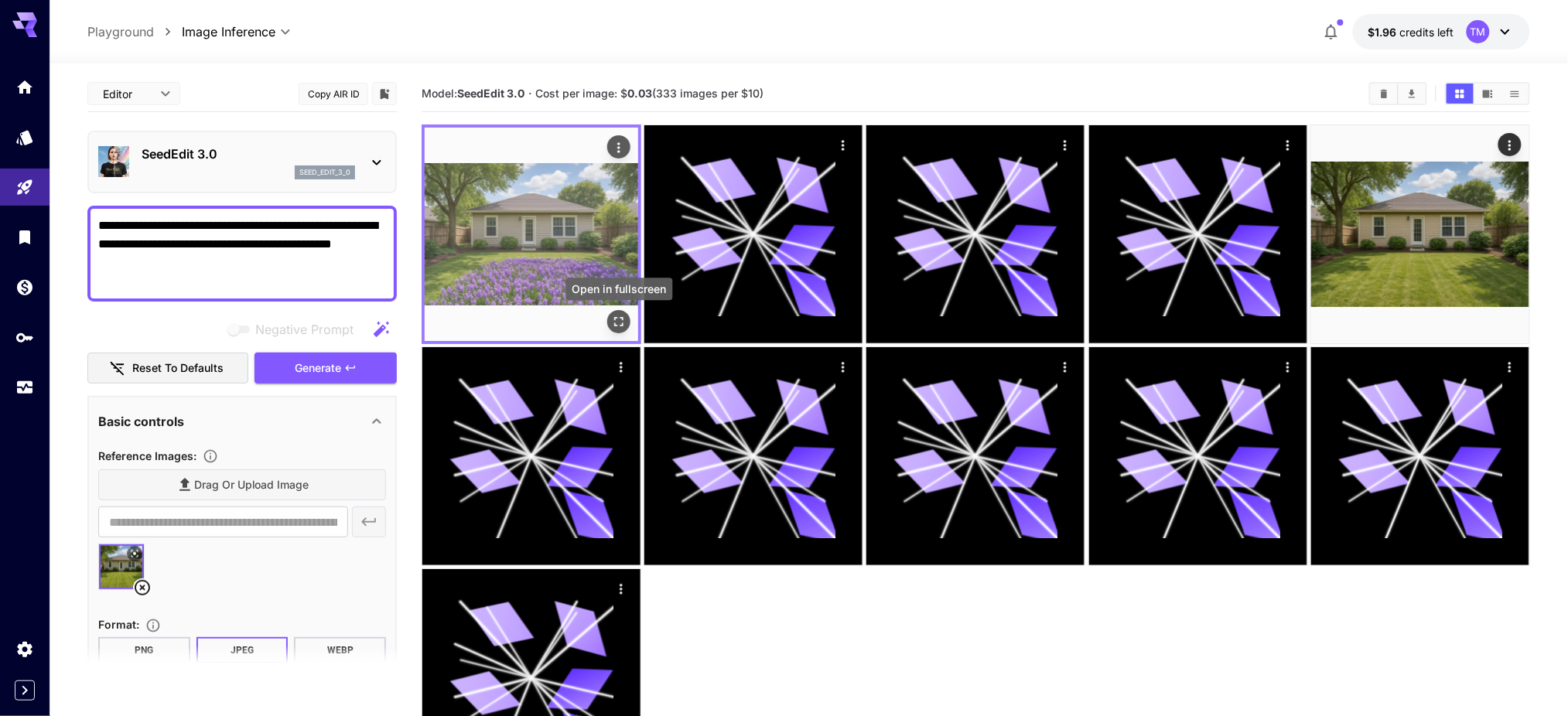 click 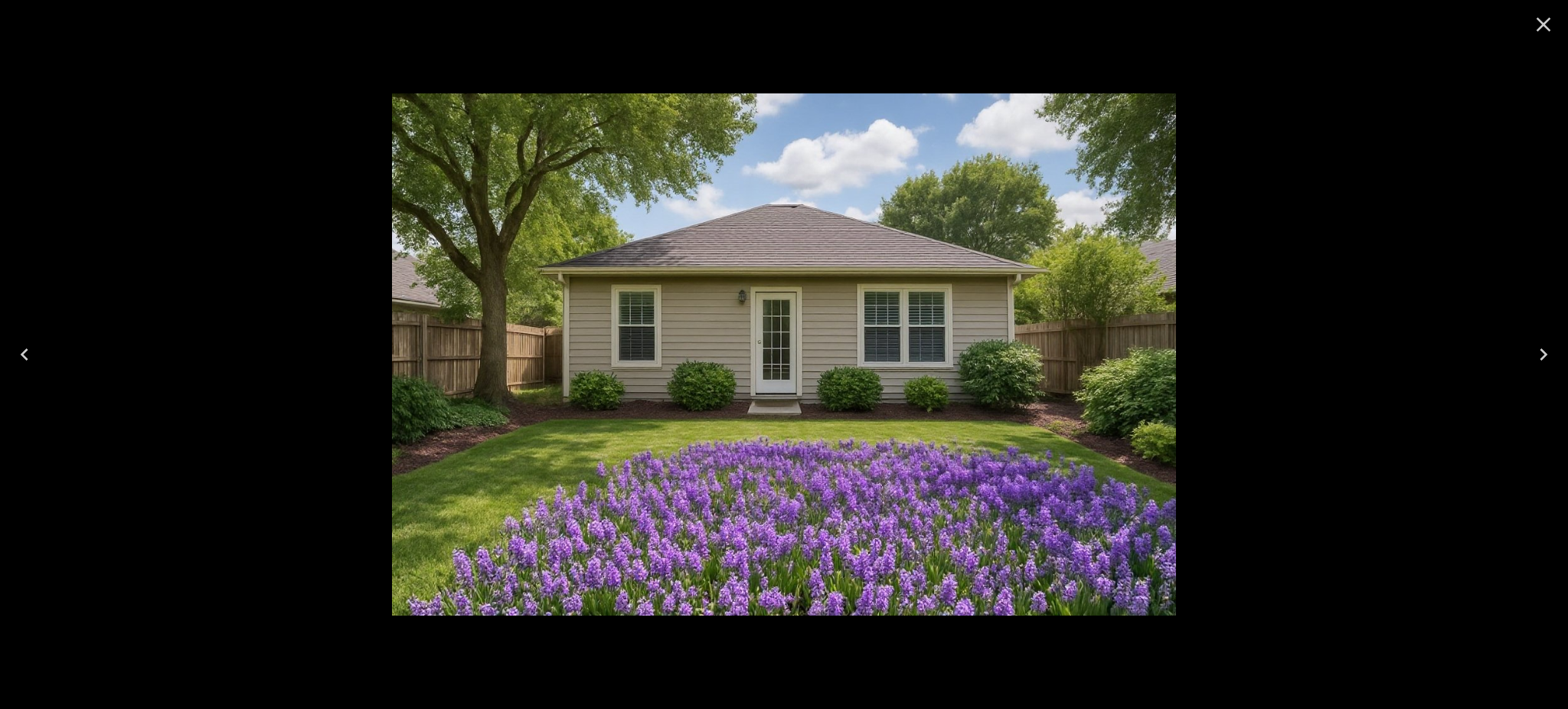 click 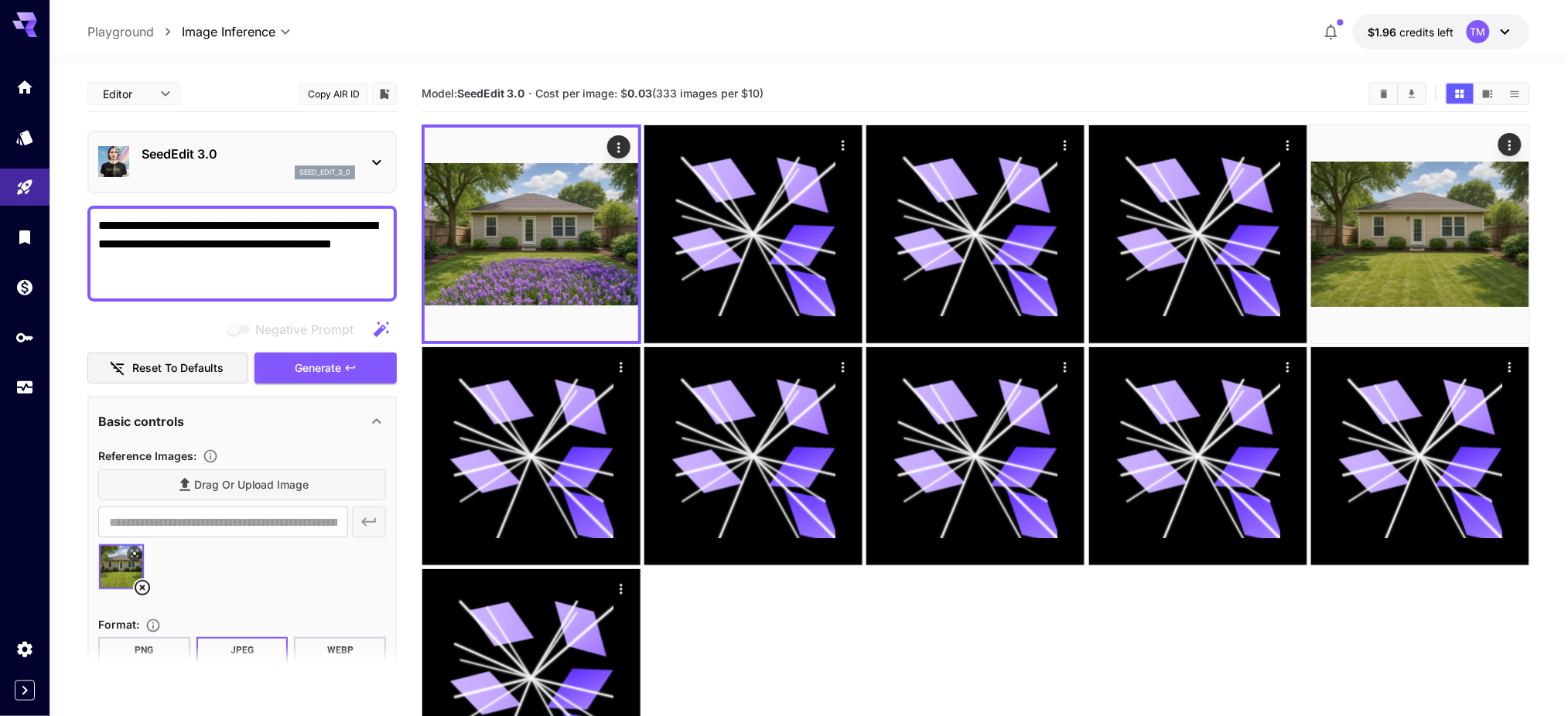 click on "**********" at bounding box center (243, 254) 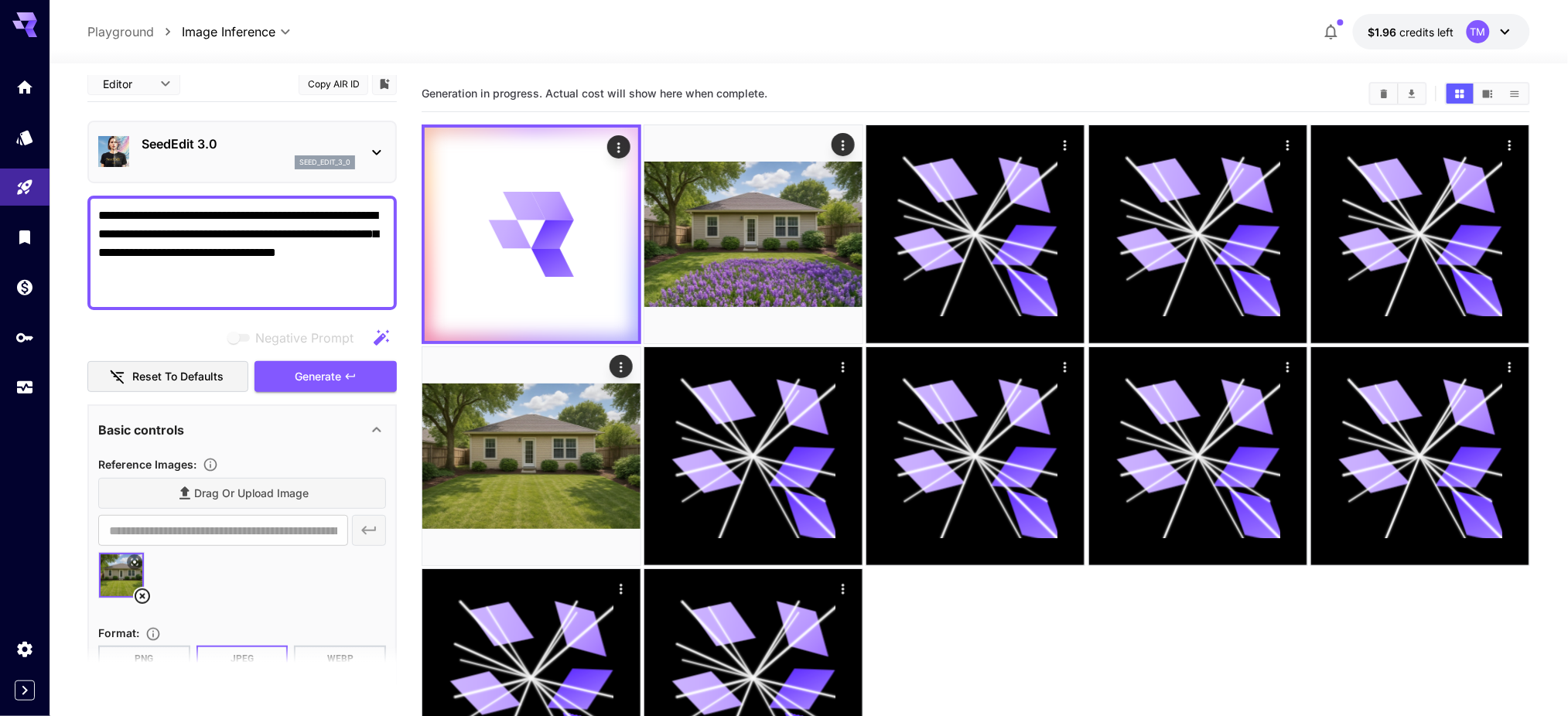 scroll, scrollTop: 0, scrollLeft: 0, axis: both 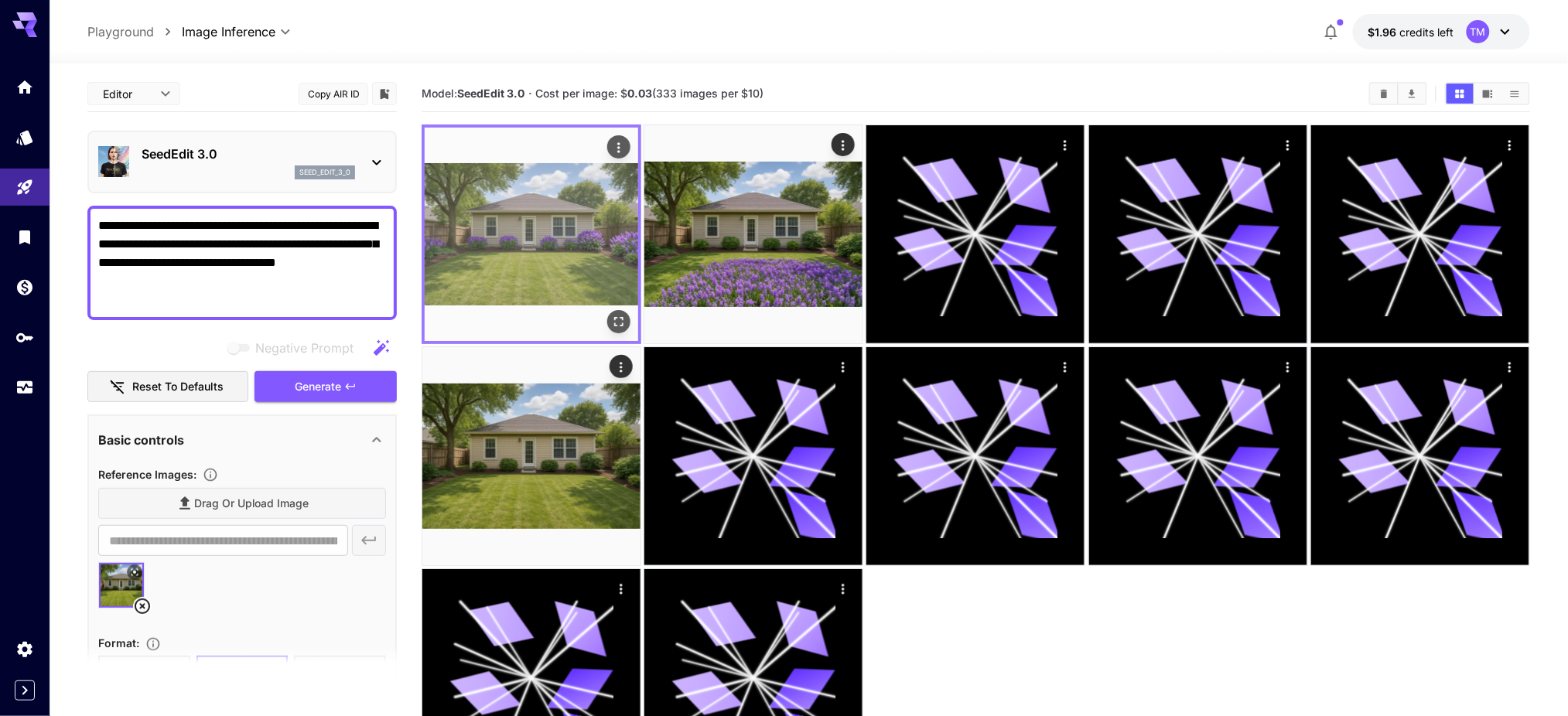 type on "**********" 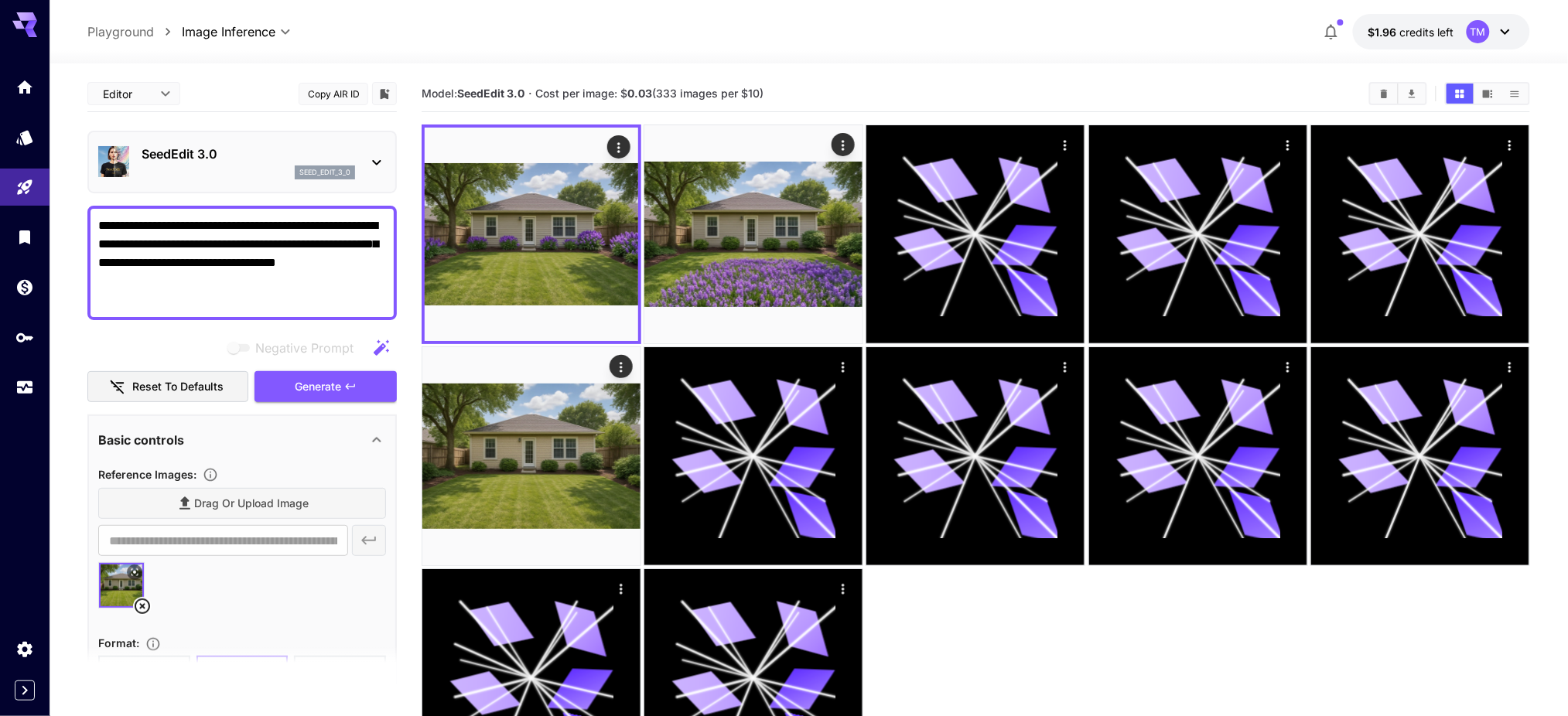 click on "**********" at bounding box center (243, 263) 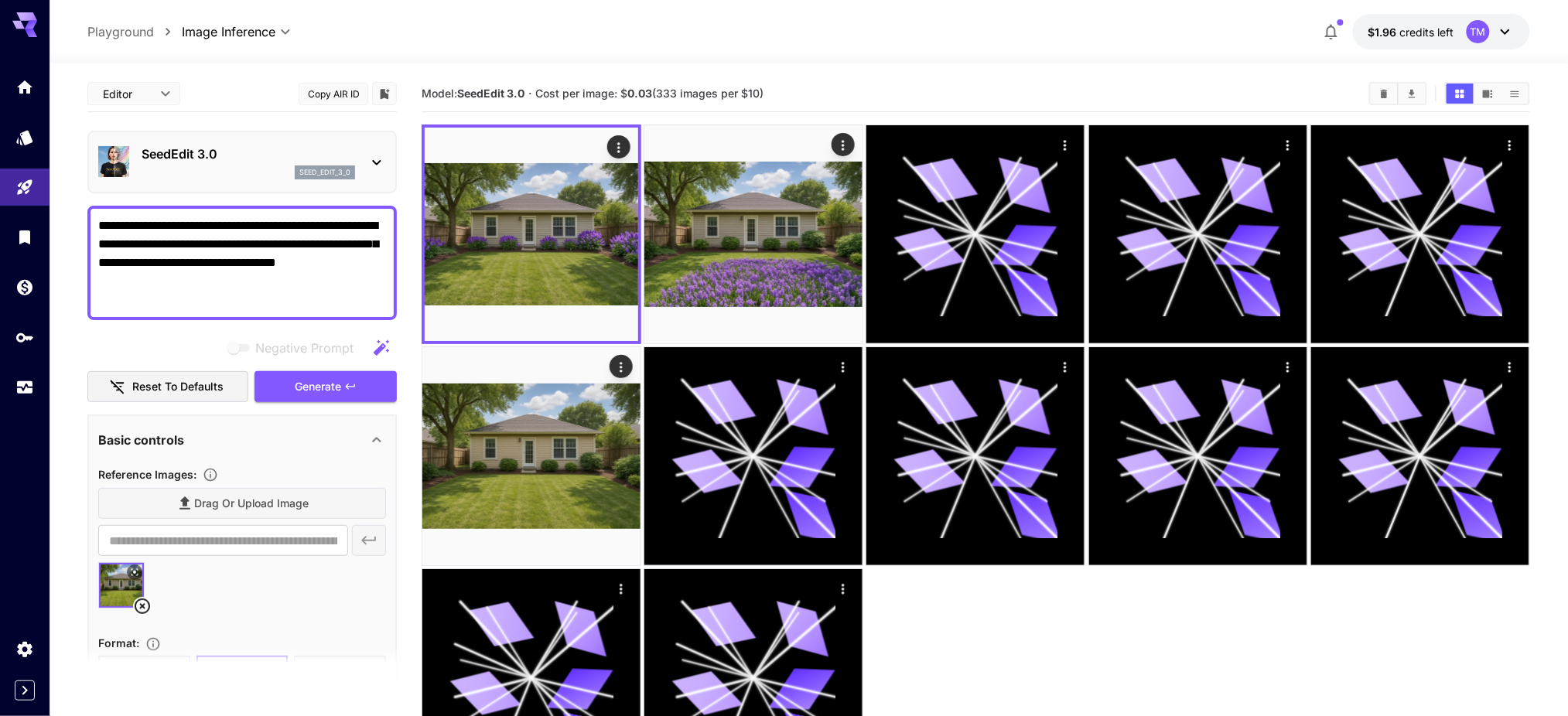 click on "Drag or upload image" at bounding box center (242, 503) 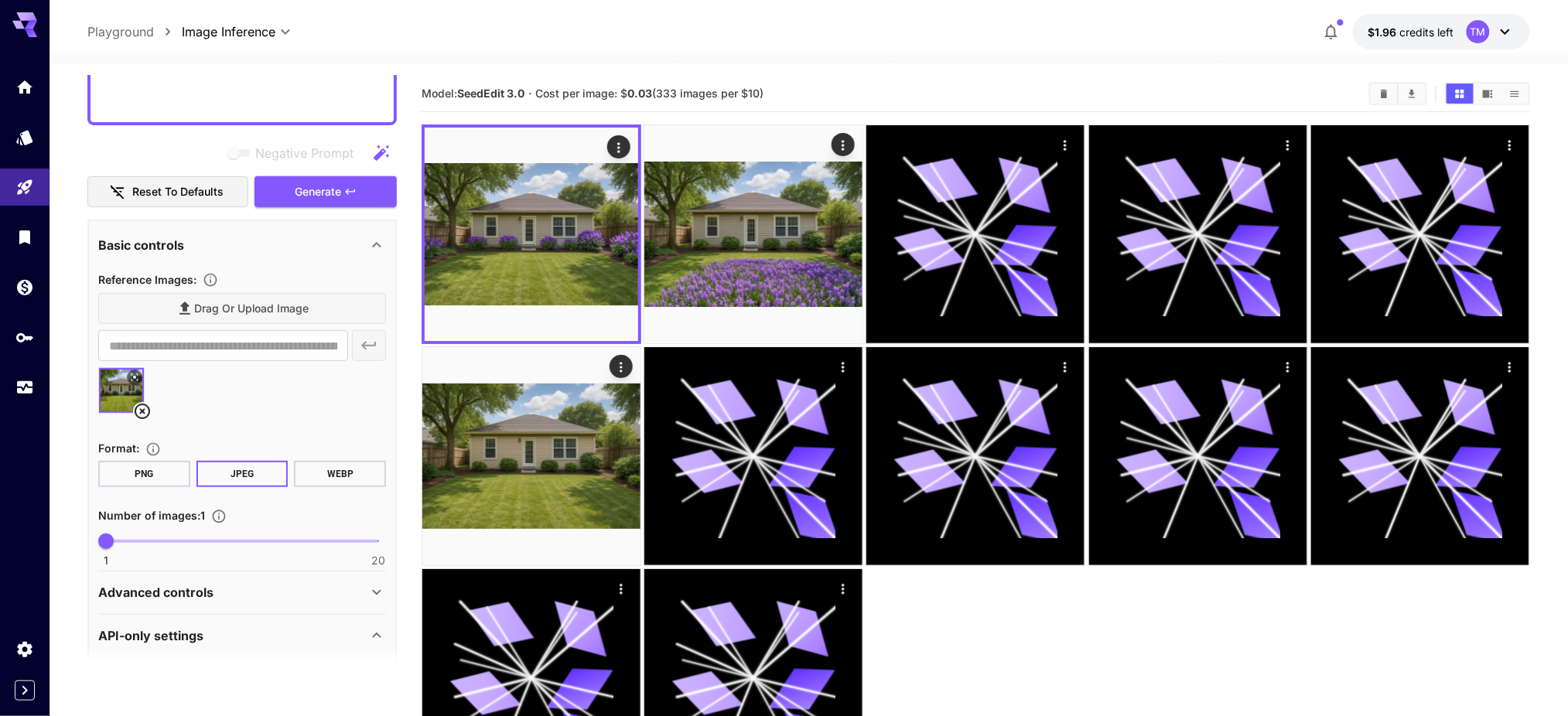 scroll, scrollTop: 206, scrollLeft: 0, axis: vertical 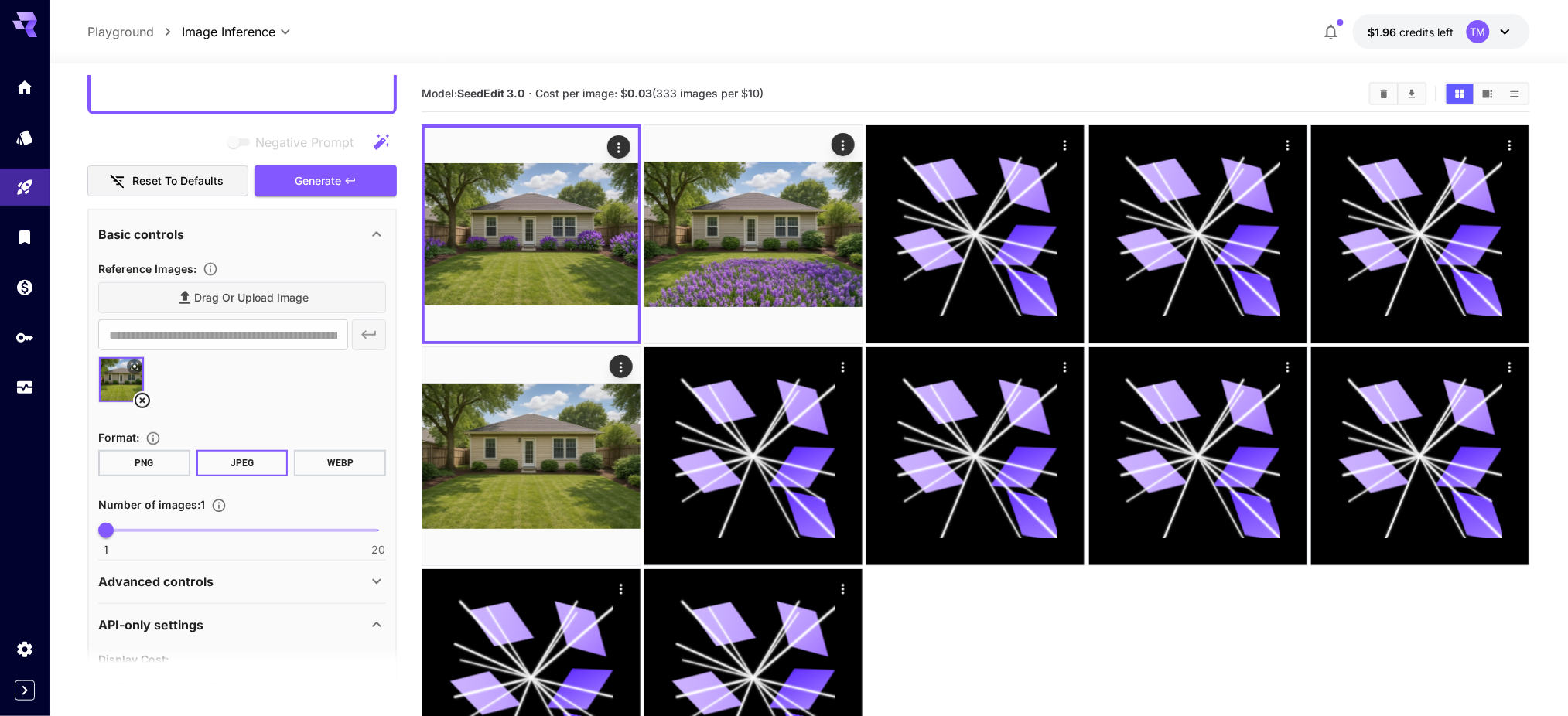 click at bounding box center [242, 386] 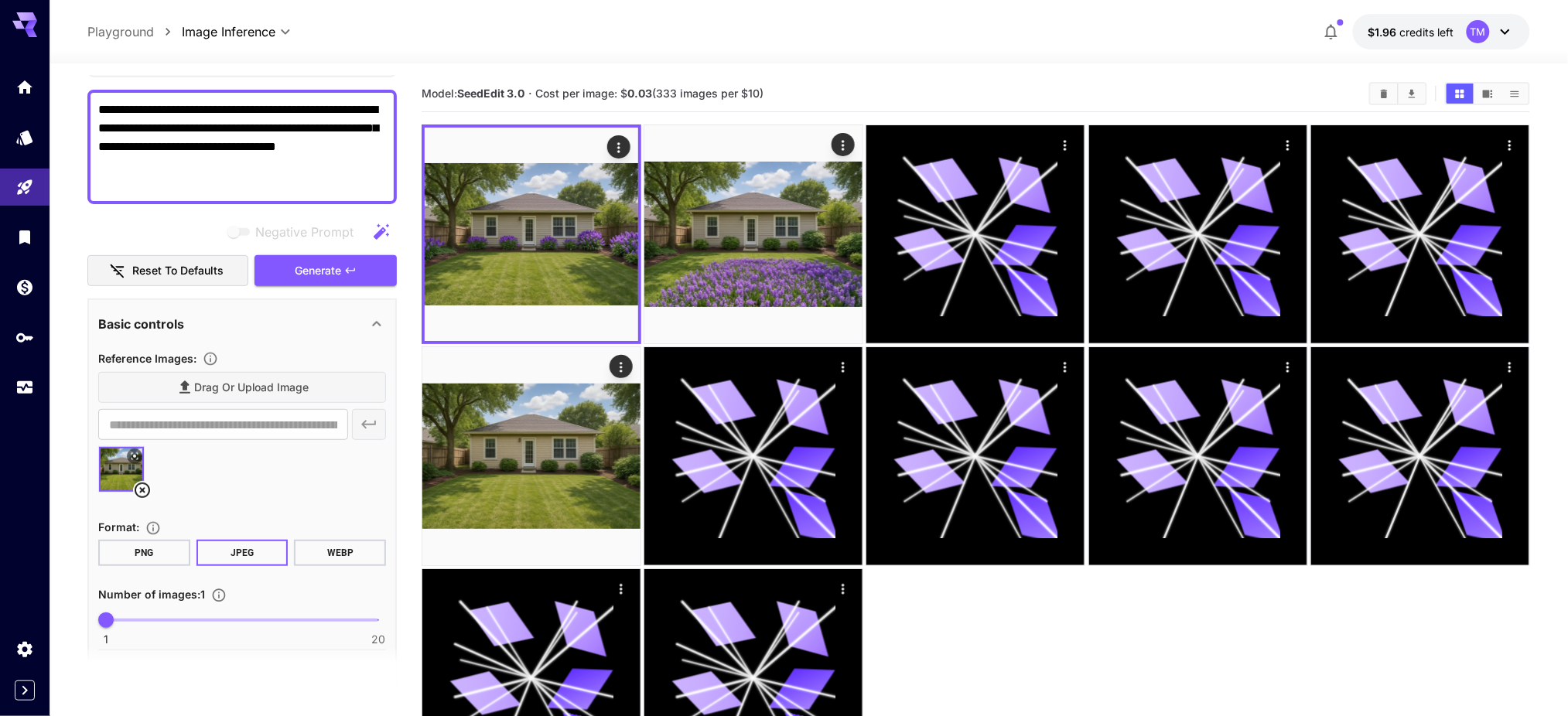 scroll, scrollTop: 0, scrollLeft: 0, axis: both 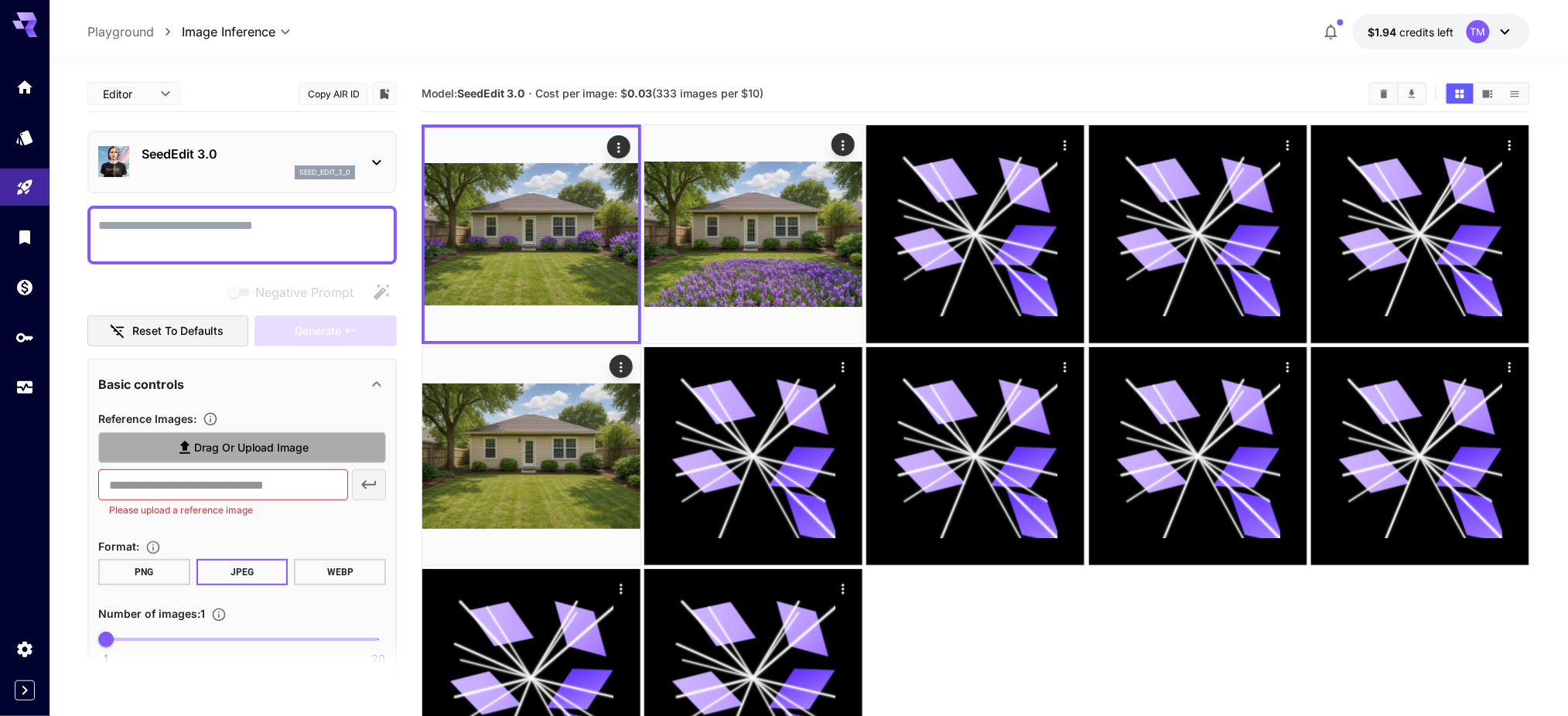 click on "Drag or upload image" at bounding box center (251, 448) 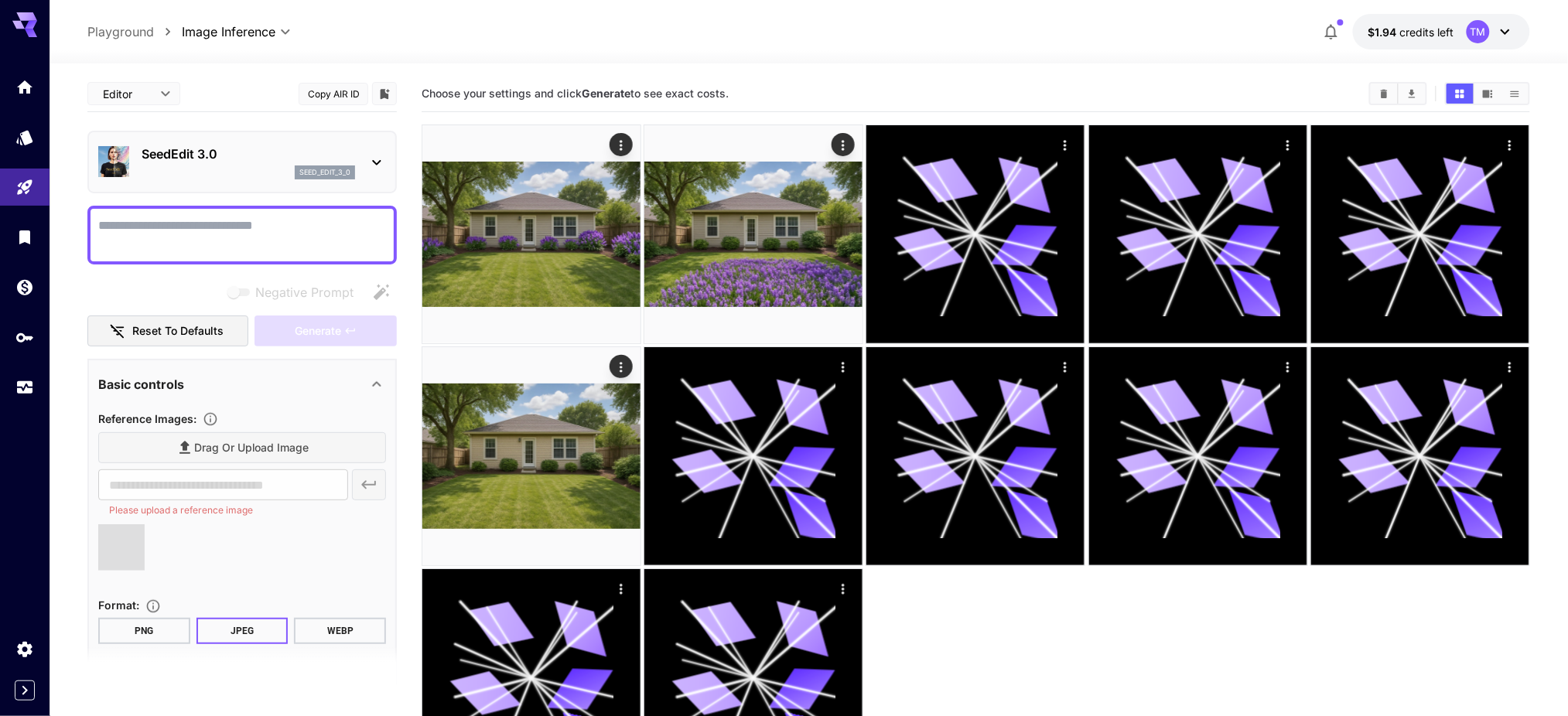 type on "**********" 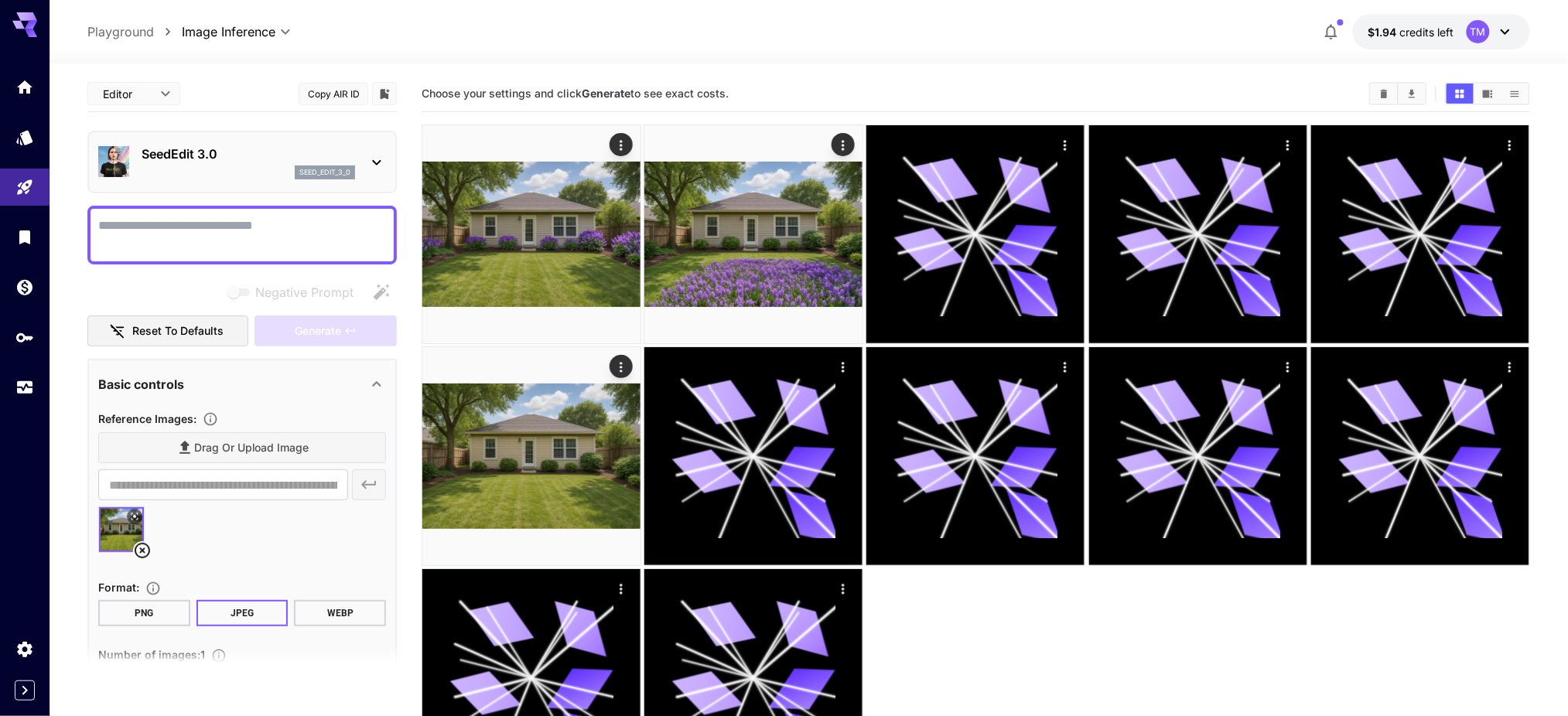 click on "Drag or upload image" at bounding box center (242, 448) 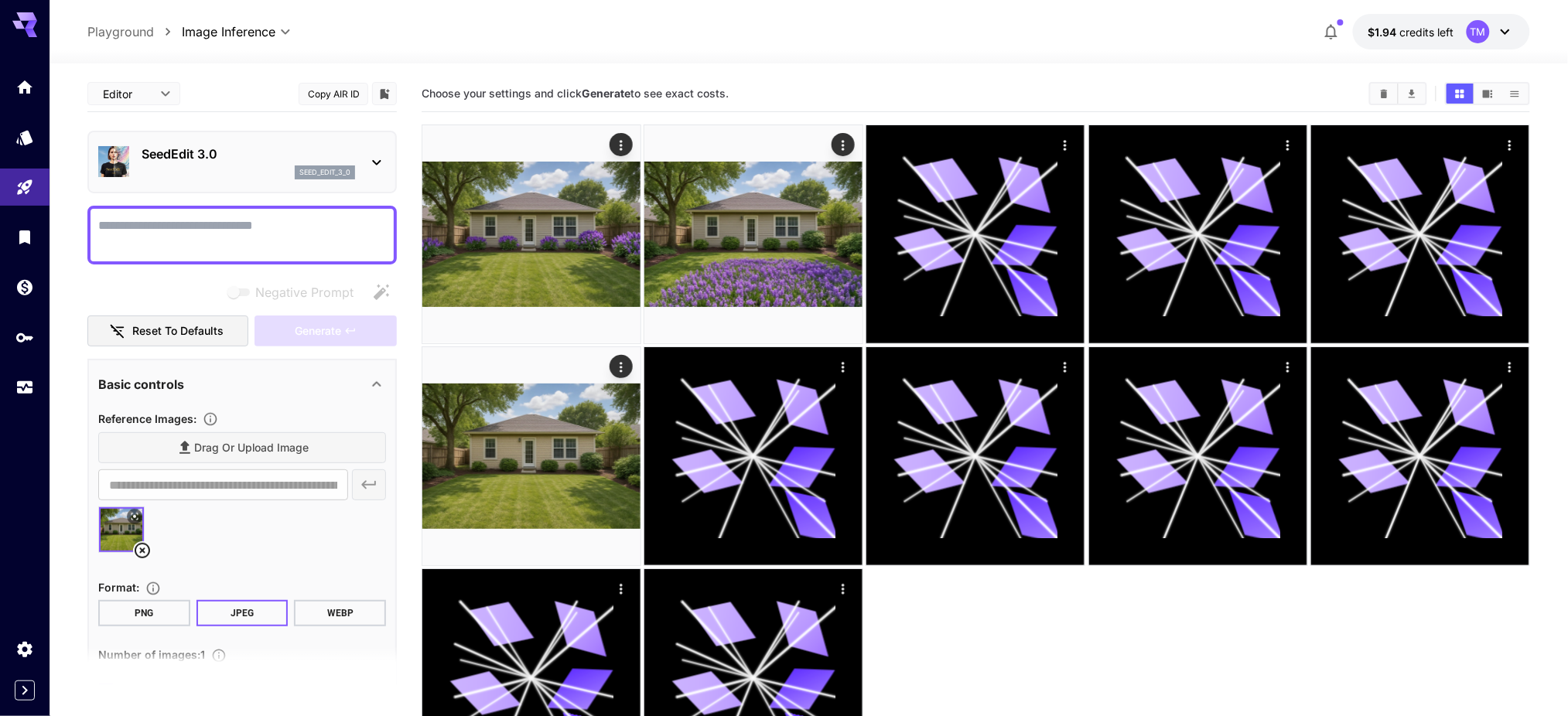 click on "Drag or upload image" at bounding box center [242, 448] 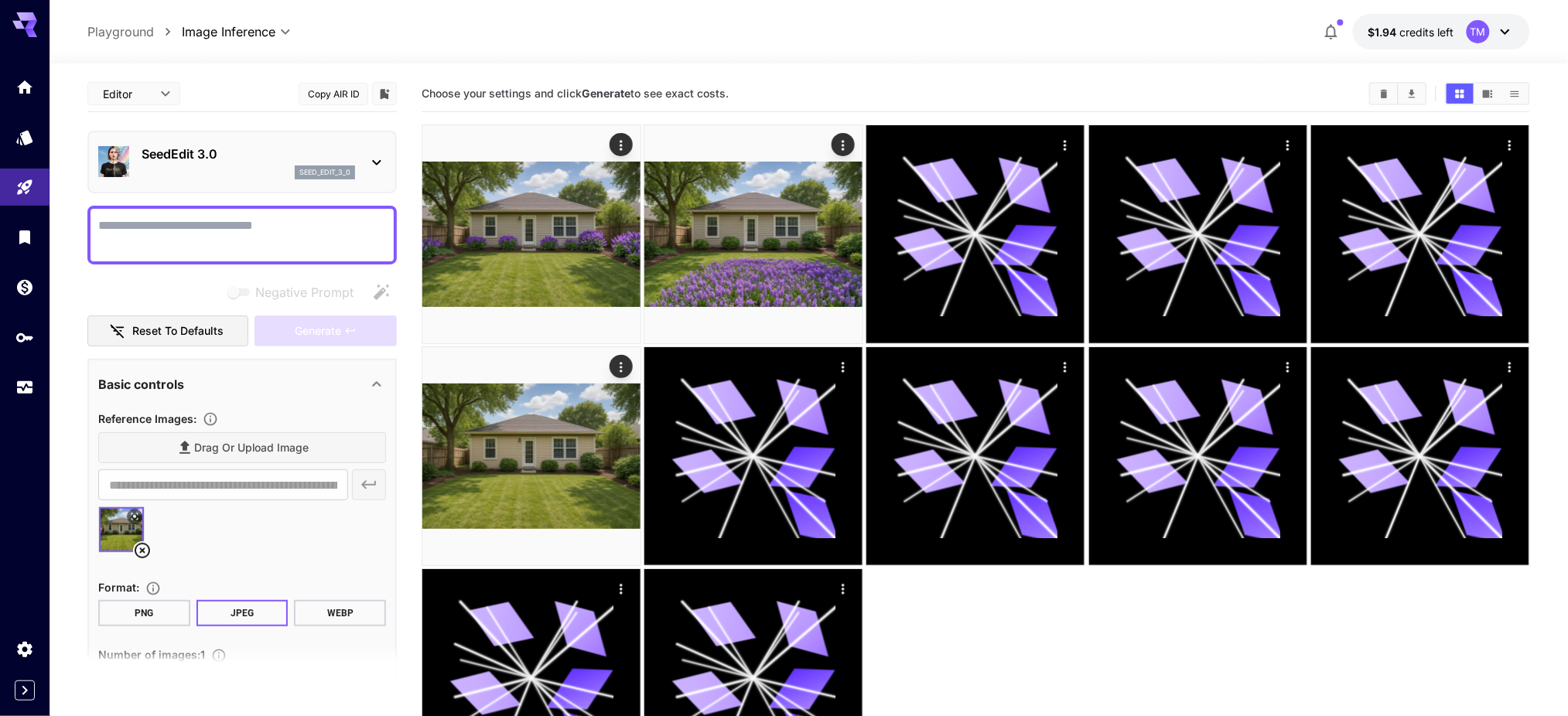 click on "Drag or upload image" at bounding box center [242, 448] 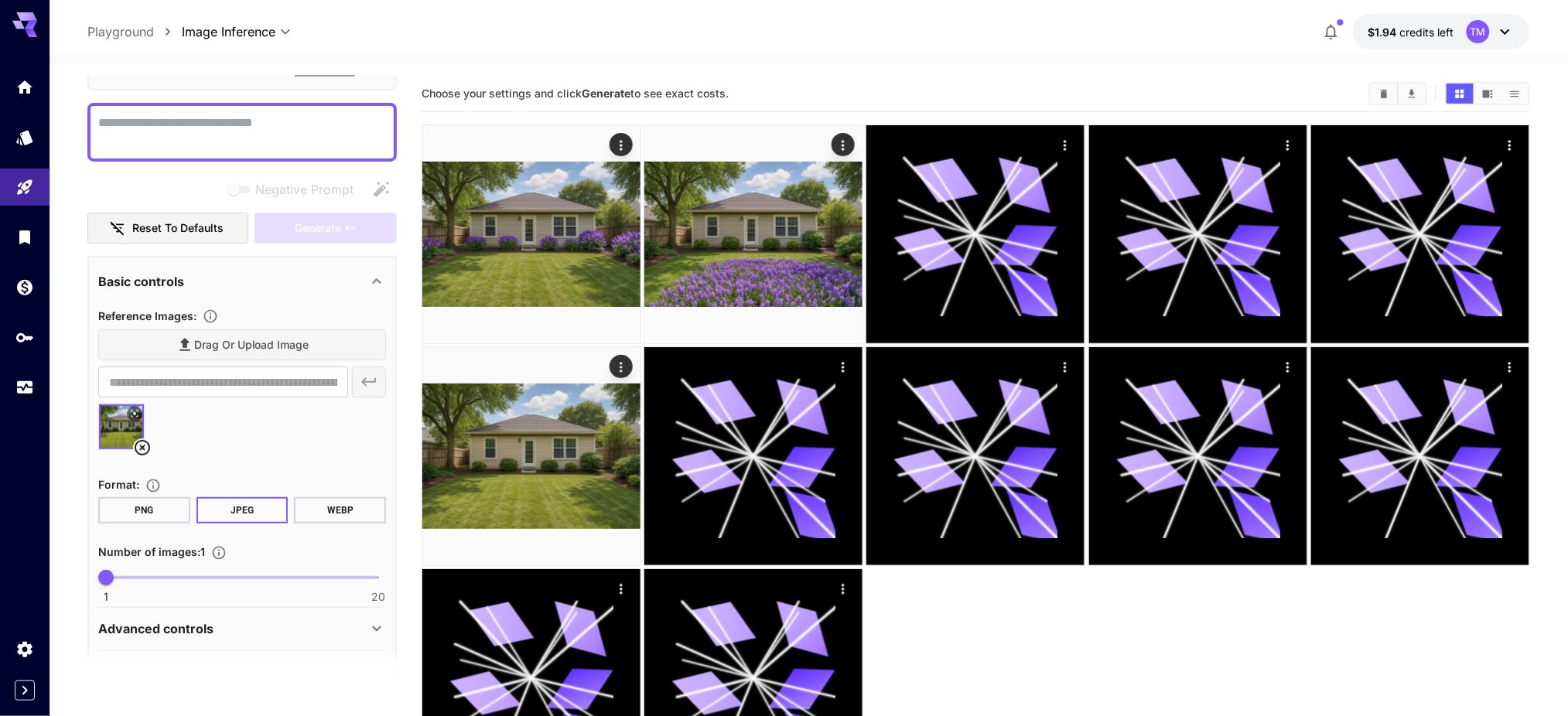 scroll, scrollTop: 145, scrollLeft: 0, axis: vertical 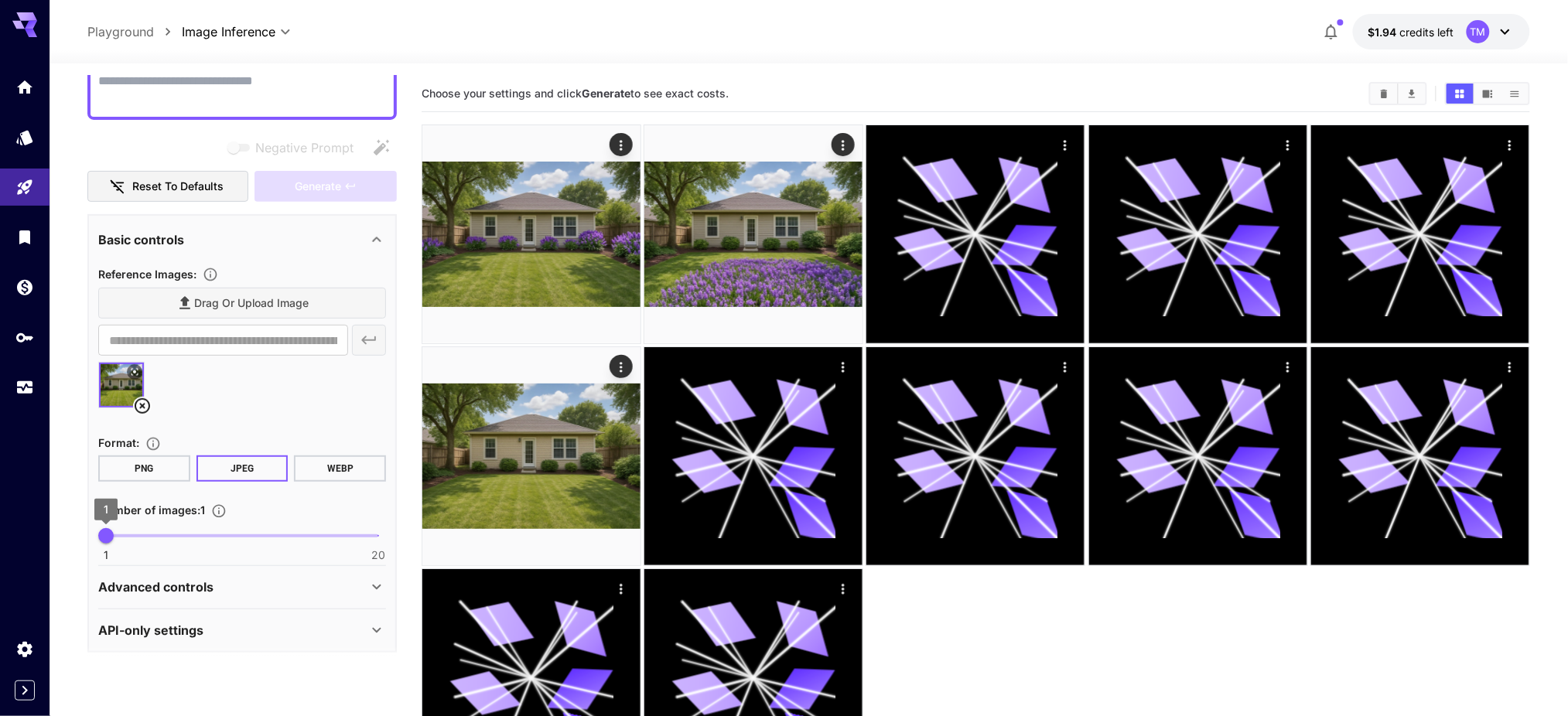 type on "*" 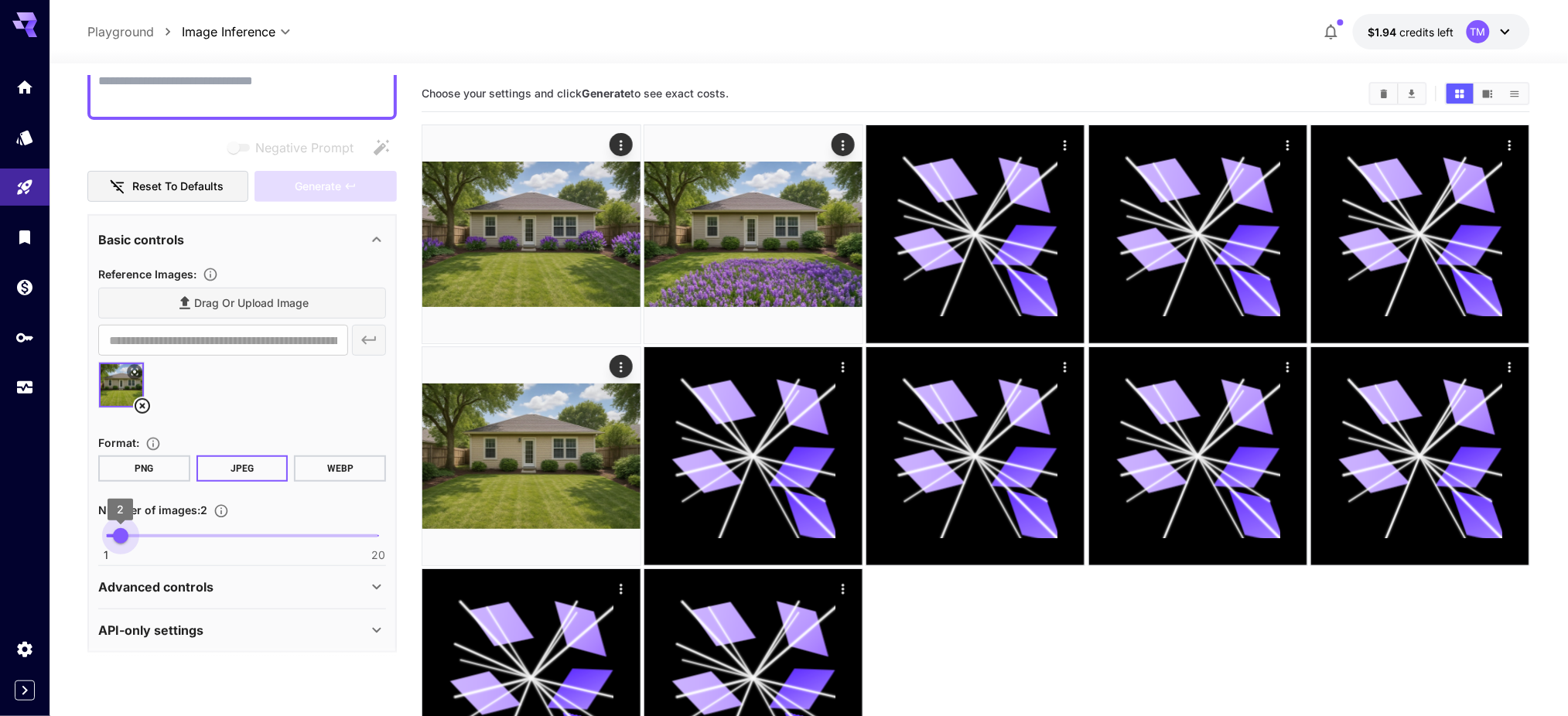 drag, startPoint x: 108, startPoint y: 528, endPoint x: 118, endPoint y: 528, distance: 10 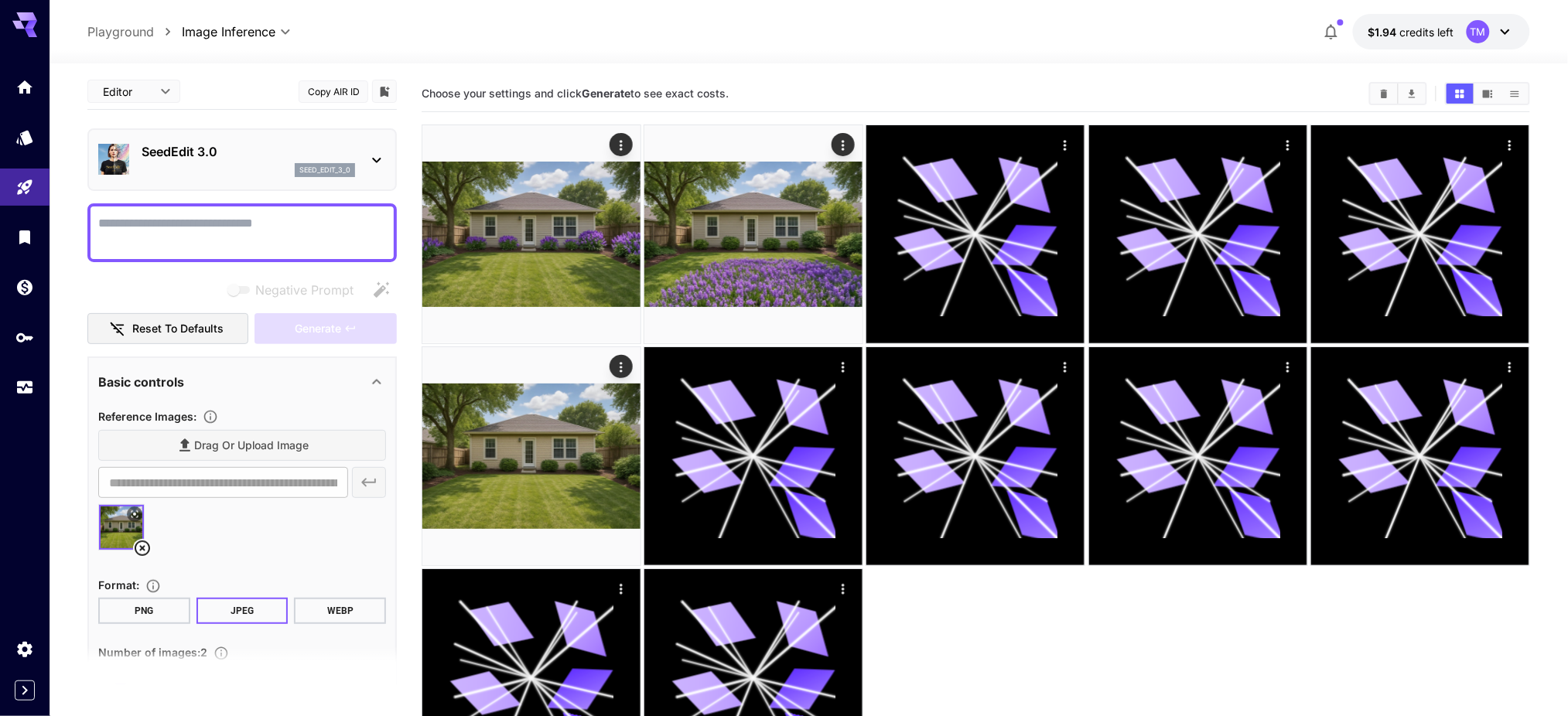 scroll, scrollTop: 0, scrollLeft: 0, axis: both 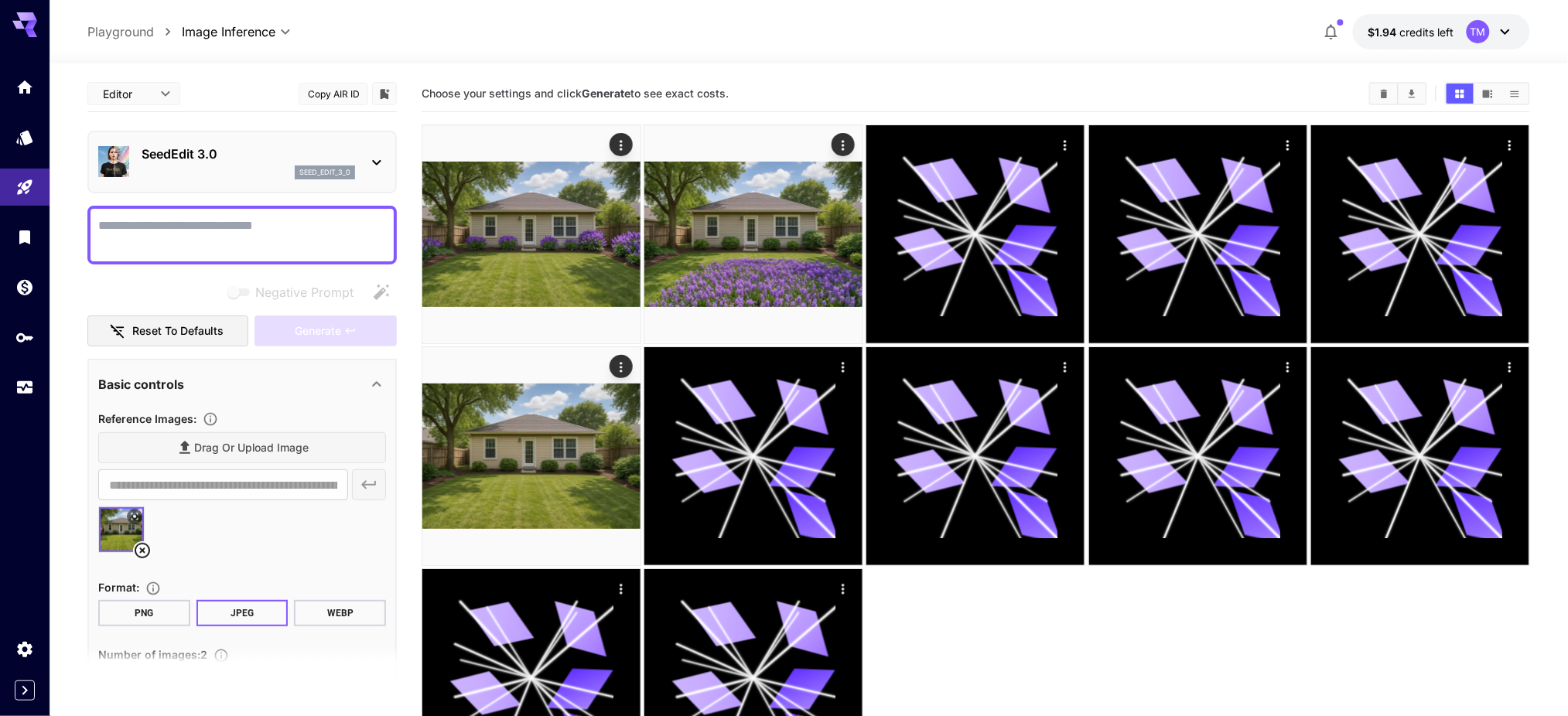 click on "Drag or upload image" at bounding box center [242, 448] 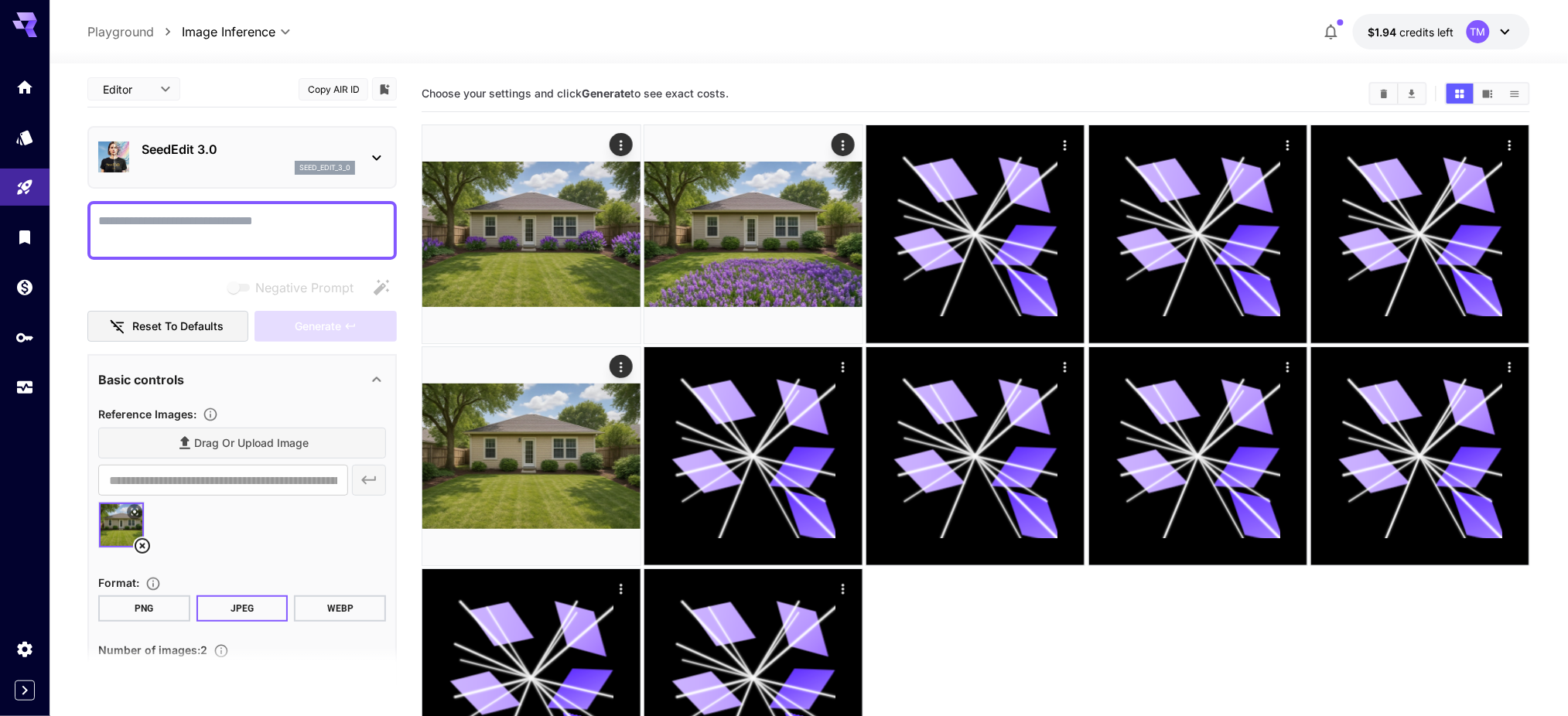 scroll, scrollTop: 0, scrollLeft: 0, axis: both 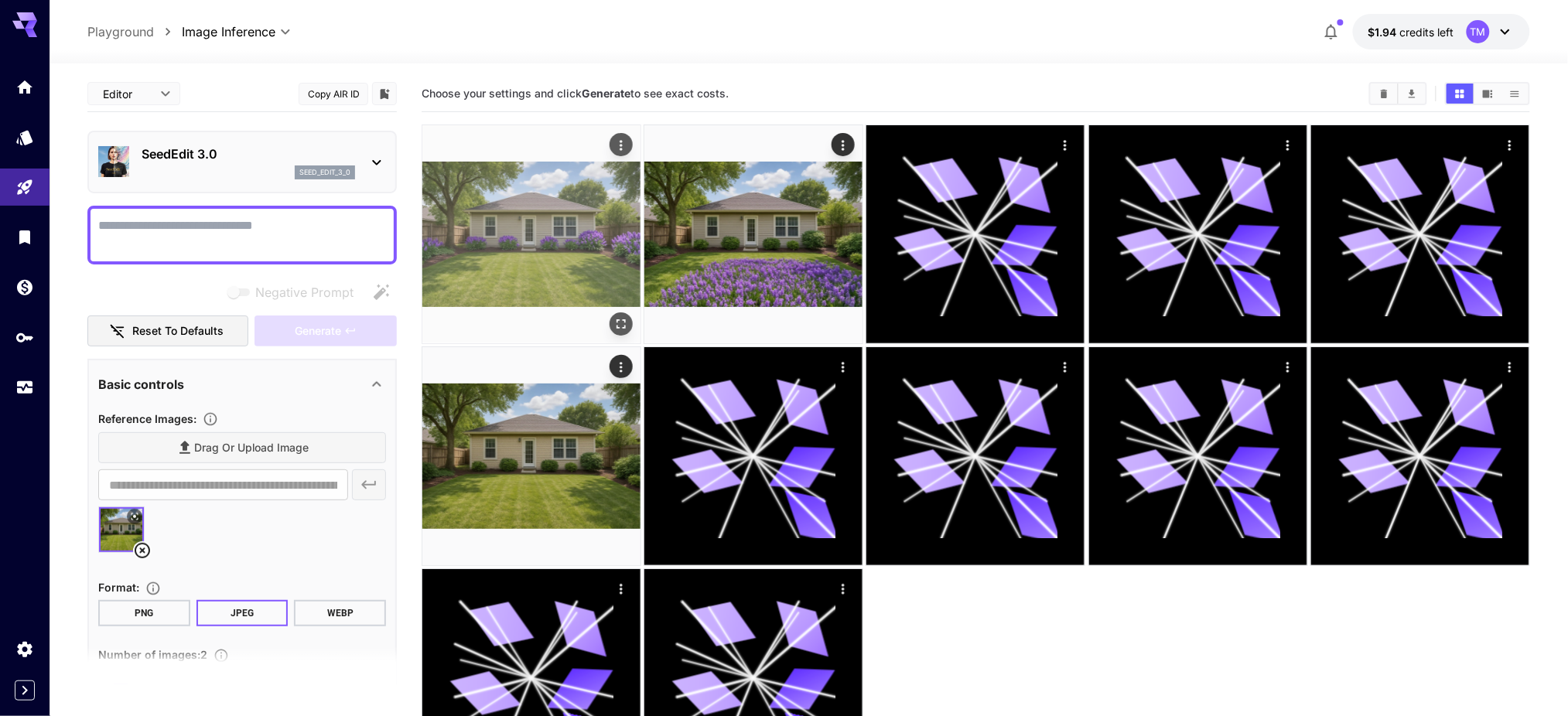 click at bounding box center [531, 234] 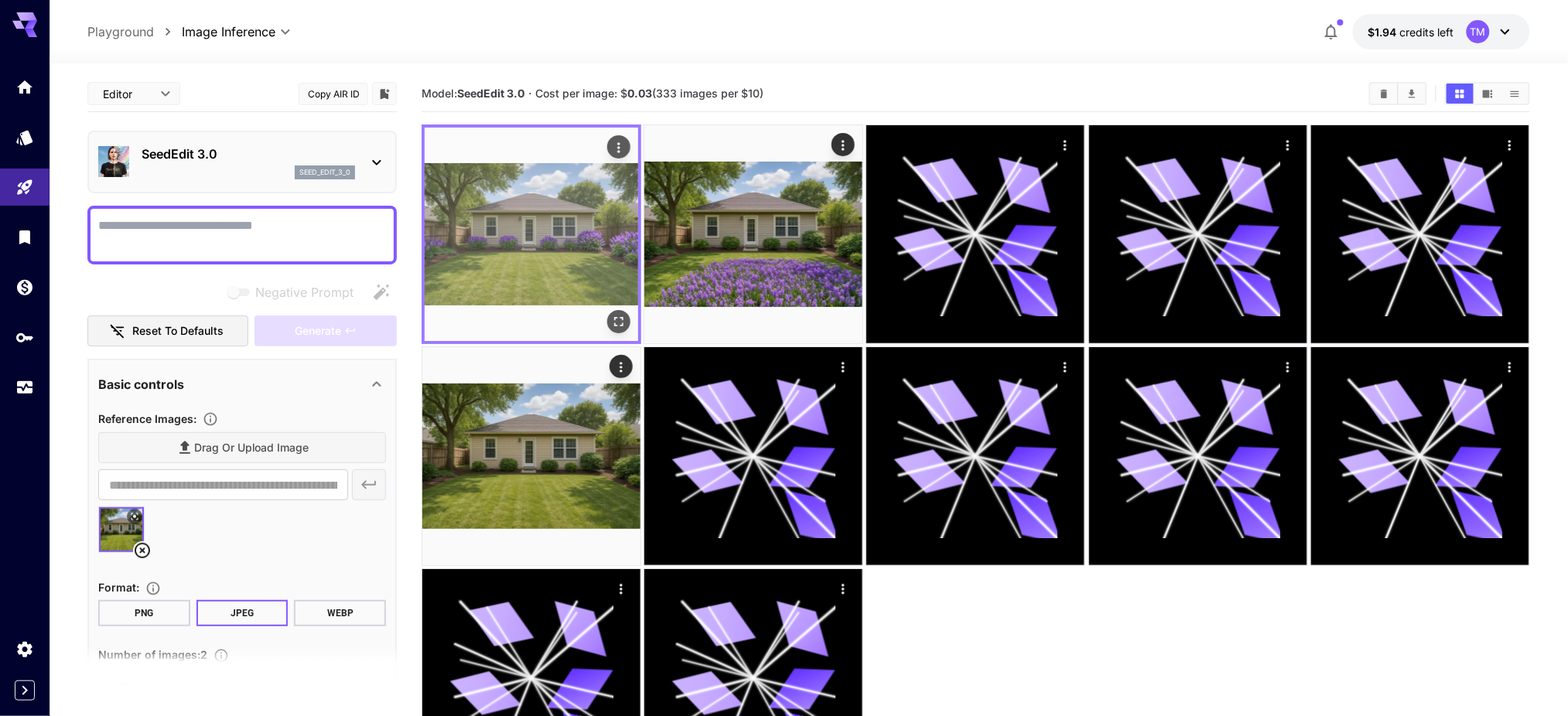 click at bounding box center (531, 234) 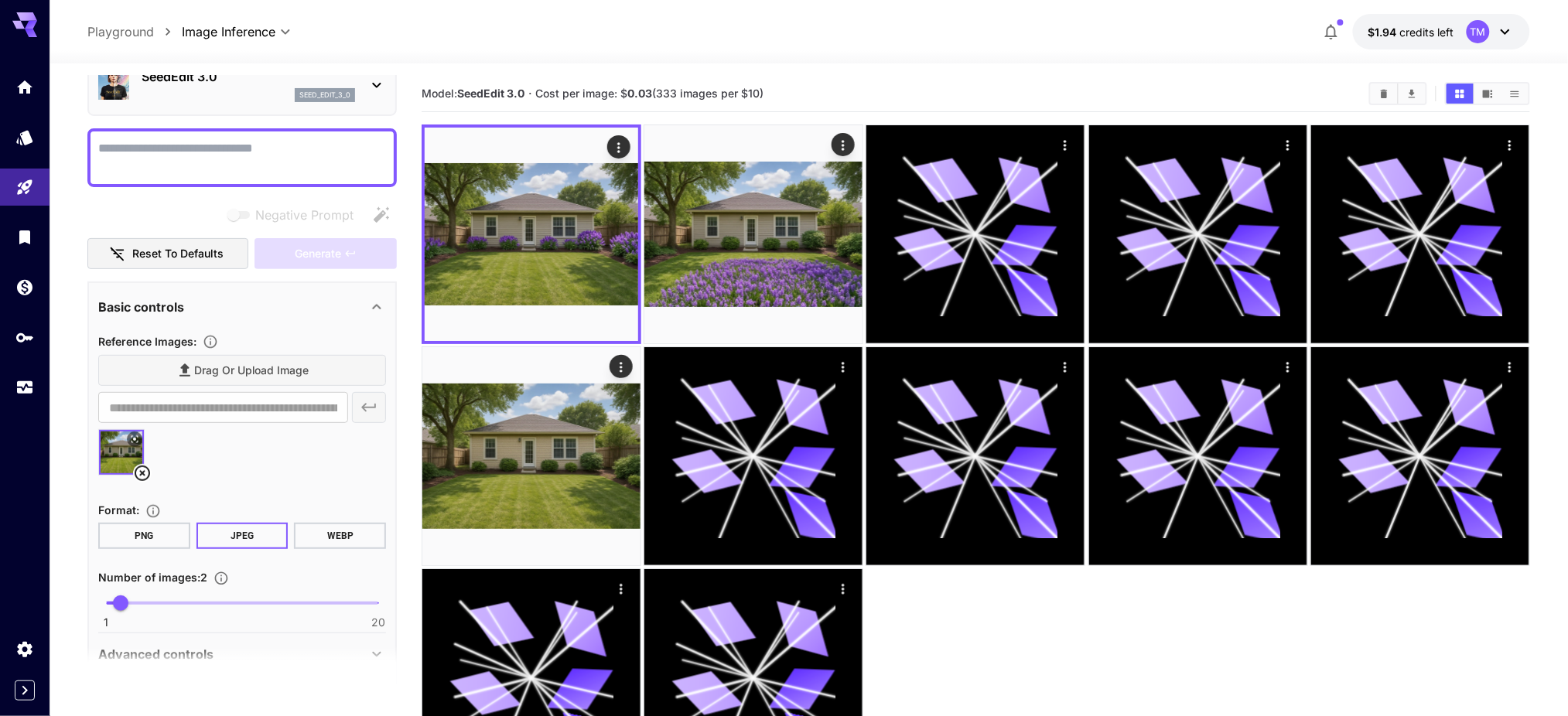 scroll, scrollTop: 0, scrollLeft: 0, axis: both 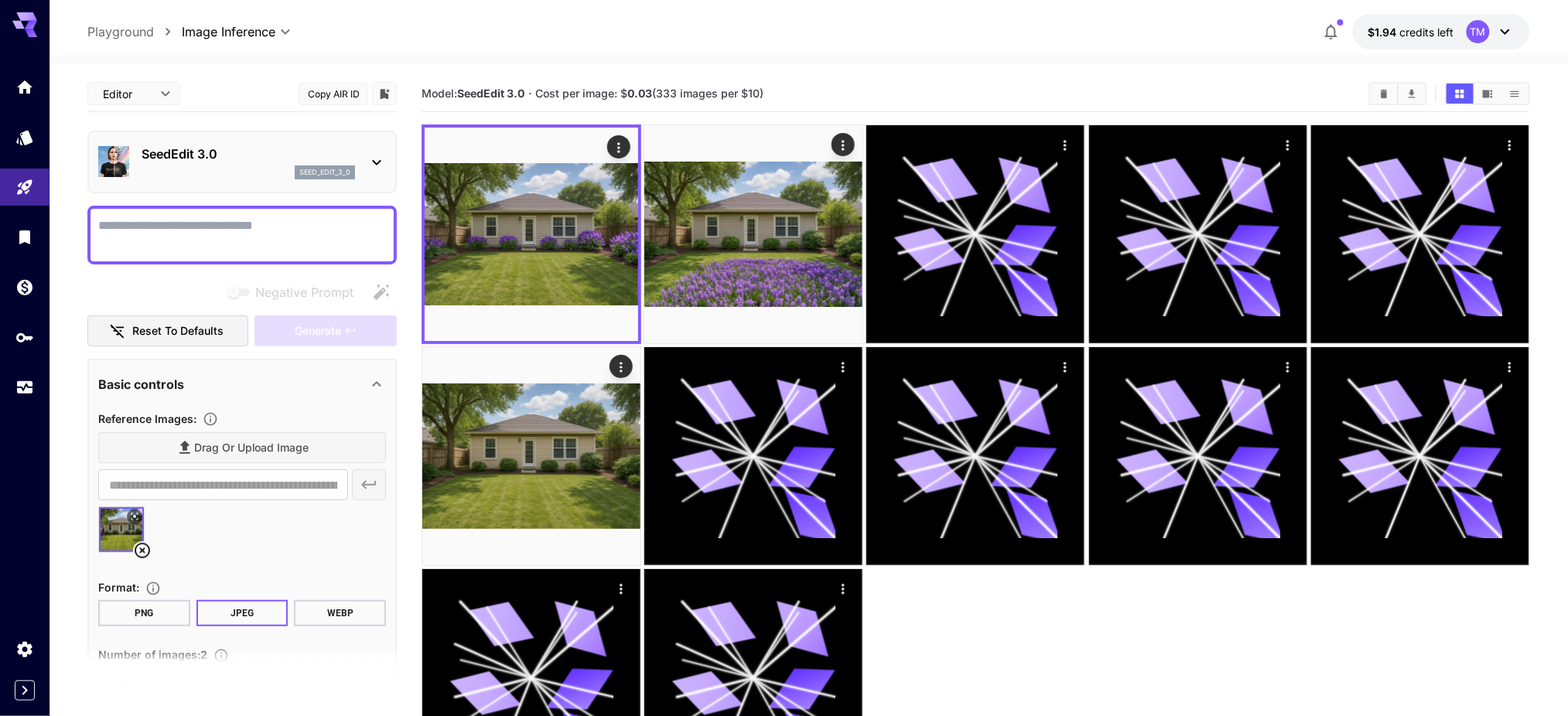 click 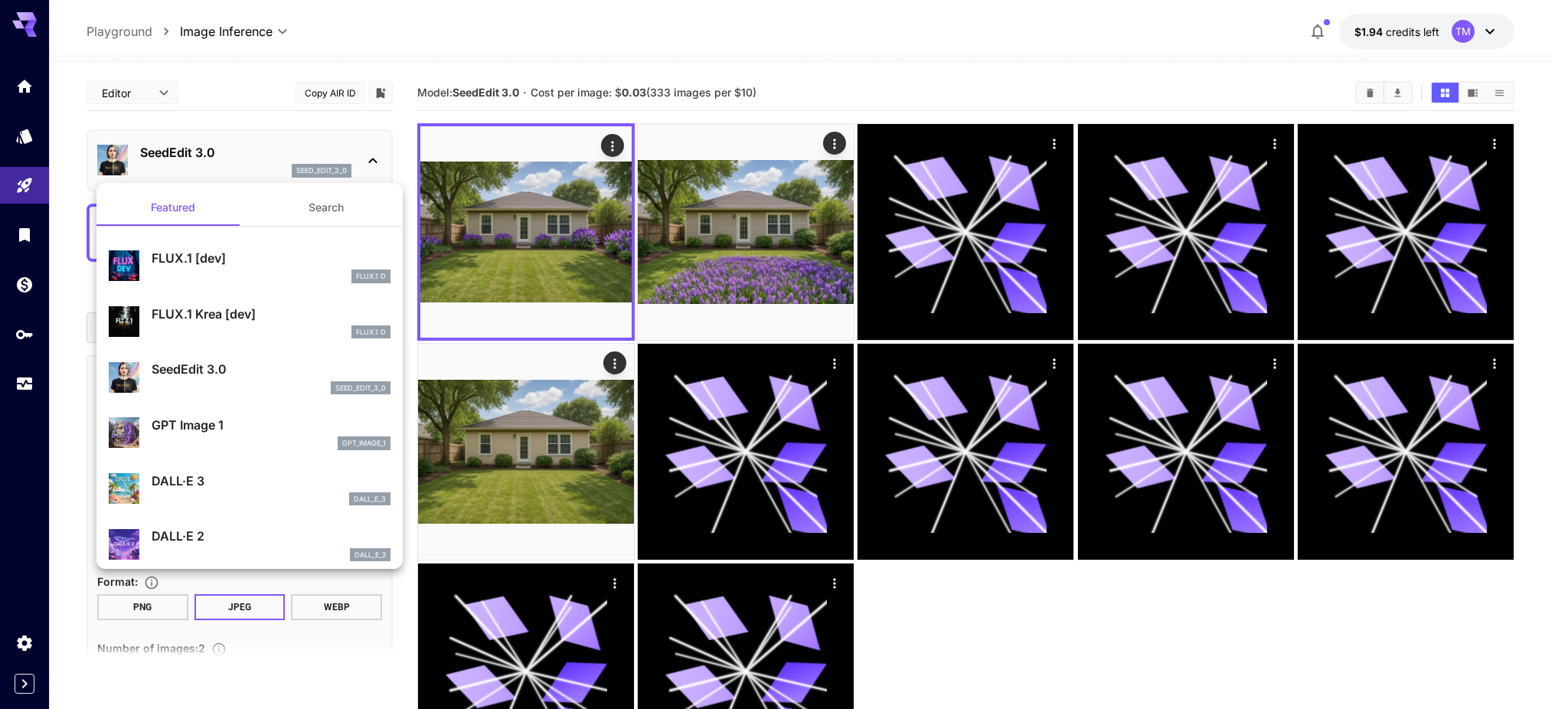click at bounding box center (784, 354) 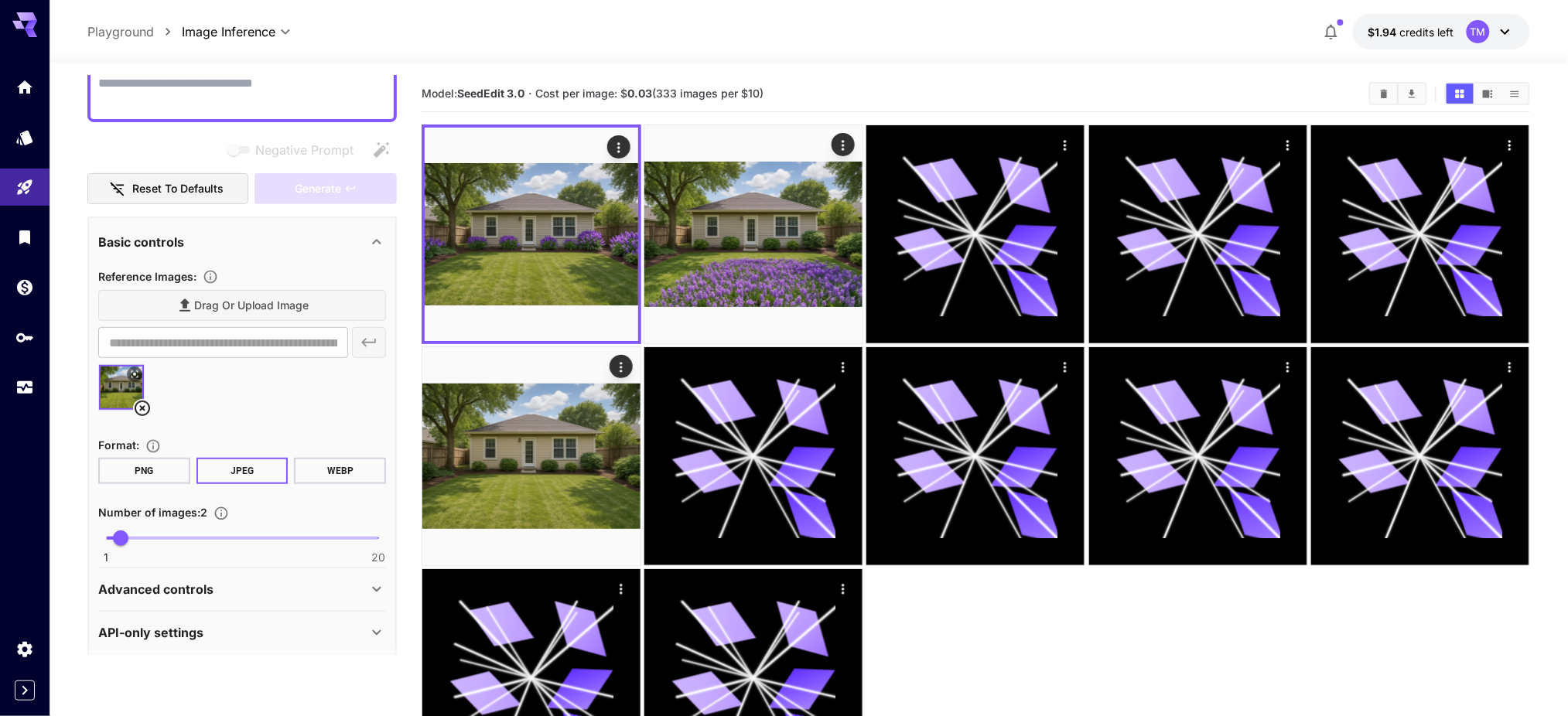 scroll, scrollTop: 145, scrollLeft: 0, axis: vertical 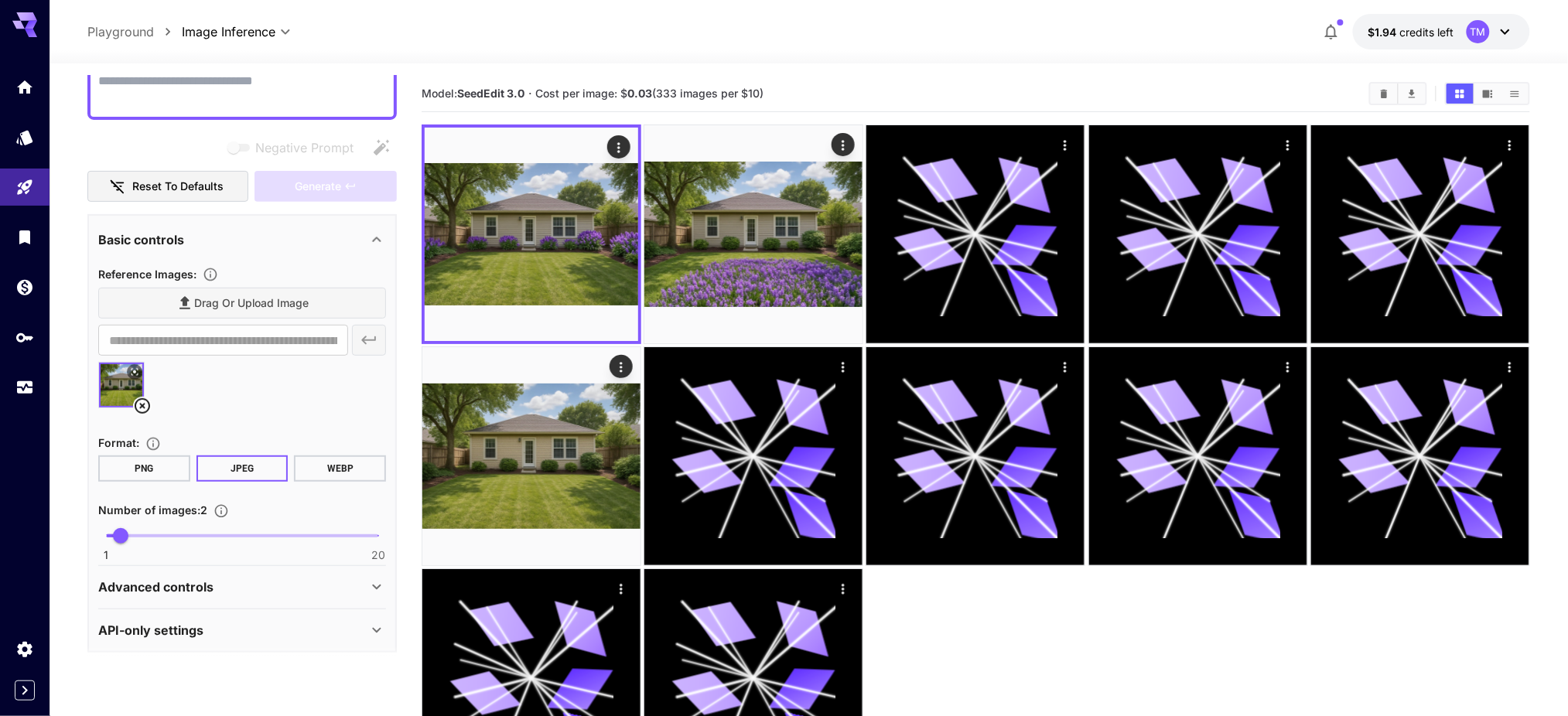click 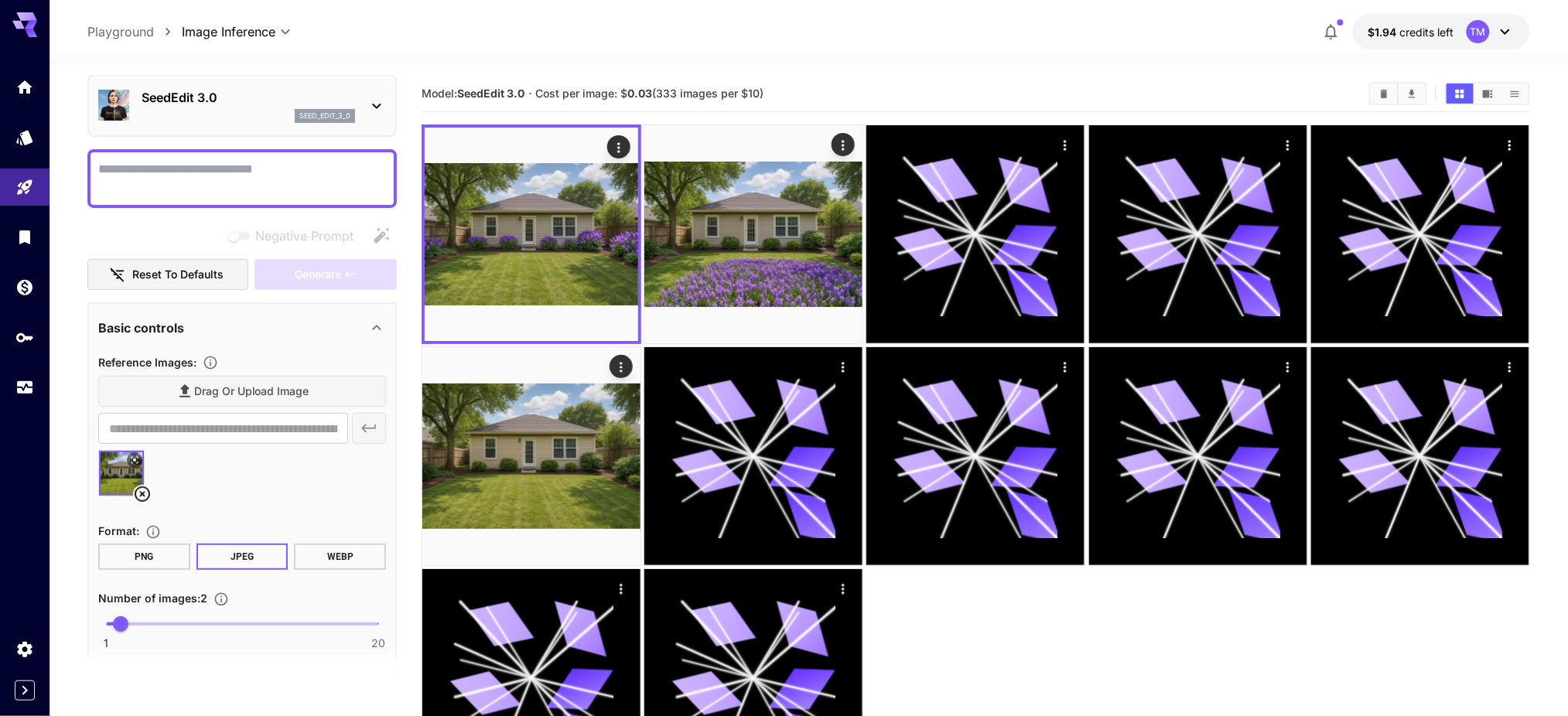 scroll, scrollTop: 0, scrollLeft: 0, axis: both 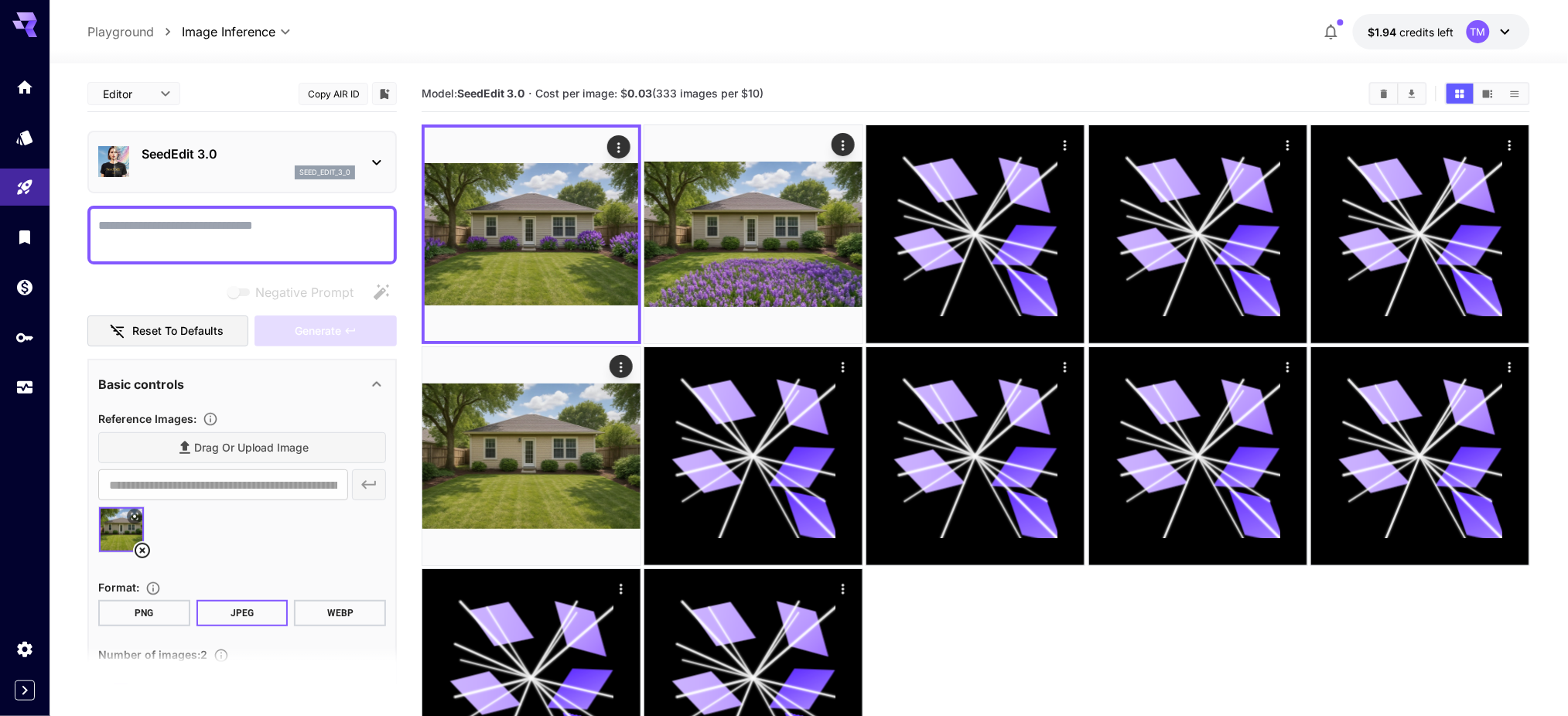 click 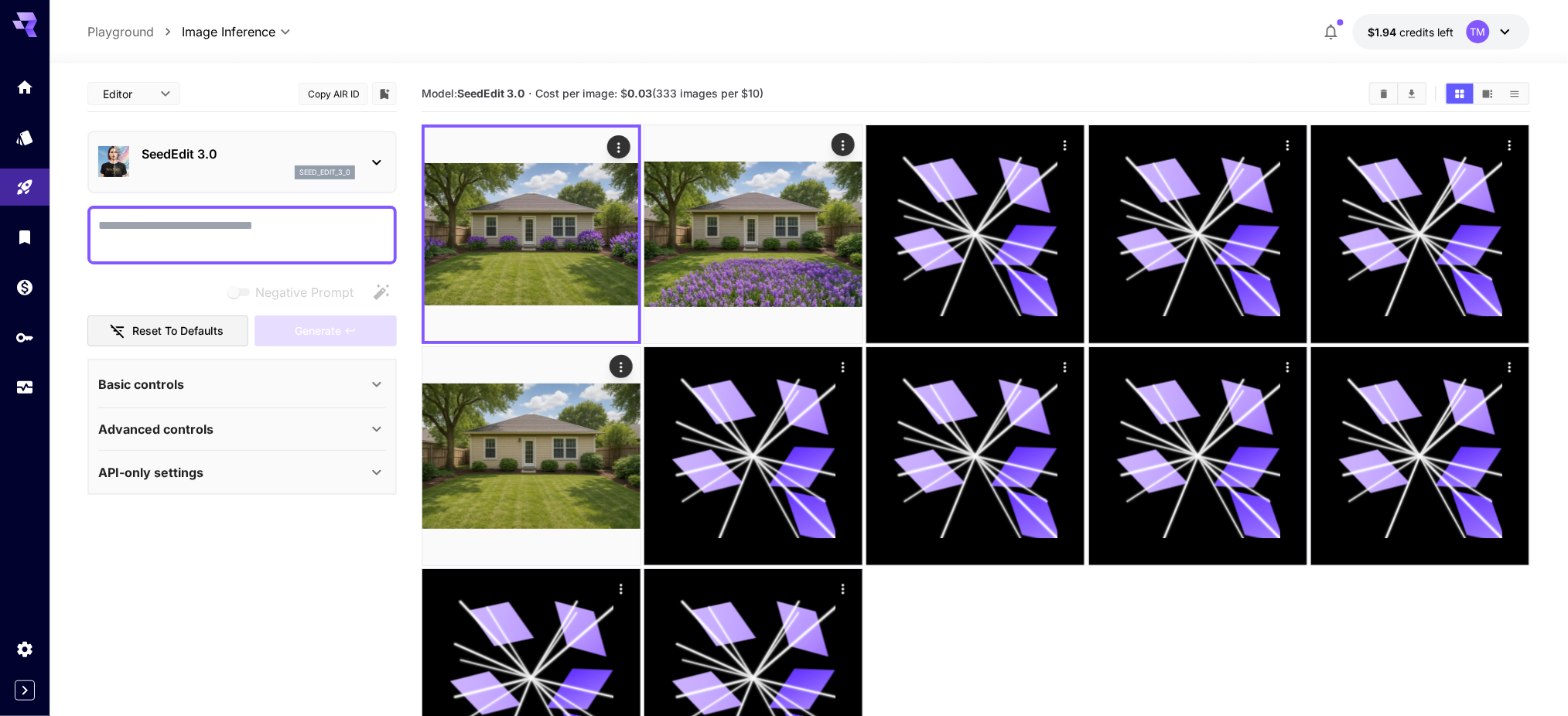click 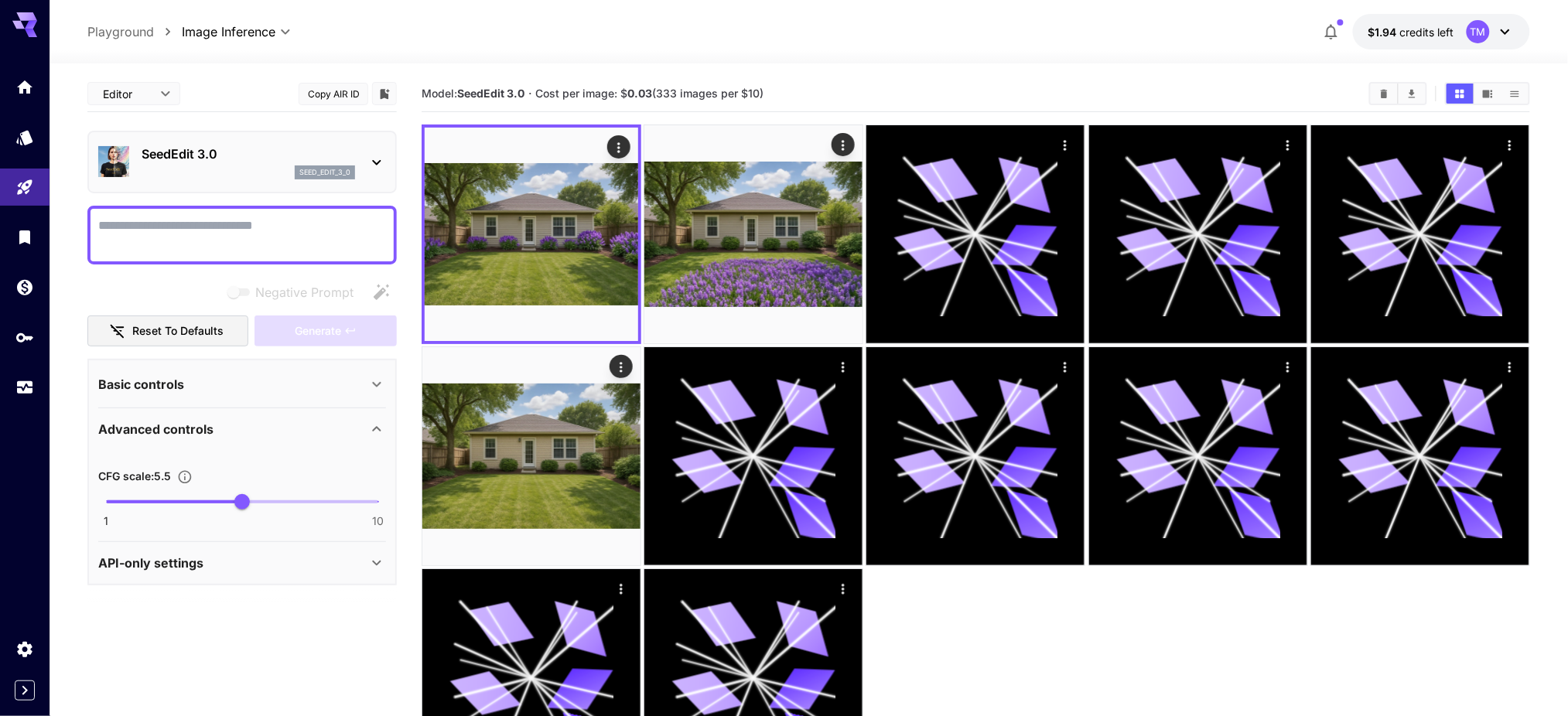 click 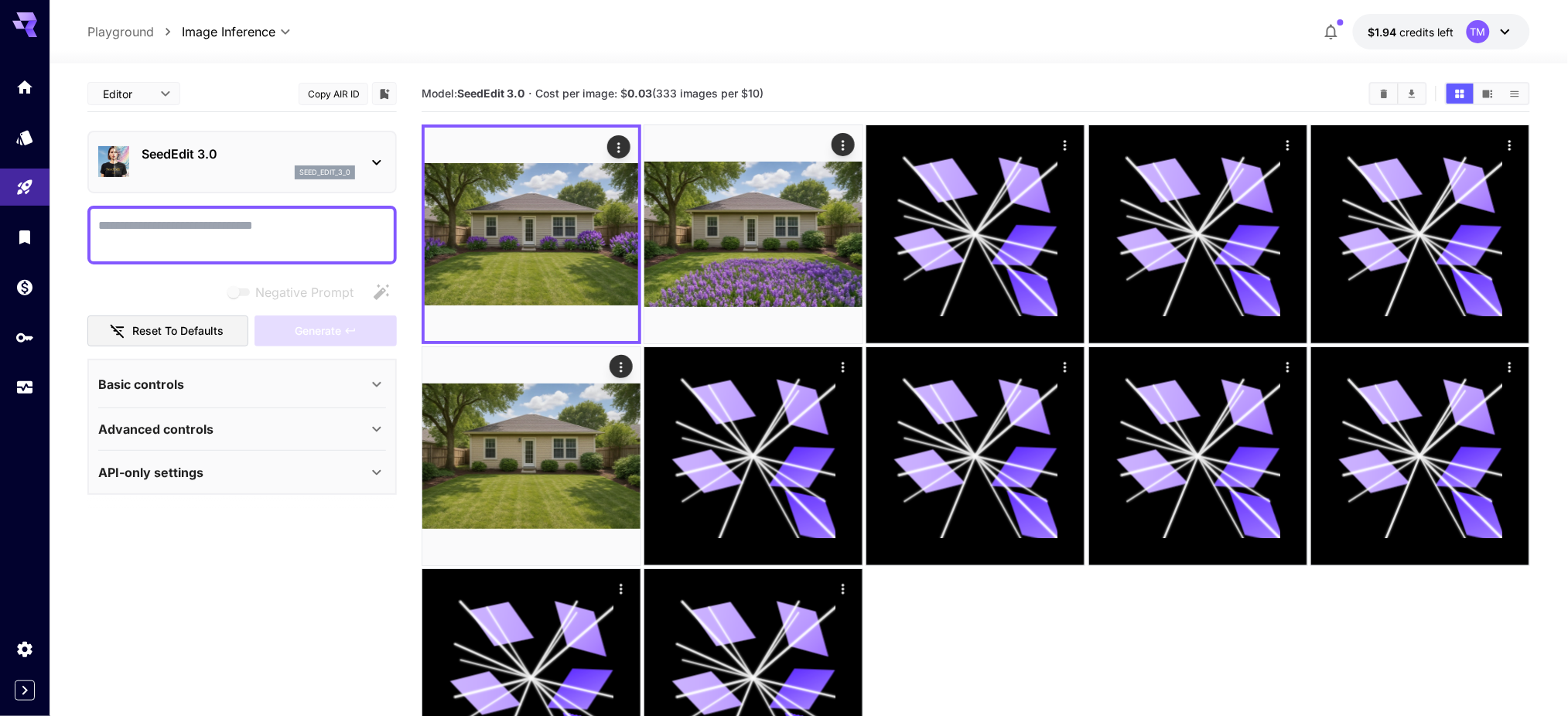 click 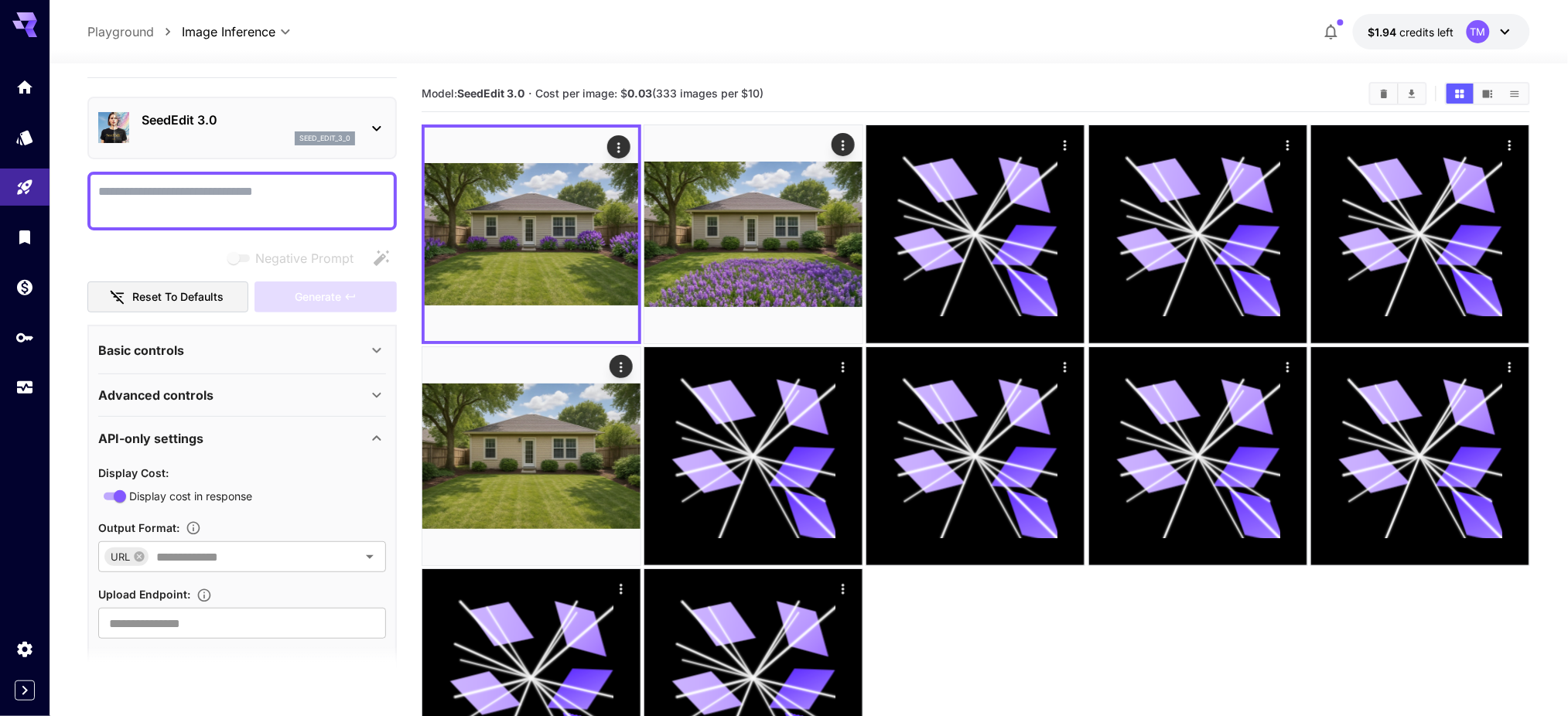 scroll, scrollTop: 51, scrollLeft: 0, axis: vertical 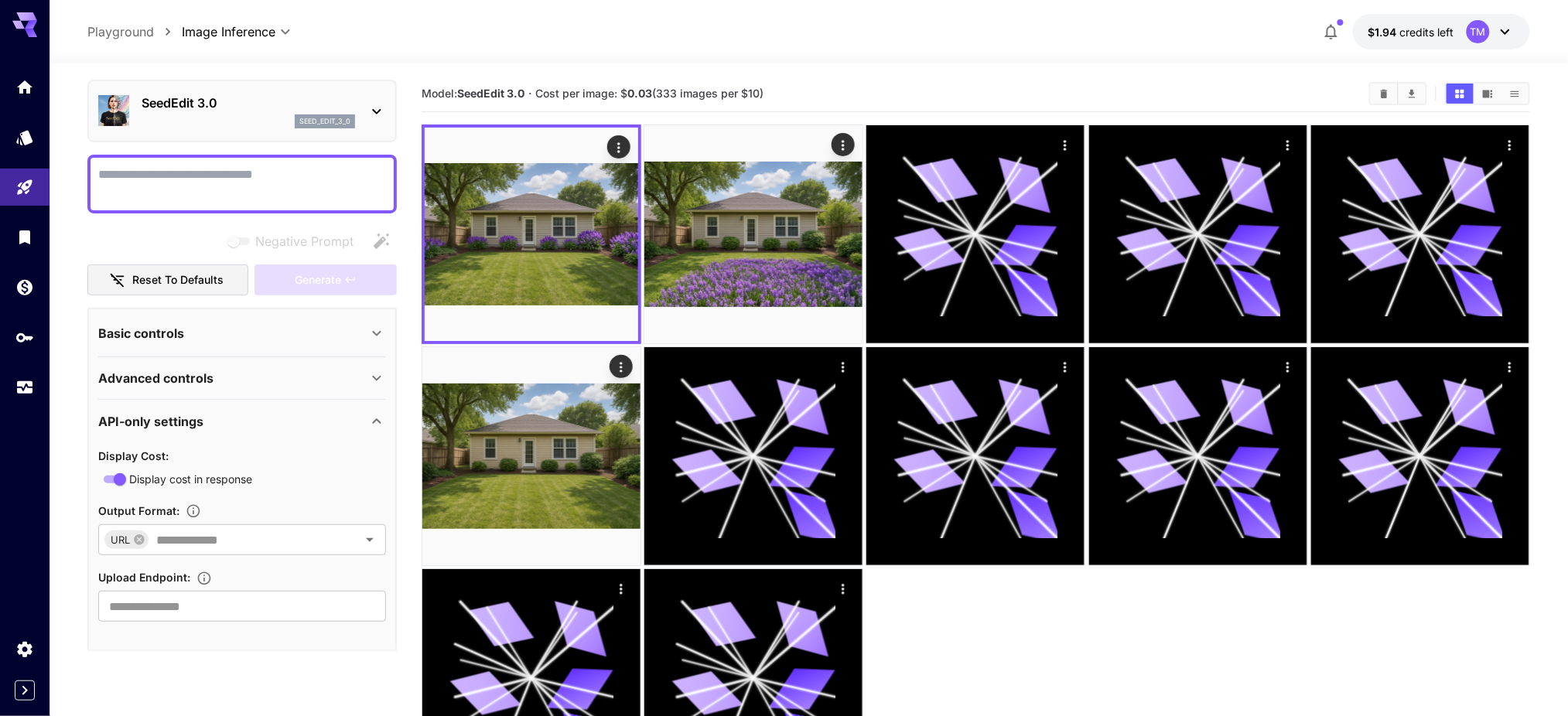 click 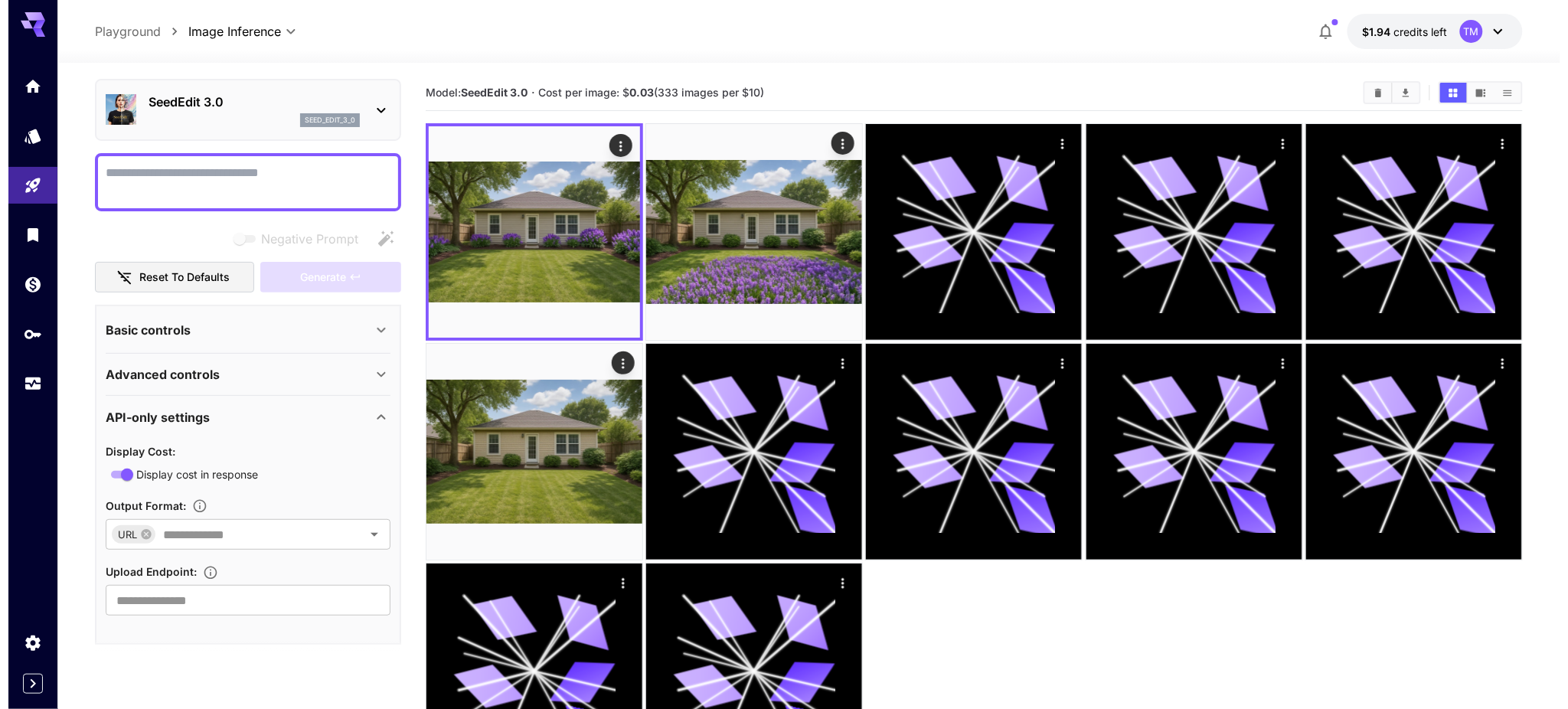 scroll, scrollTop: 0, scrollLeft: 0, axis: both 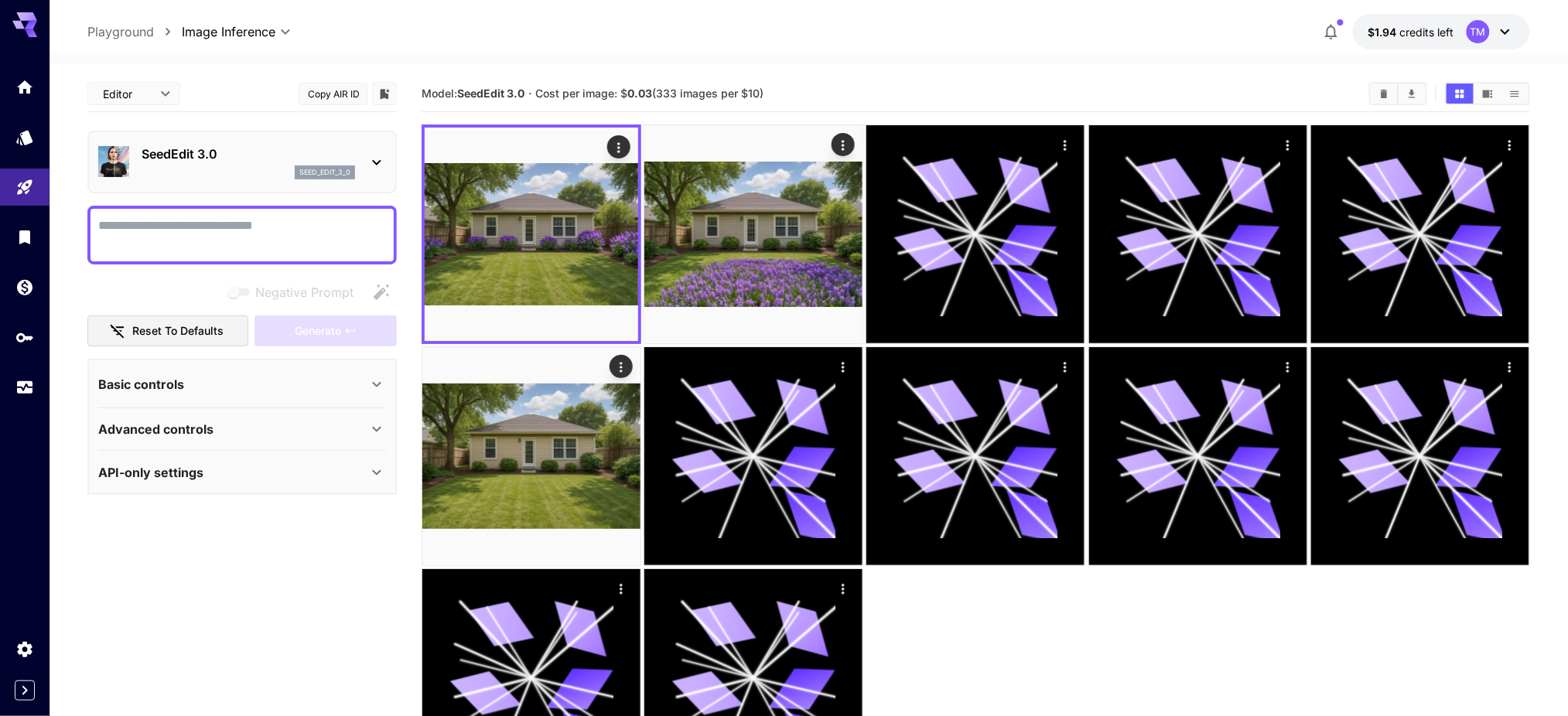 click 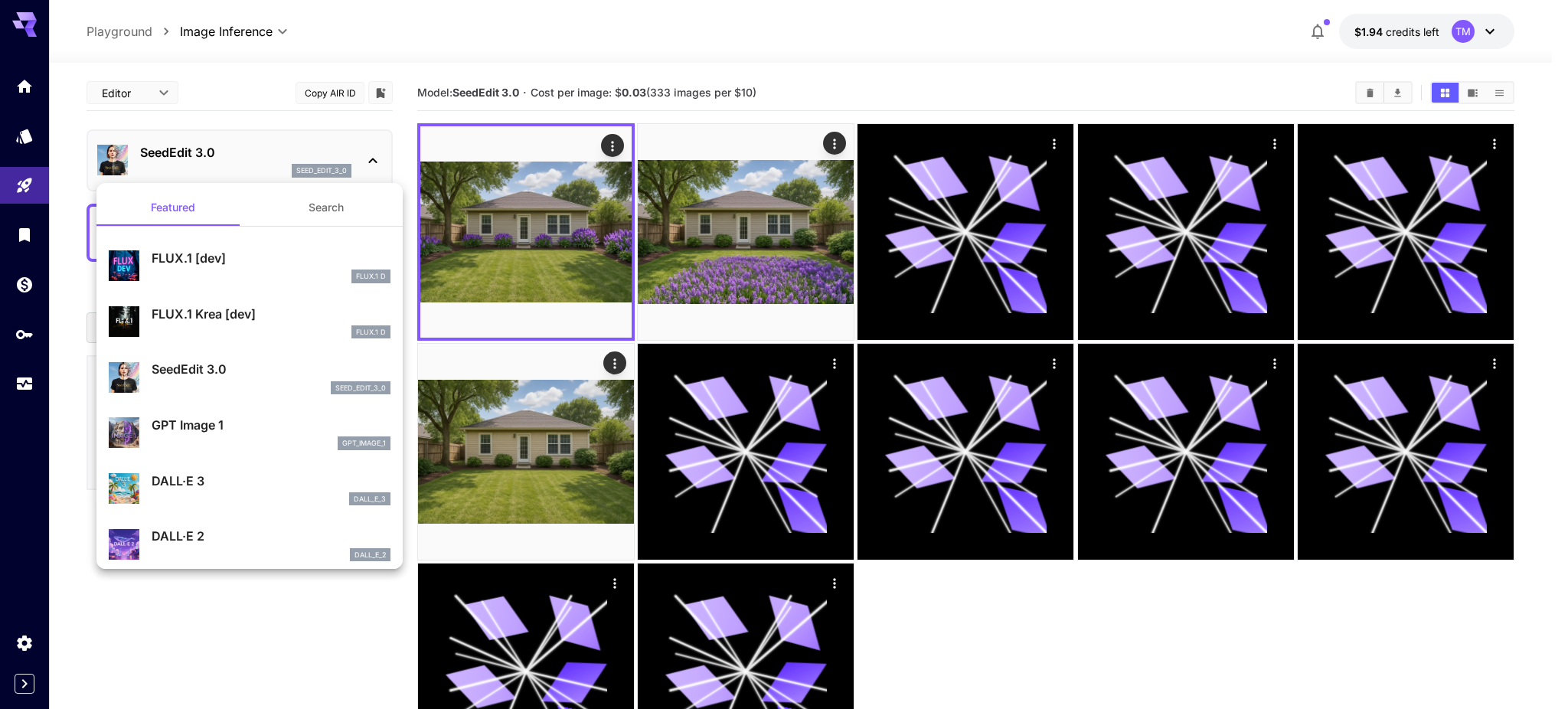 click at bounding box center (784, 354) 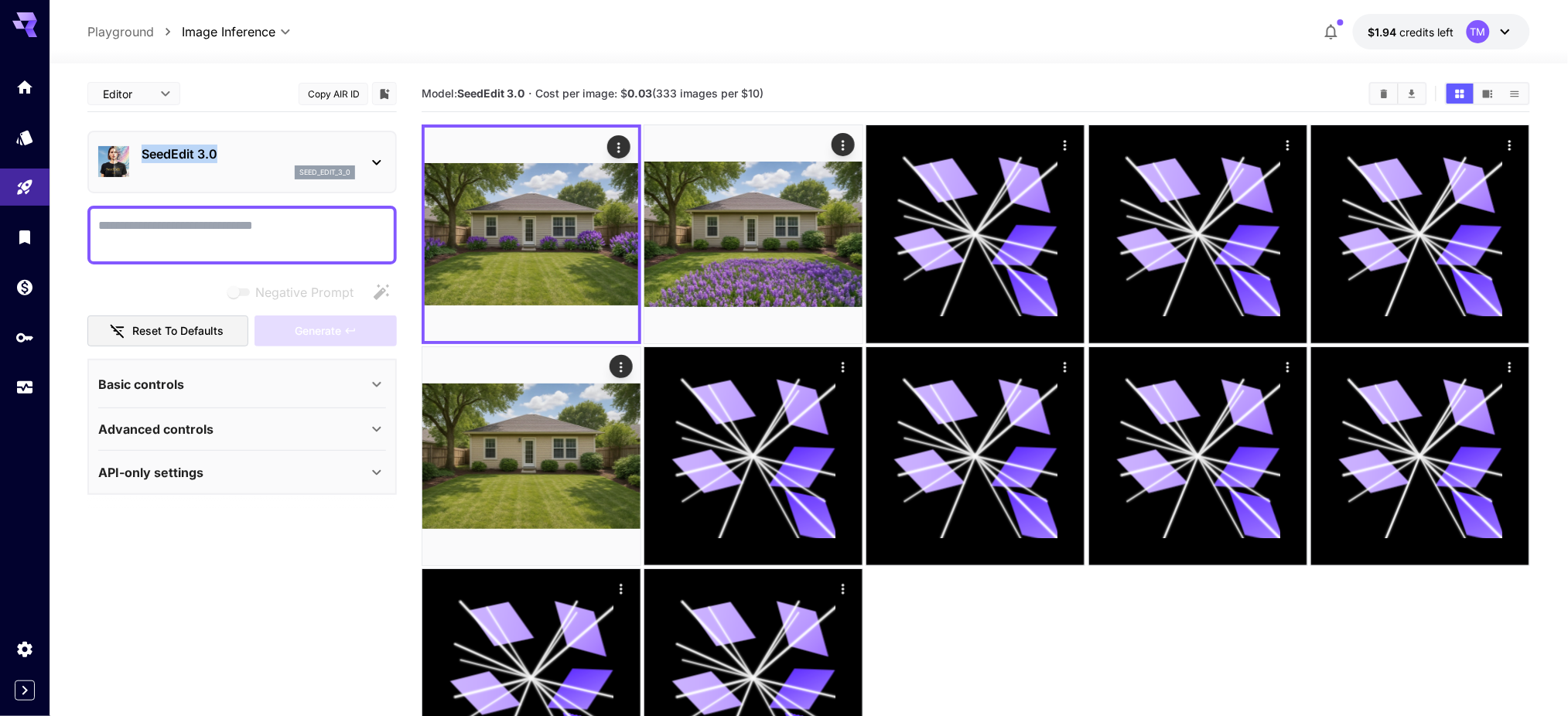 drag, startPoint x: 232, startPoint y: 155, endPoint x: 143, endPoint y: 156, distance: 89.00562 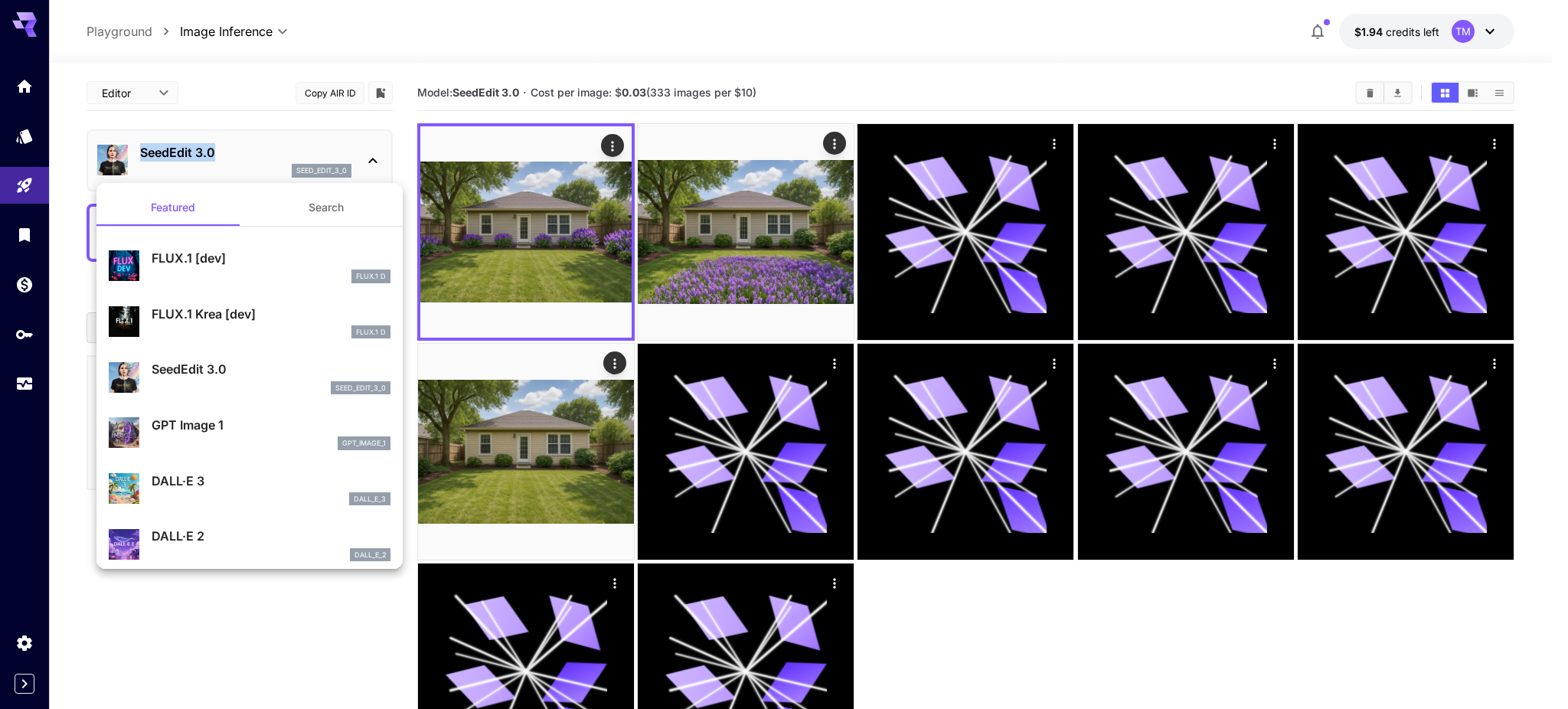 copy on "SeedEdit 3.0" 